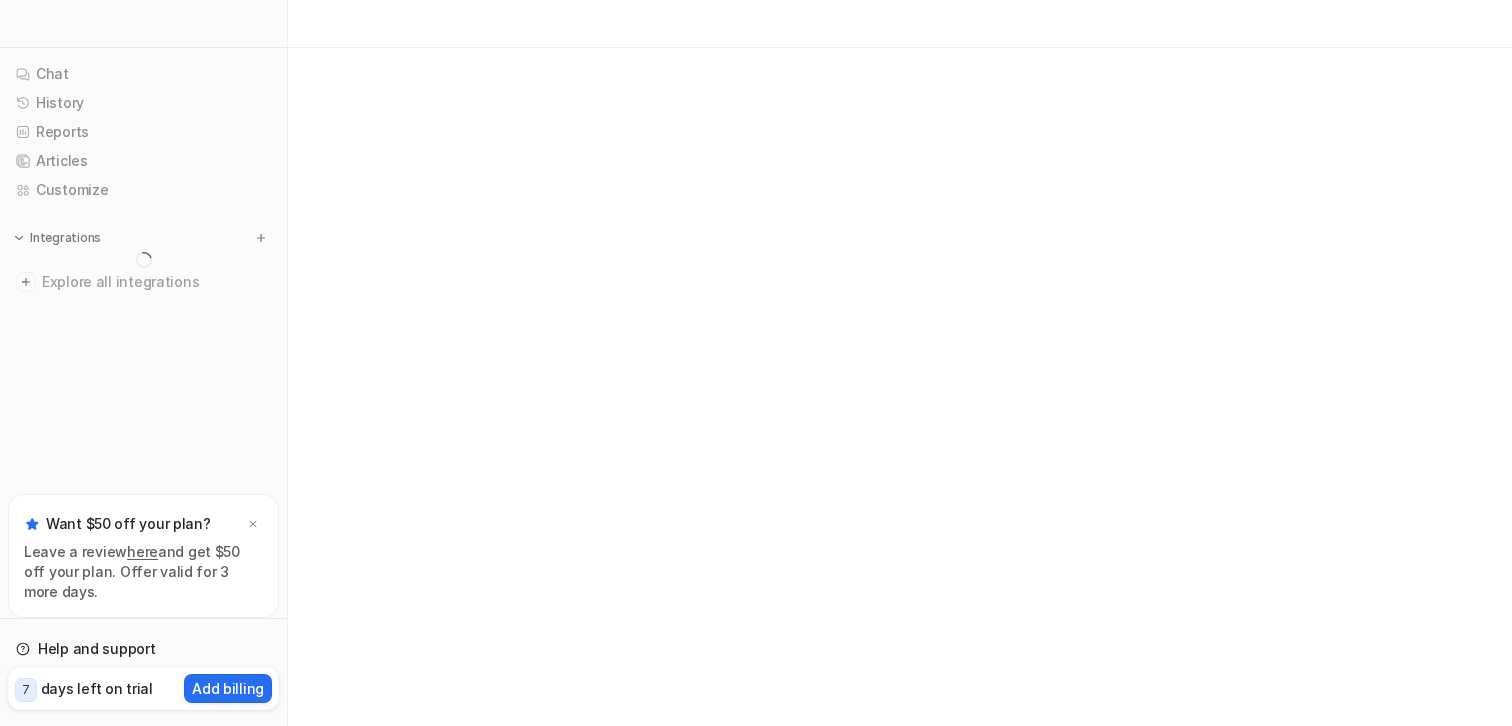 scroll, scrollTop: 0, scrollLeft: 0, axis: both 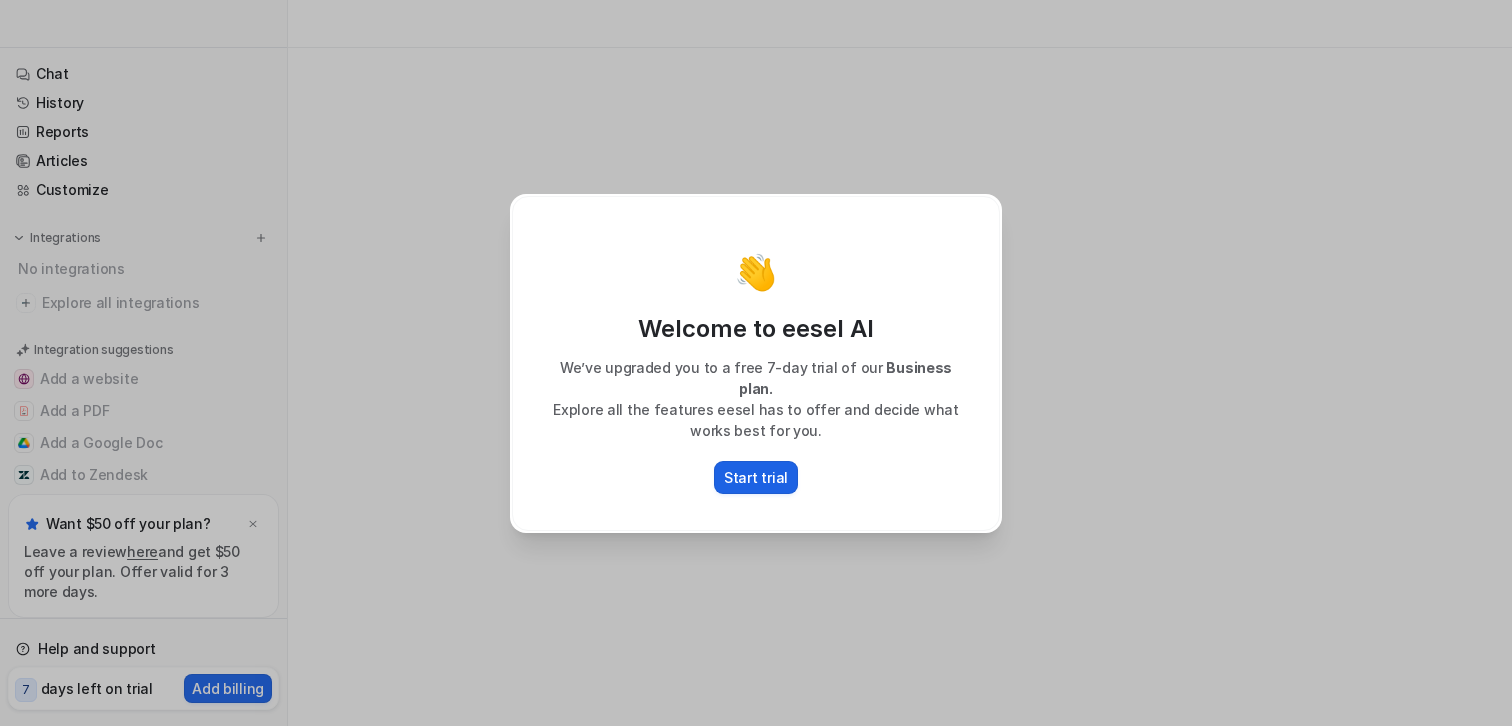 click on "Start trial" at bounding box center (756, 477) 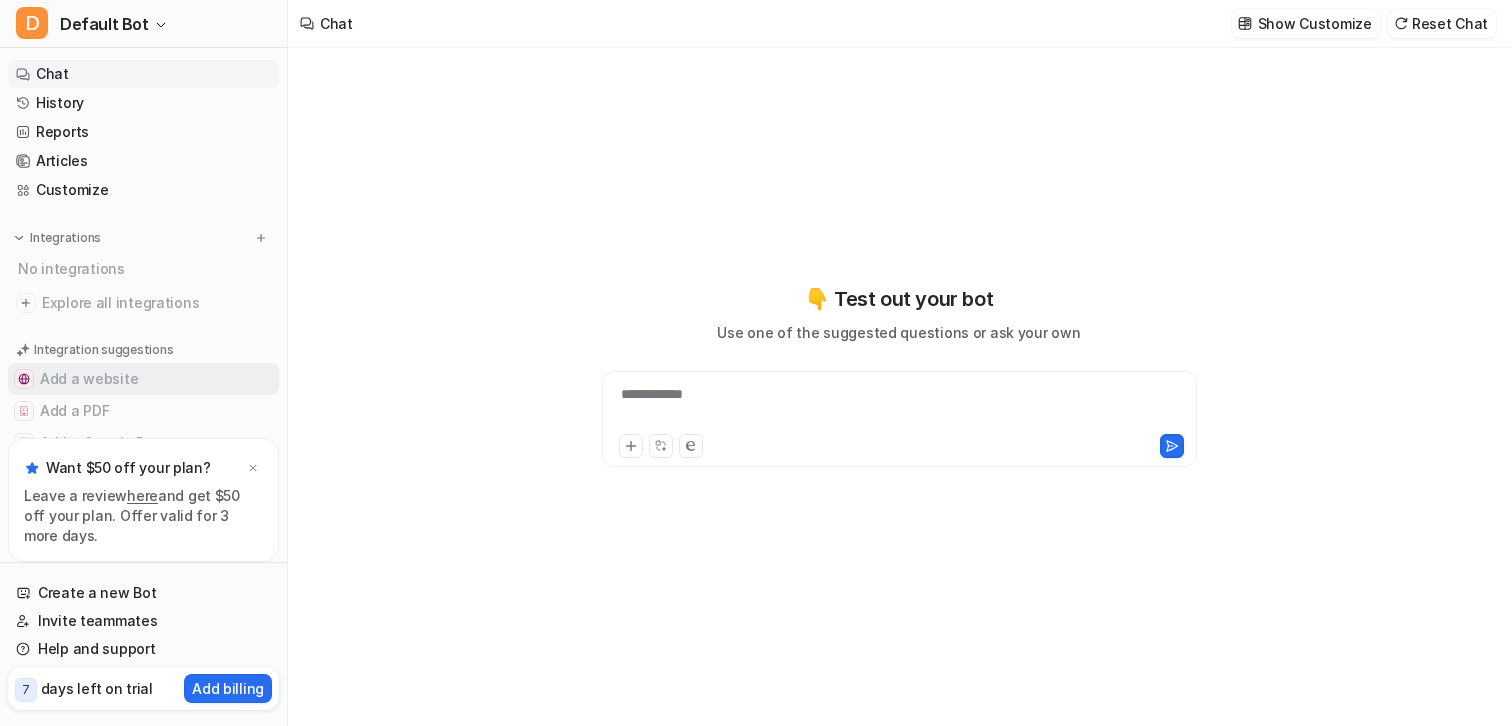 type on "**********" 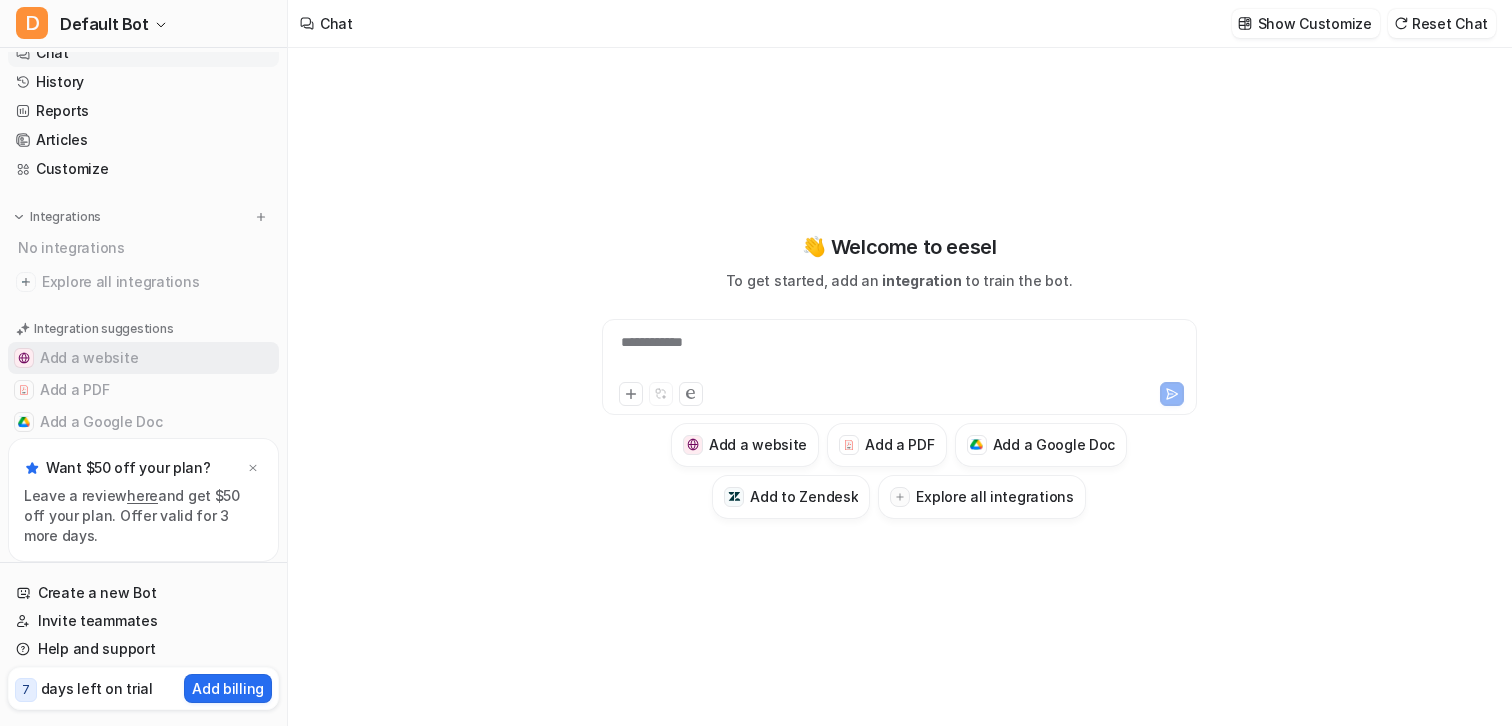scroll, scrollTop: 0, scrollLeft: 0, axis: both 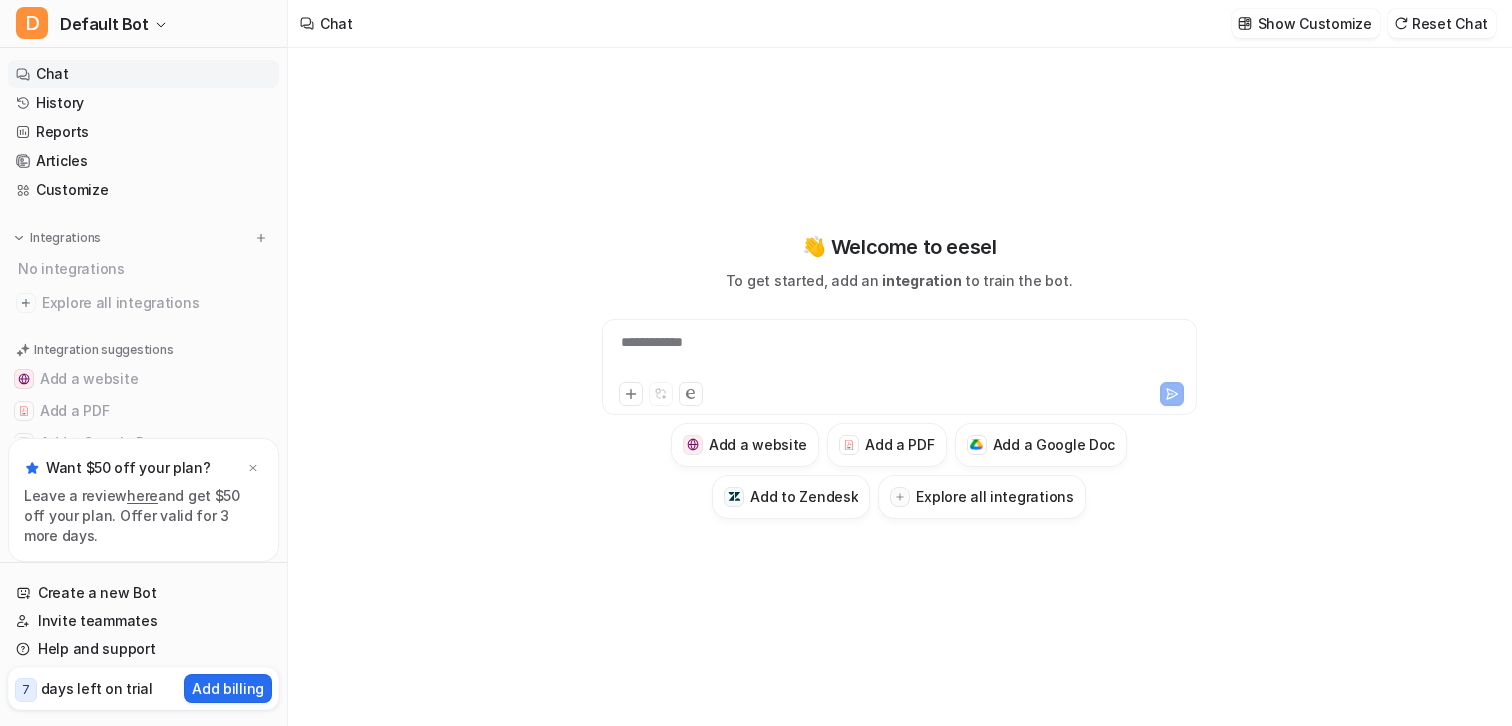 click on "here" at bounding box center (142, 495) 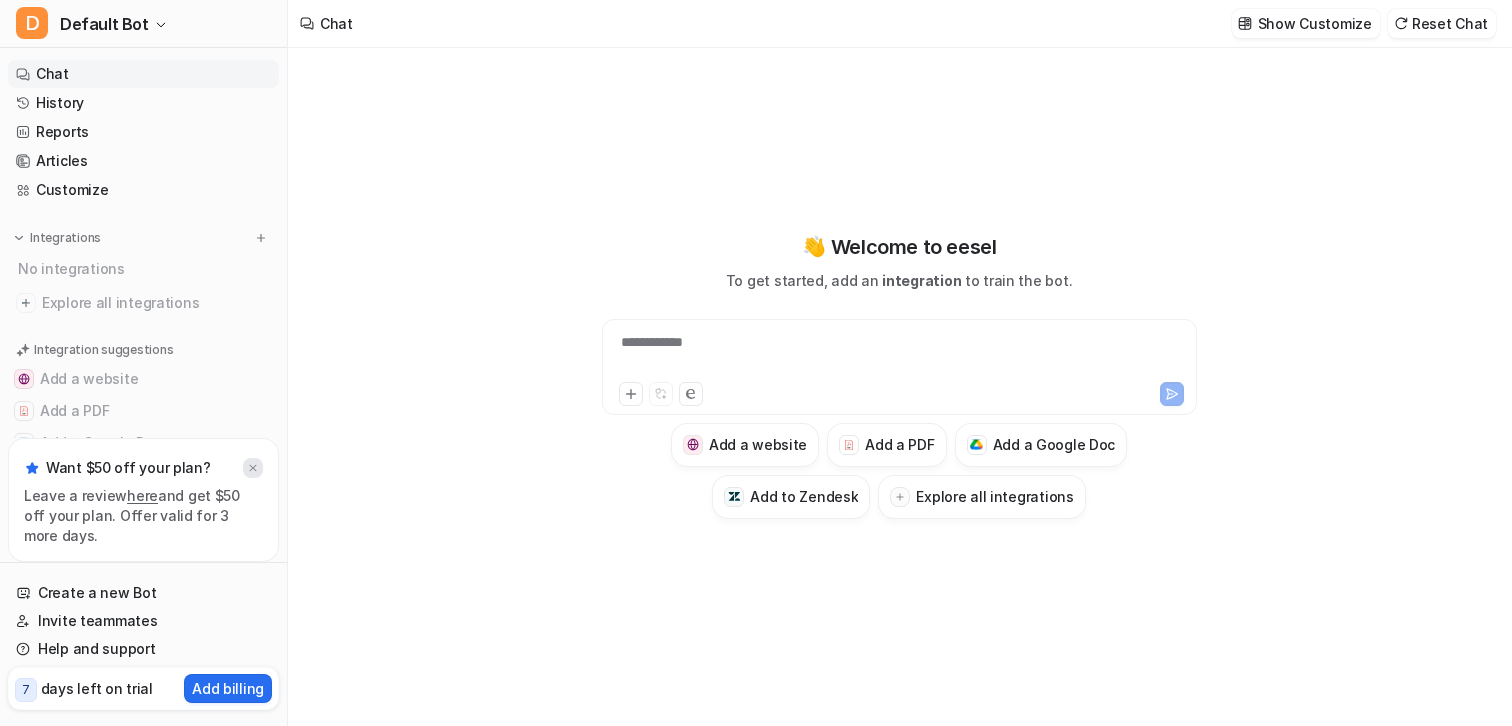 click at bounding box center (253, 468) 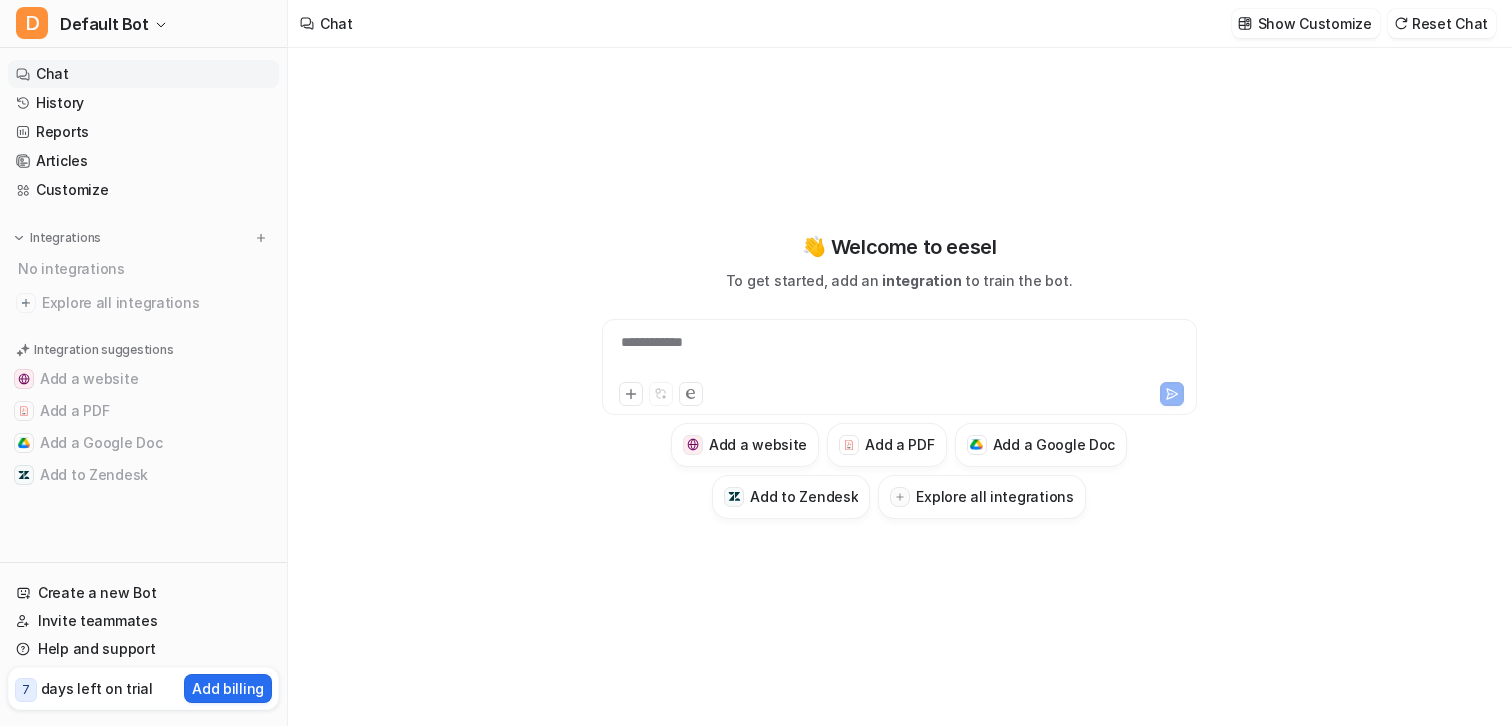 click on "**********" at bounding box center (899, 387) 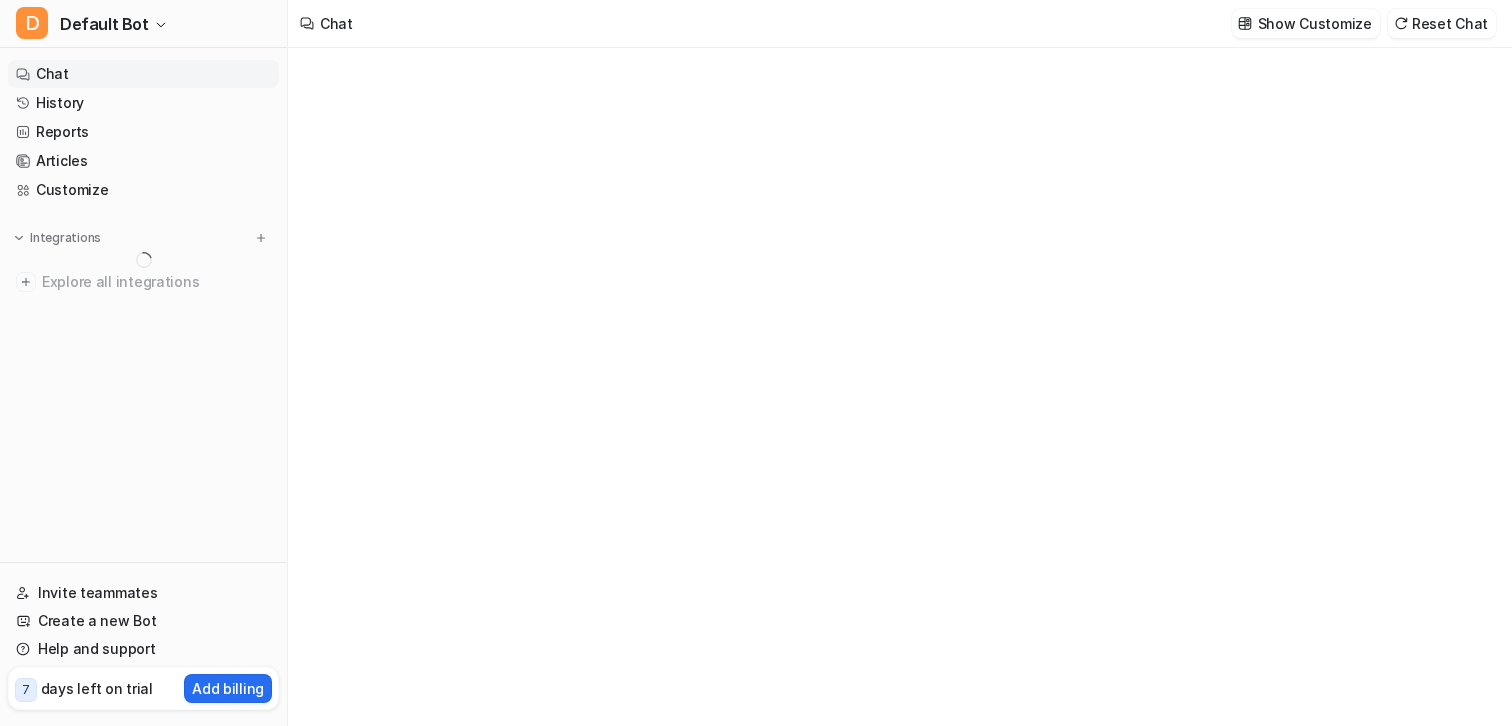 scroll, scrollTop: 0, scrollLeft: 0, axis: both 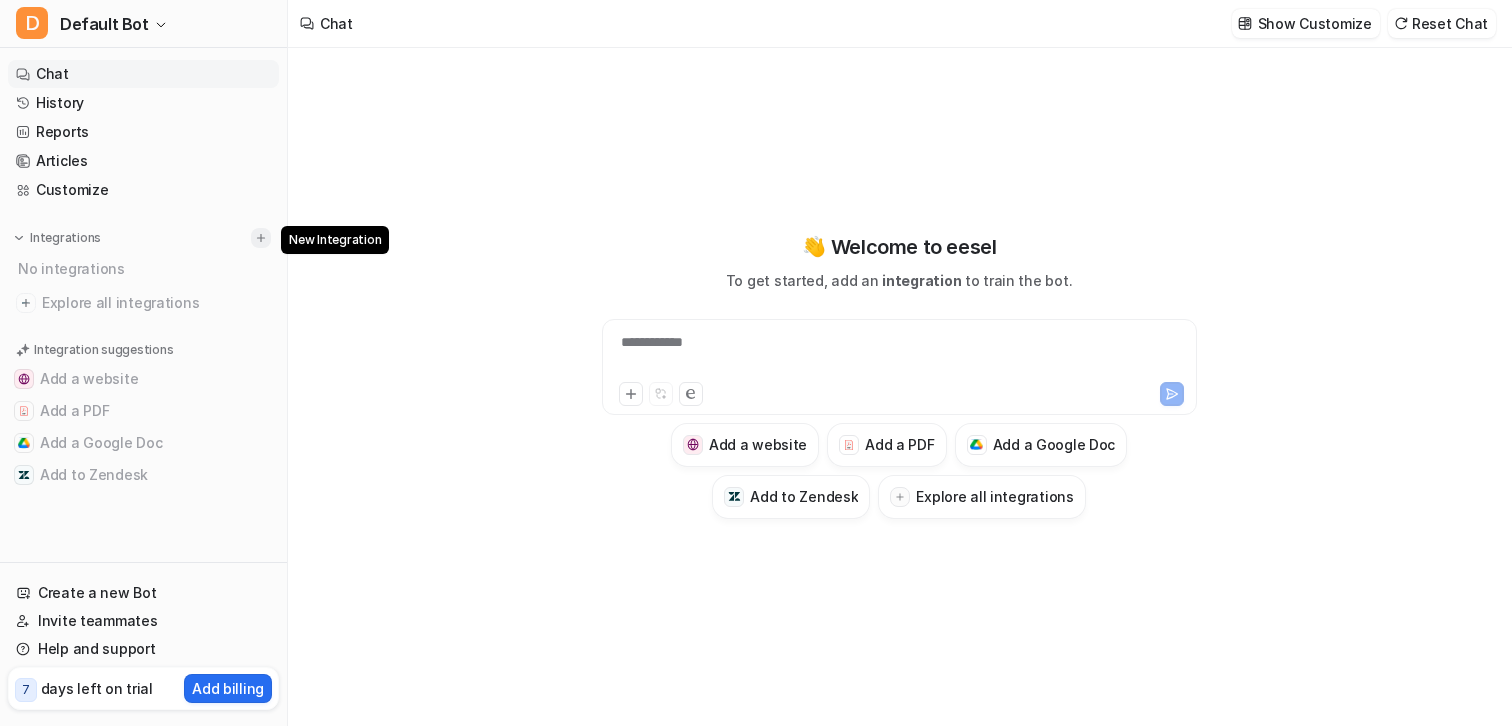 click at bounding box center (261, 238) 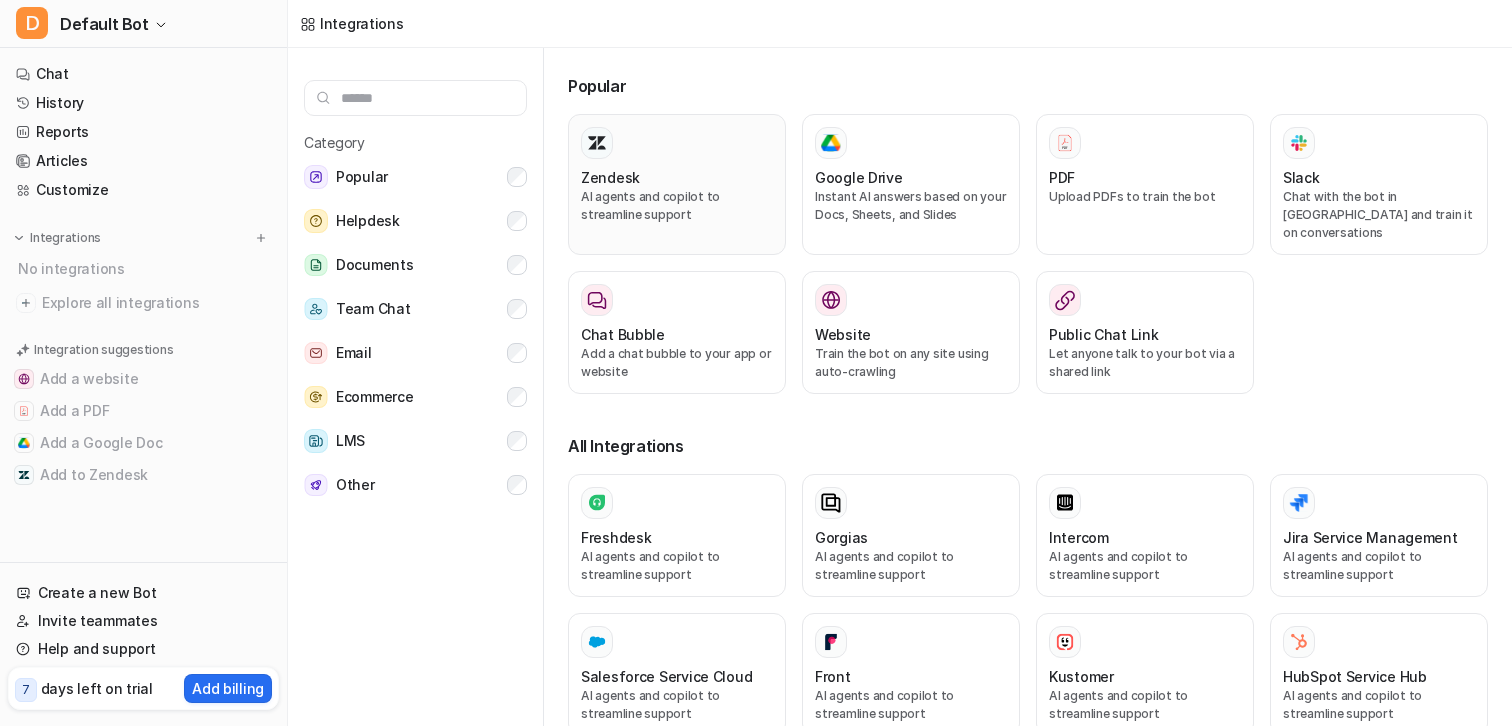 click on "AI agents and copilot to streamline support" at bounding box center (677, 206) 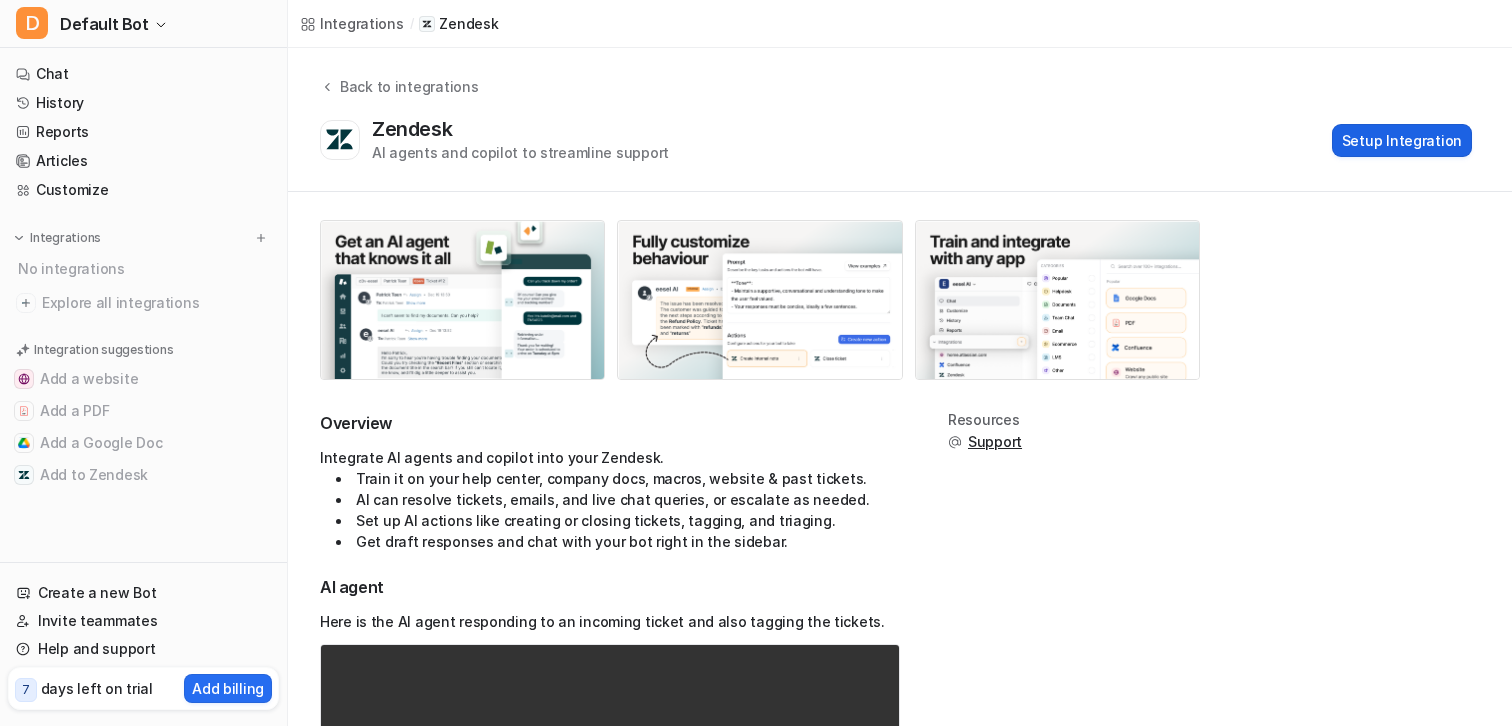 click on "Setup Integration" at bounding box center [1402, 140] 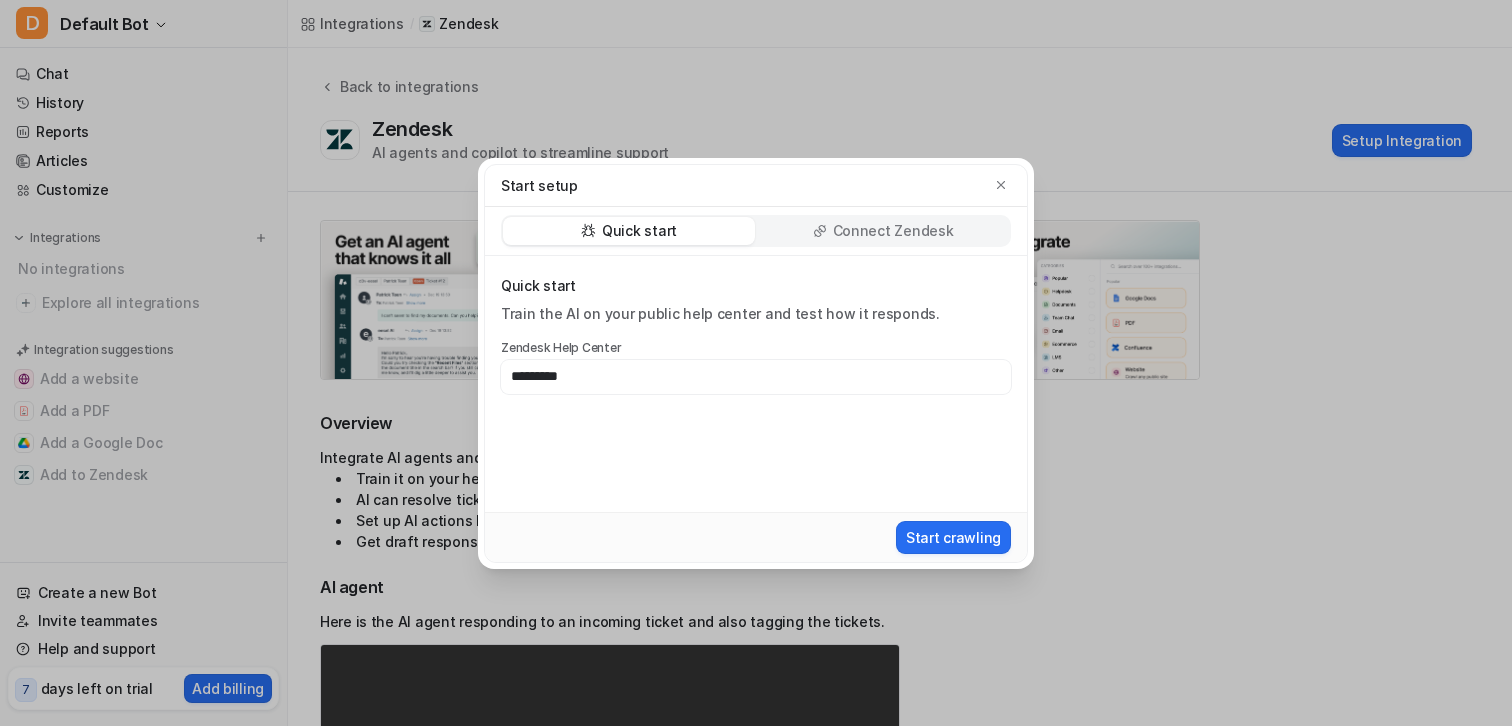 type on "**********" 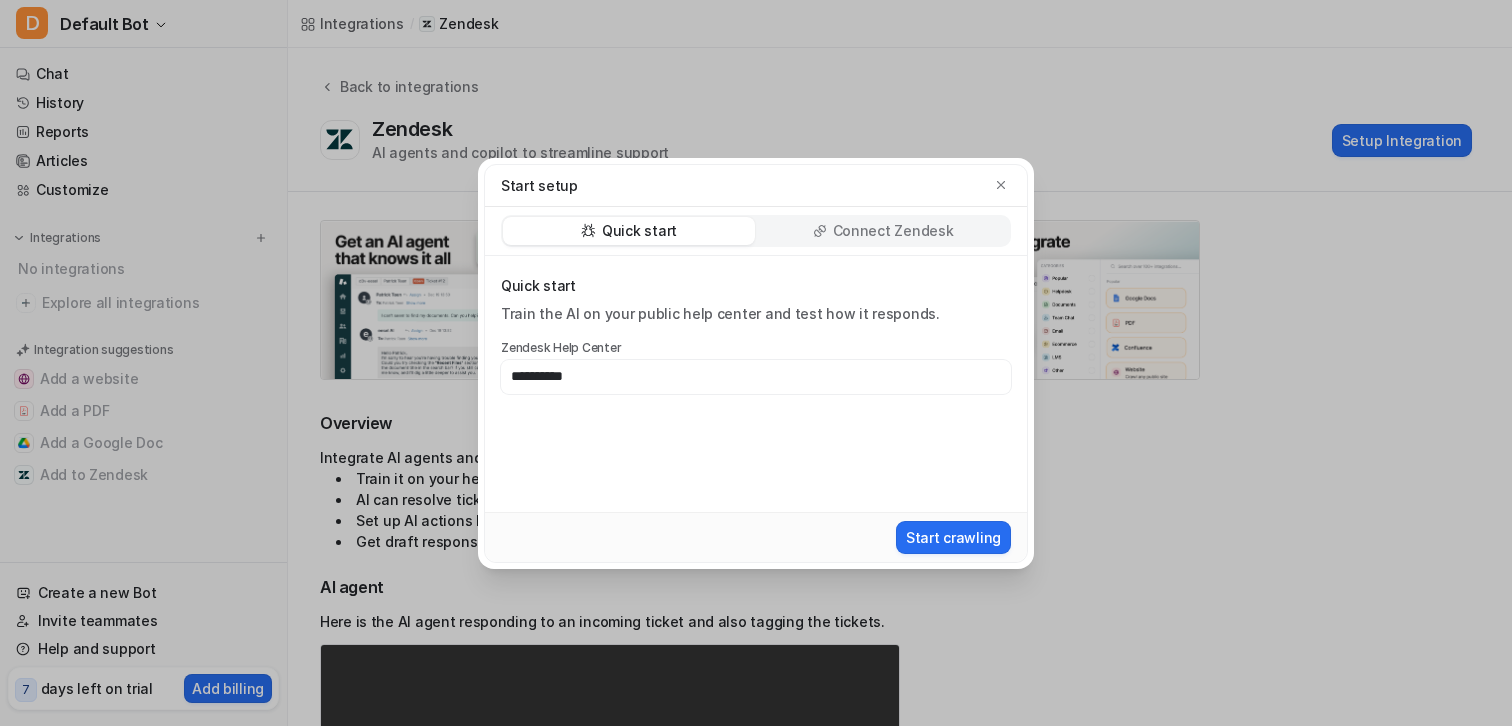 type 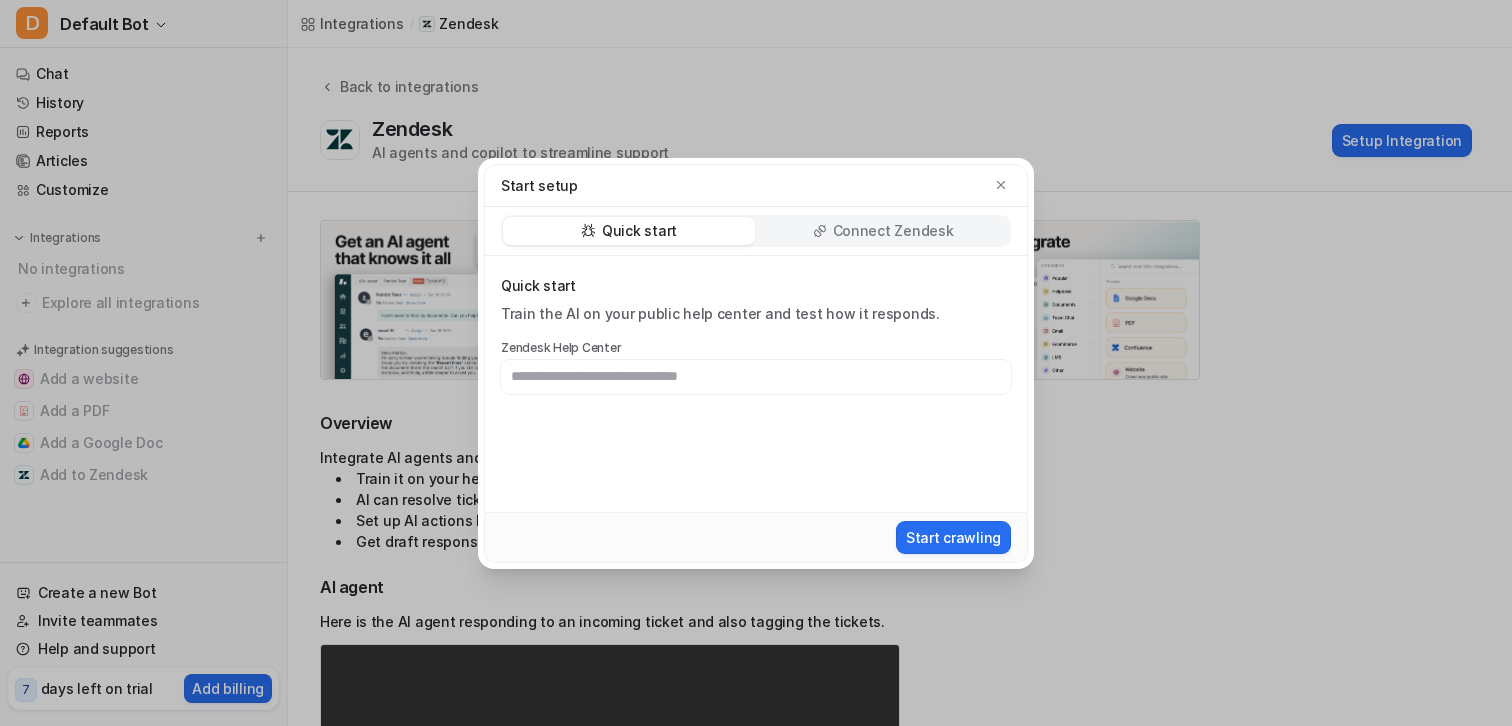 click on "Connect Zendesk" at bounding box center (893, 231) 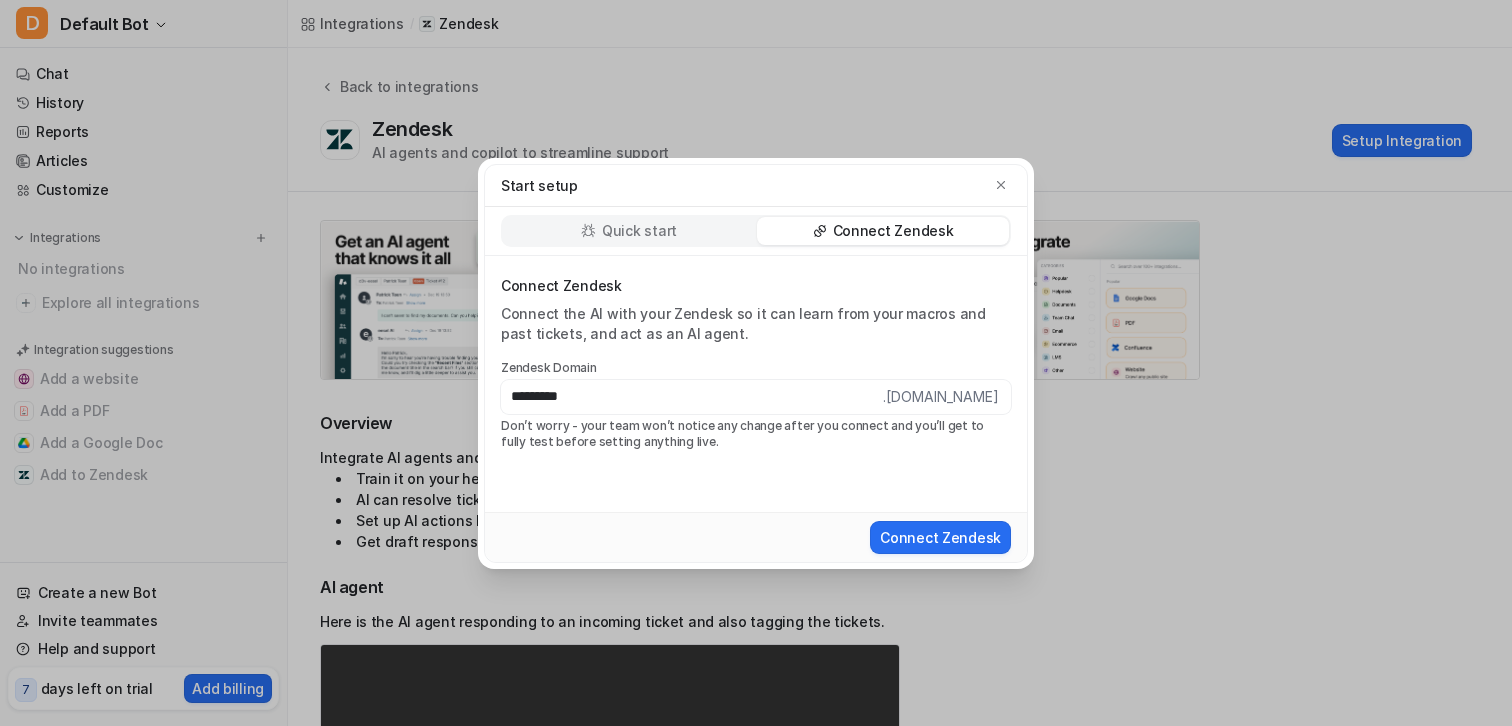 type on "*********" 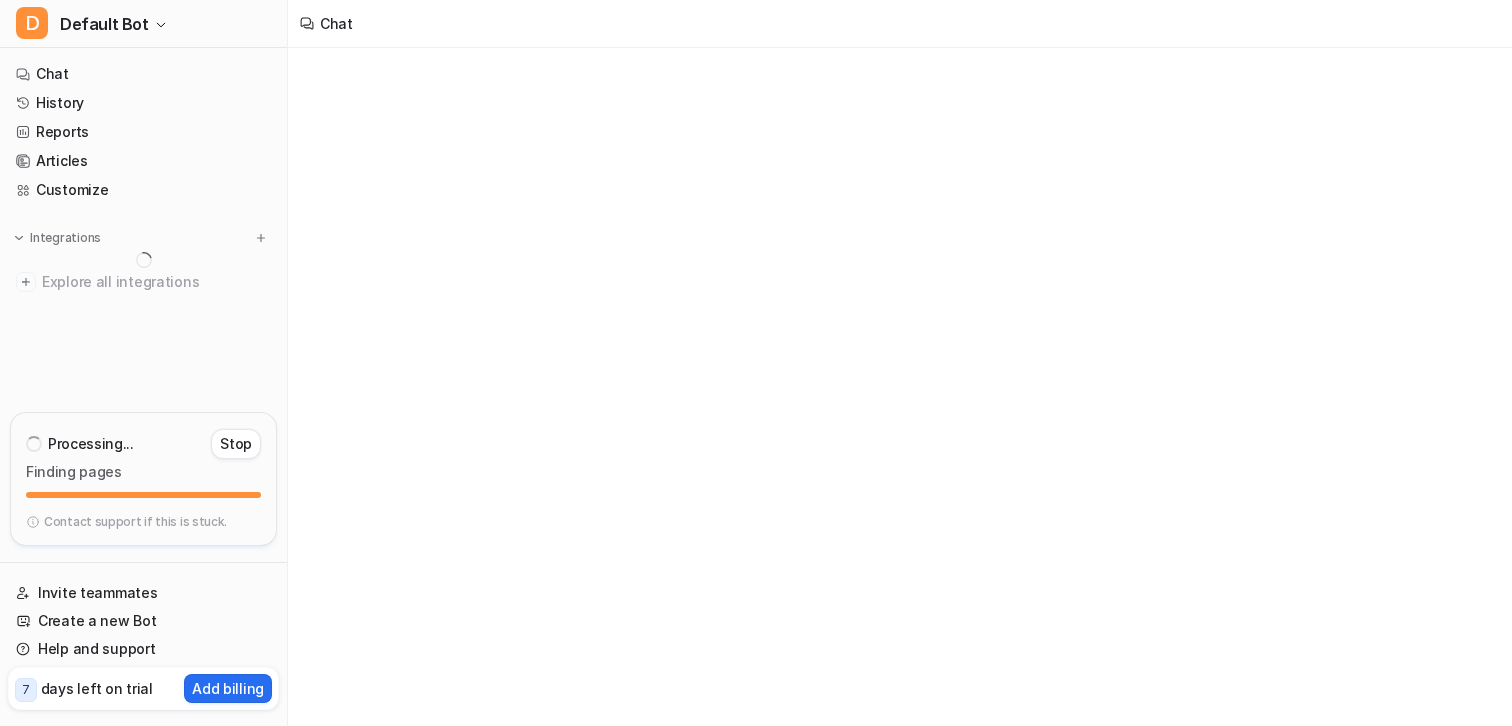 scroll, scrollTop: 0, scrollLeft: 0, axis: both 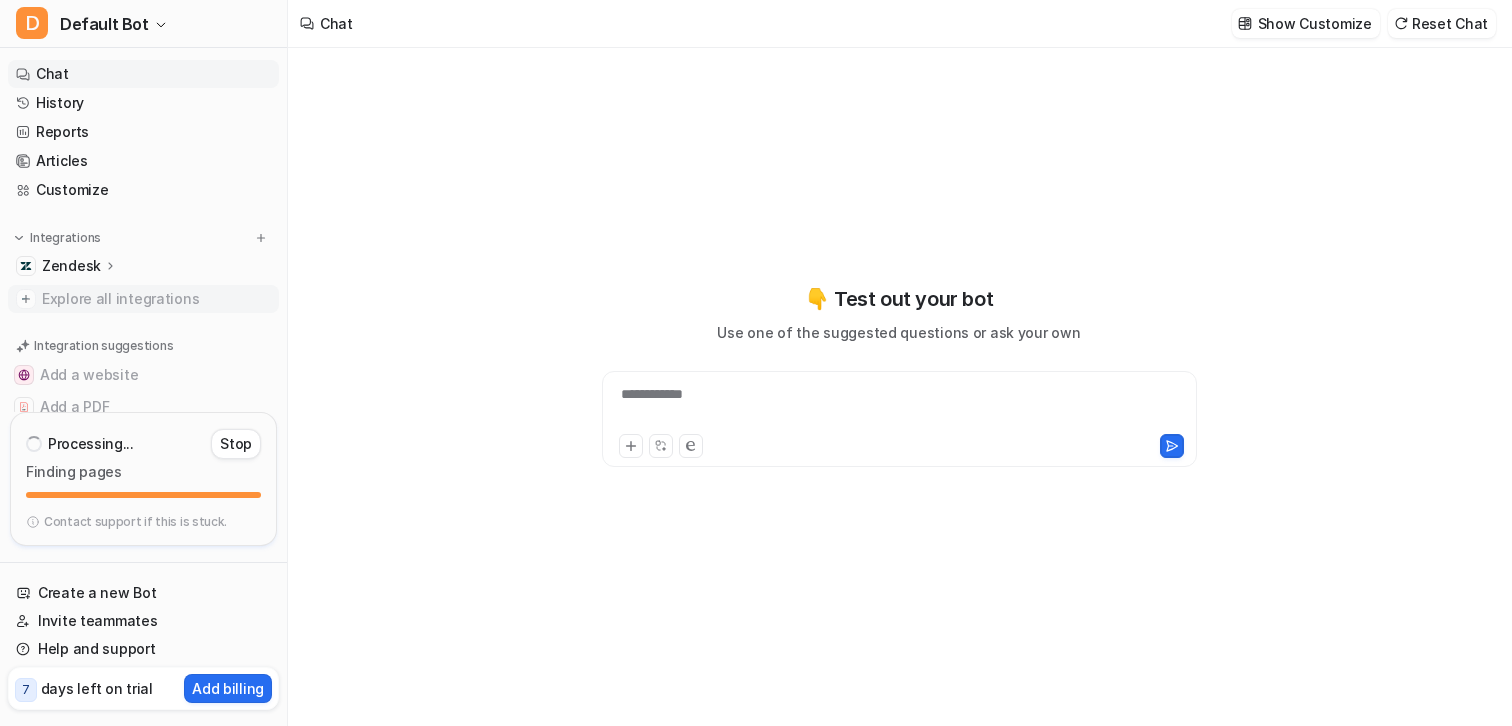 type on "**********" 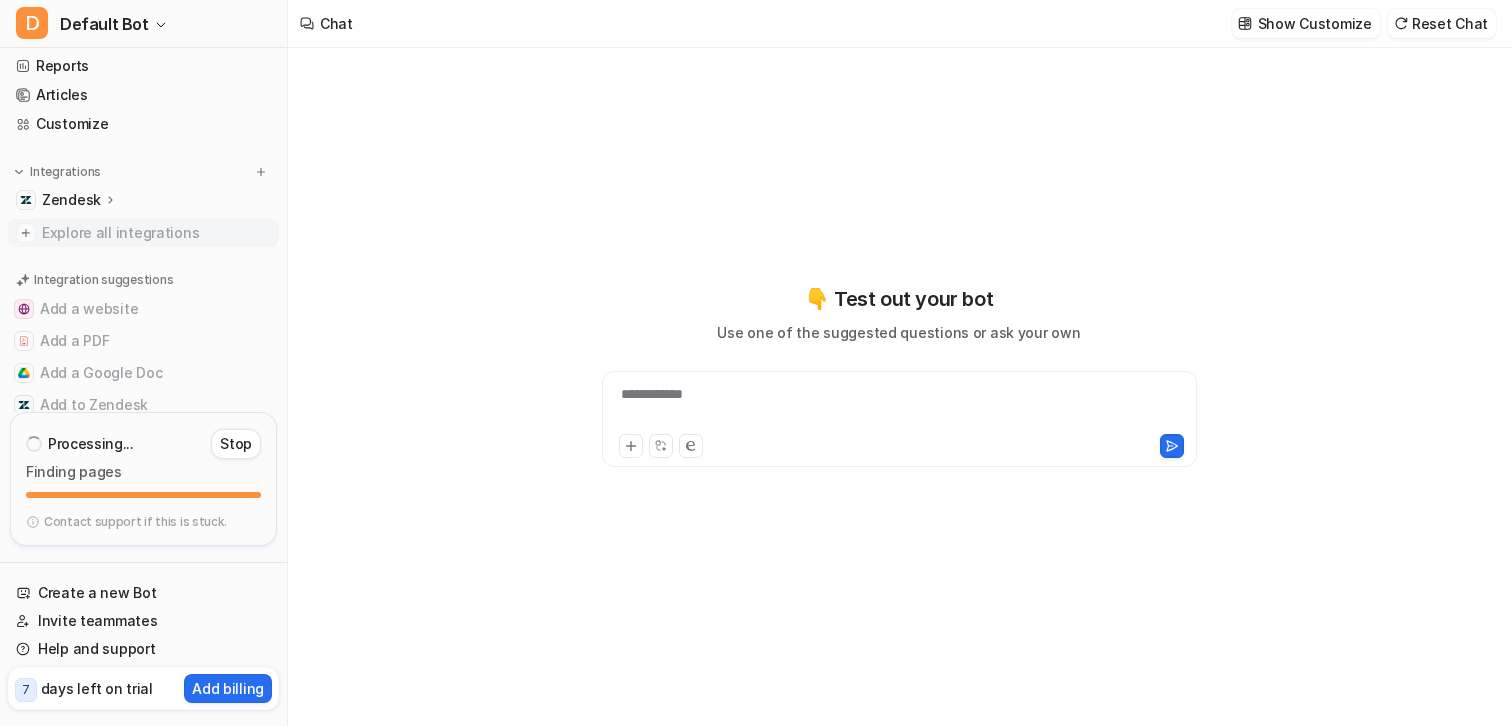 scroll, scrollTop: 85, scrollLeft: 0, axis: vertical 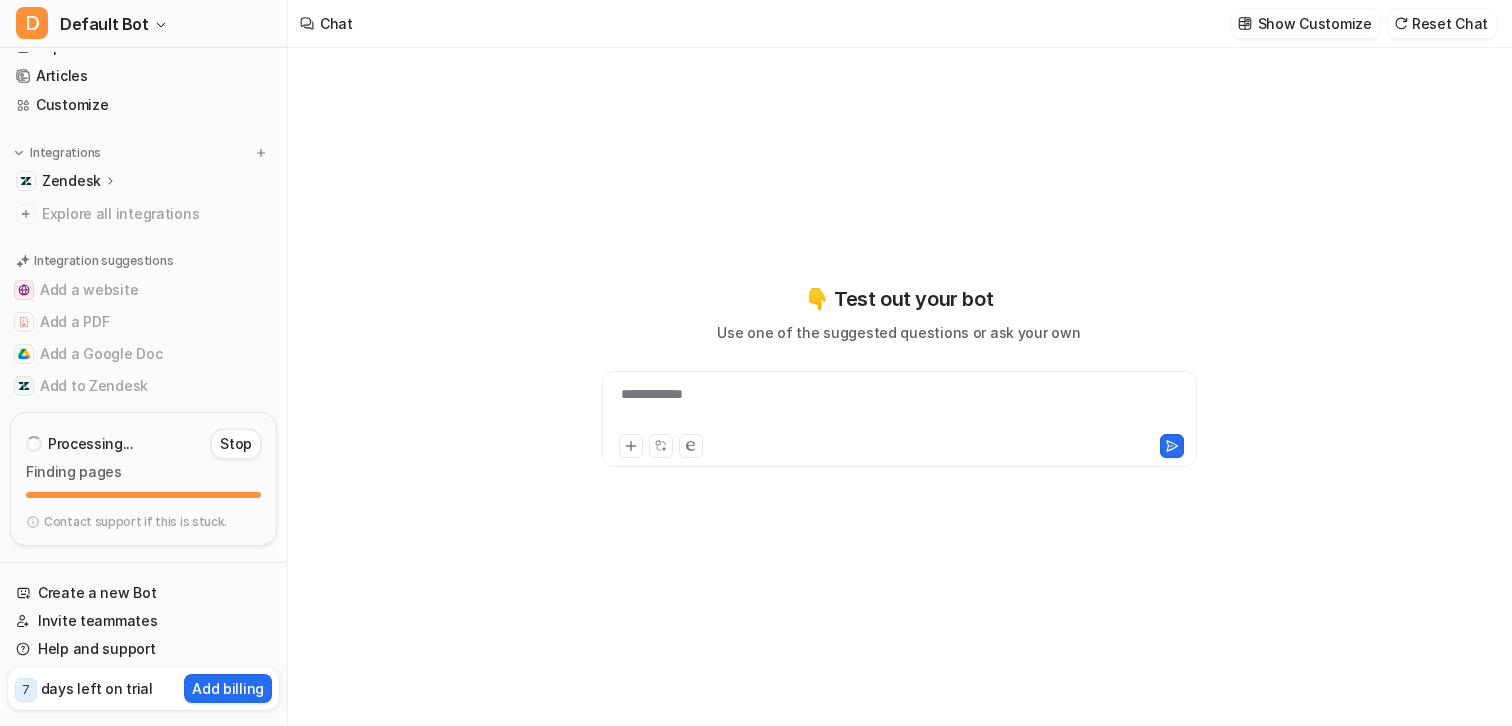click 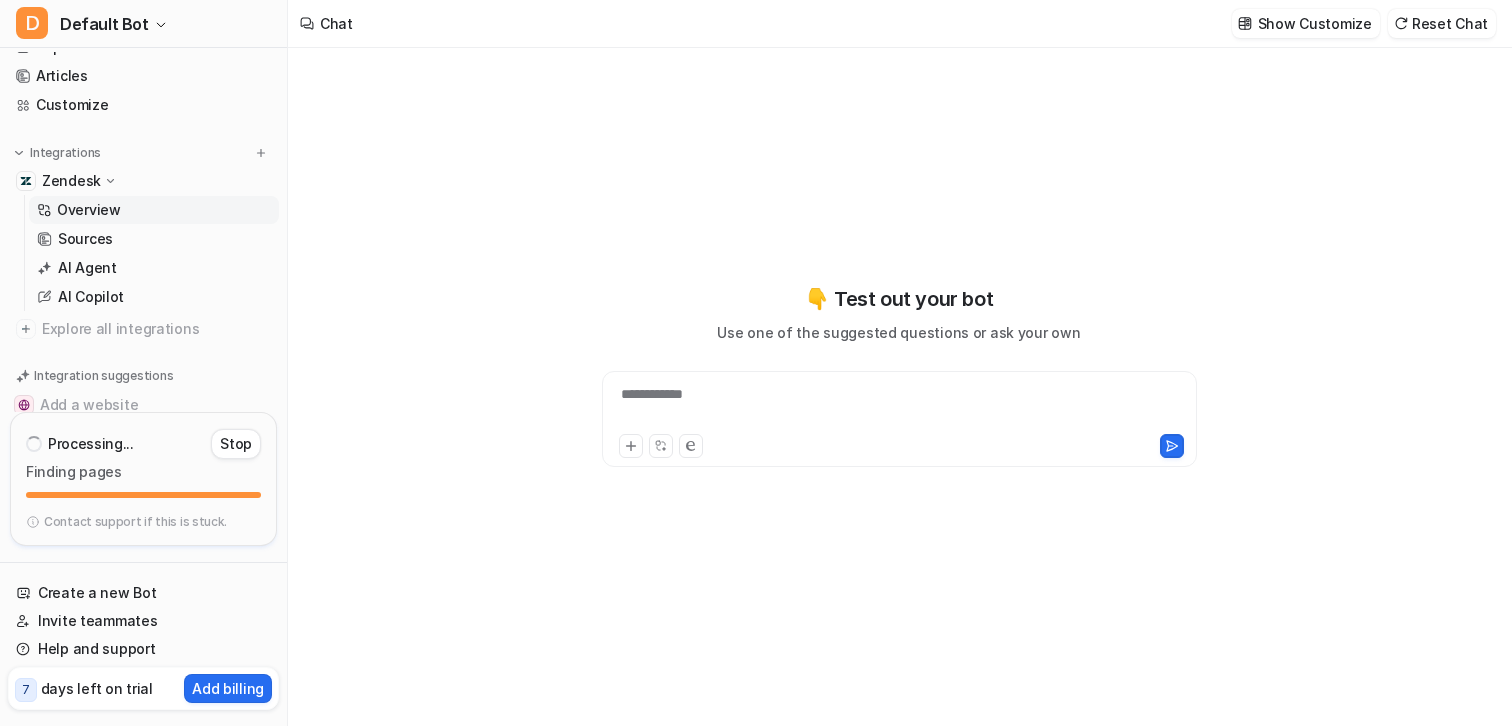 click on "Overview" at bounding box center (89, 210) 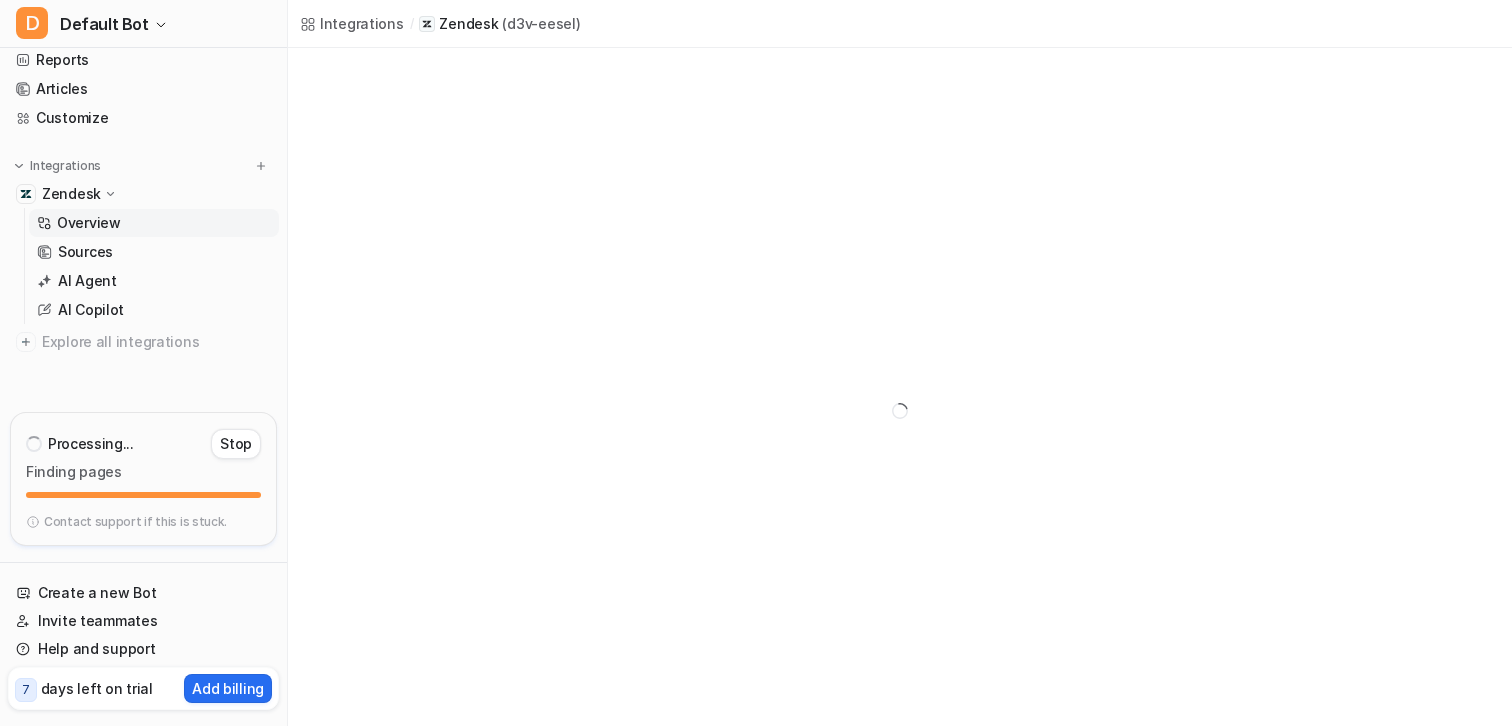 scroll, scrollTop: 72, scrollLeft: 0, axis: vertical 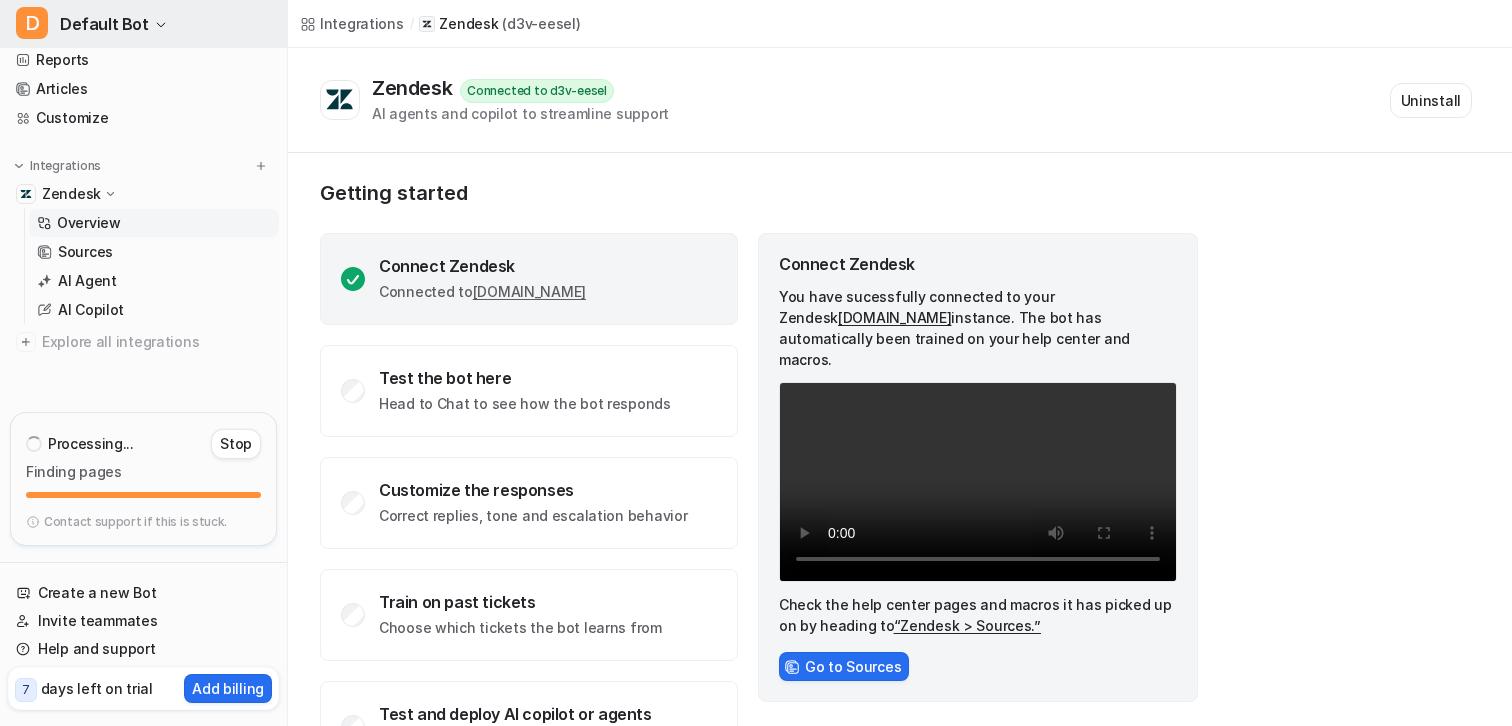 click on "Default Bot" at bounding box center [104, 24] 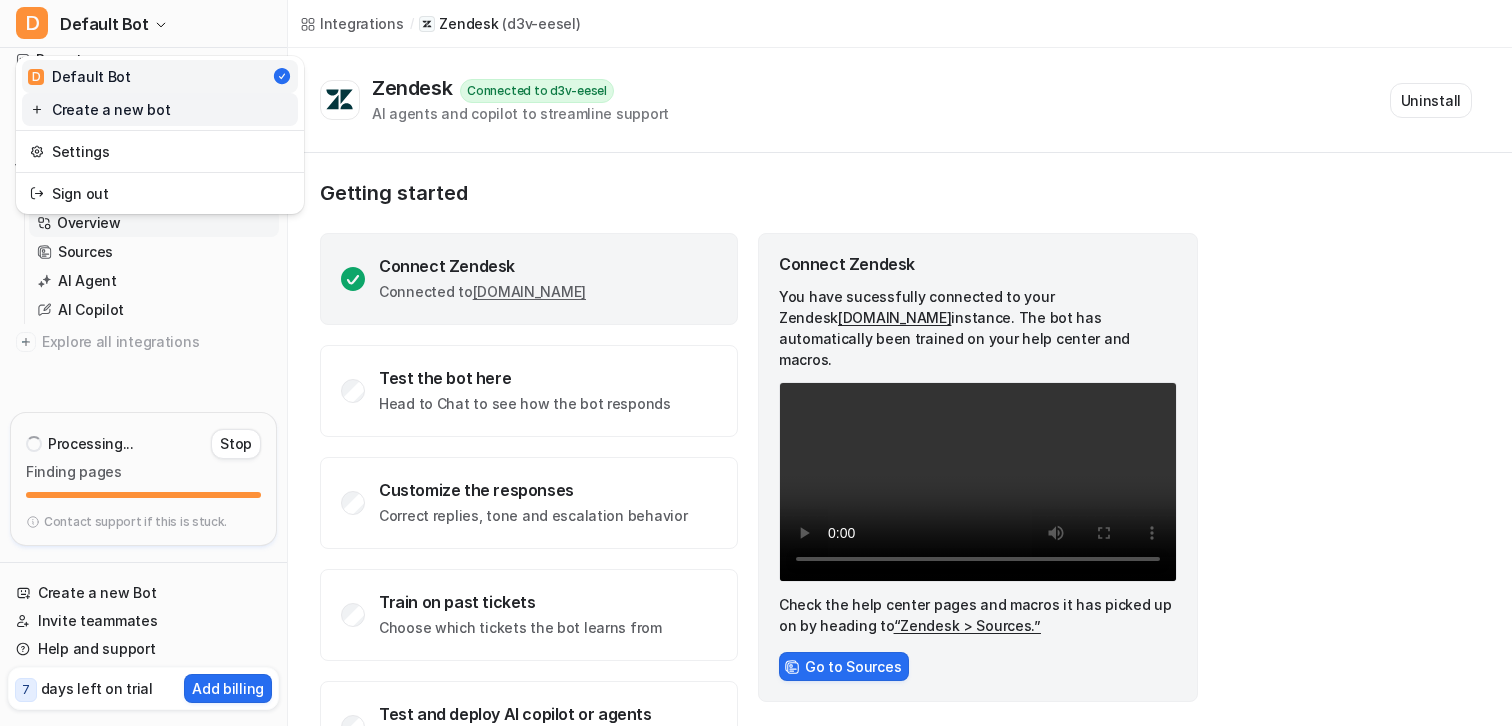 click on "Create a new bot" at bounding box center (160, 109) 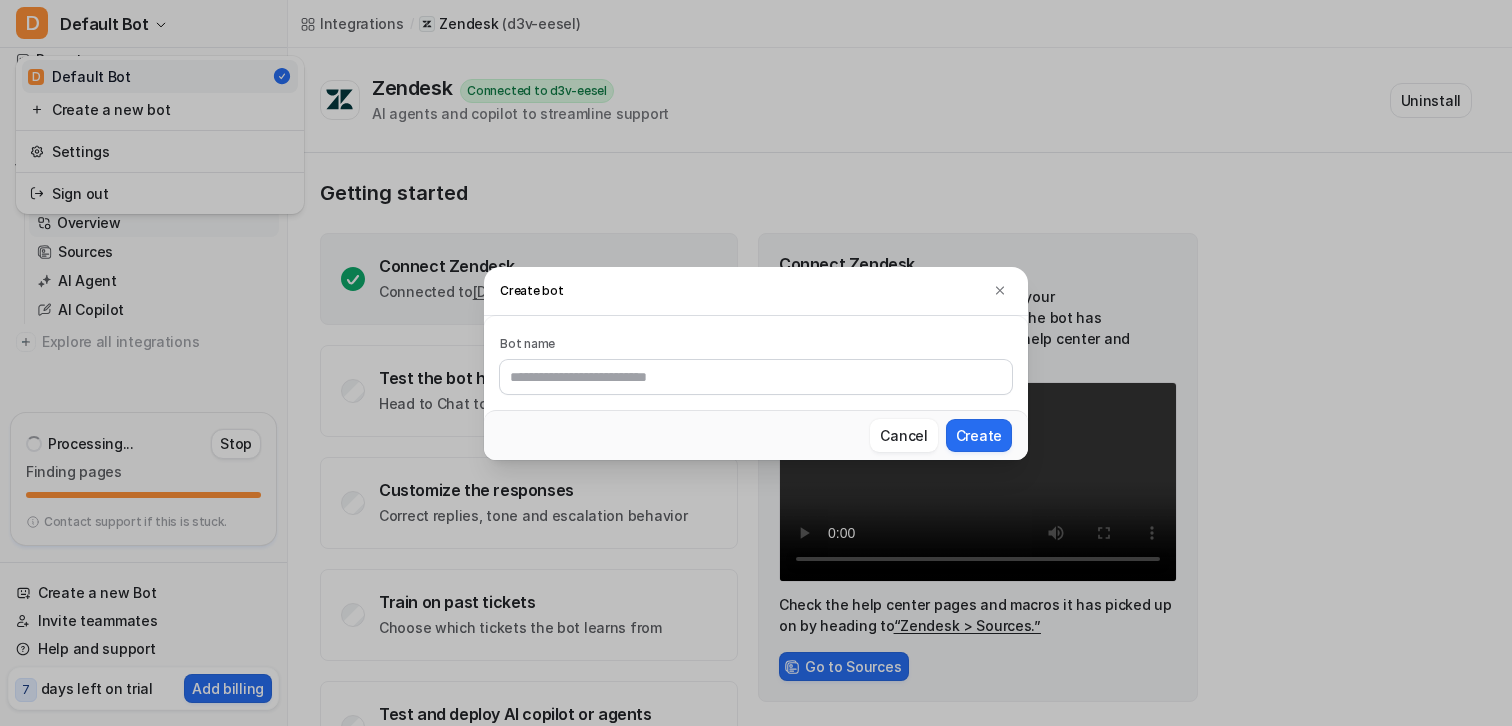 type 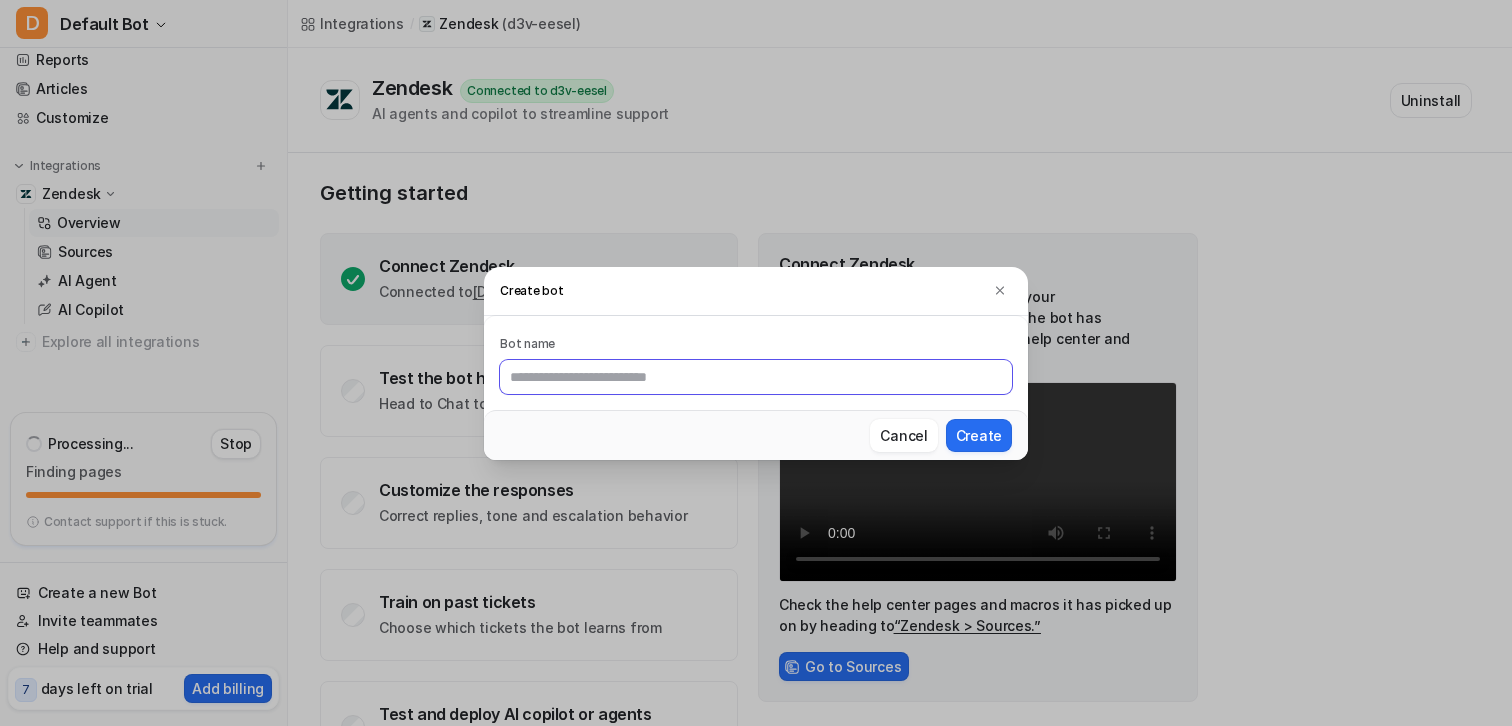 click at bounding box center (756, 377) 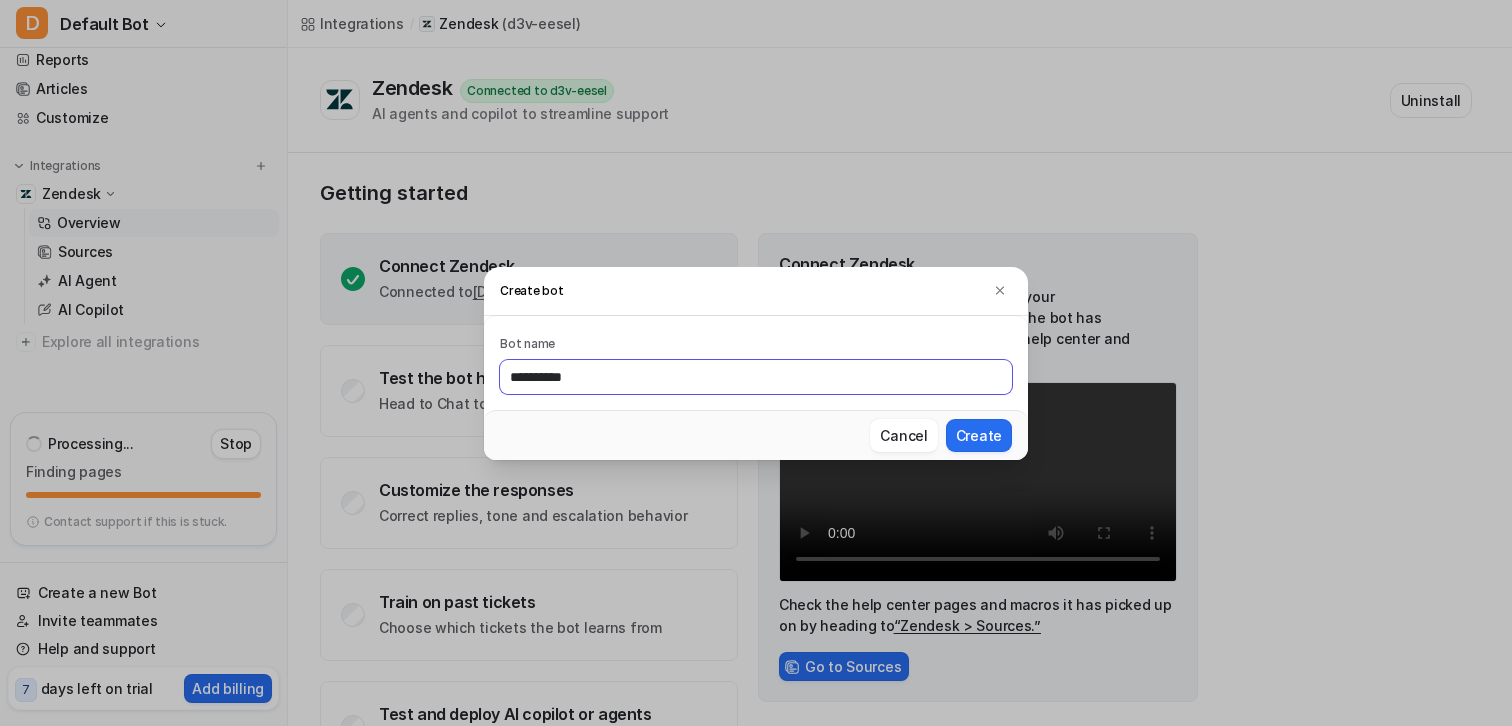 type on "**********" 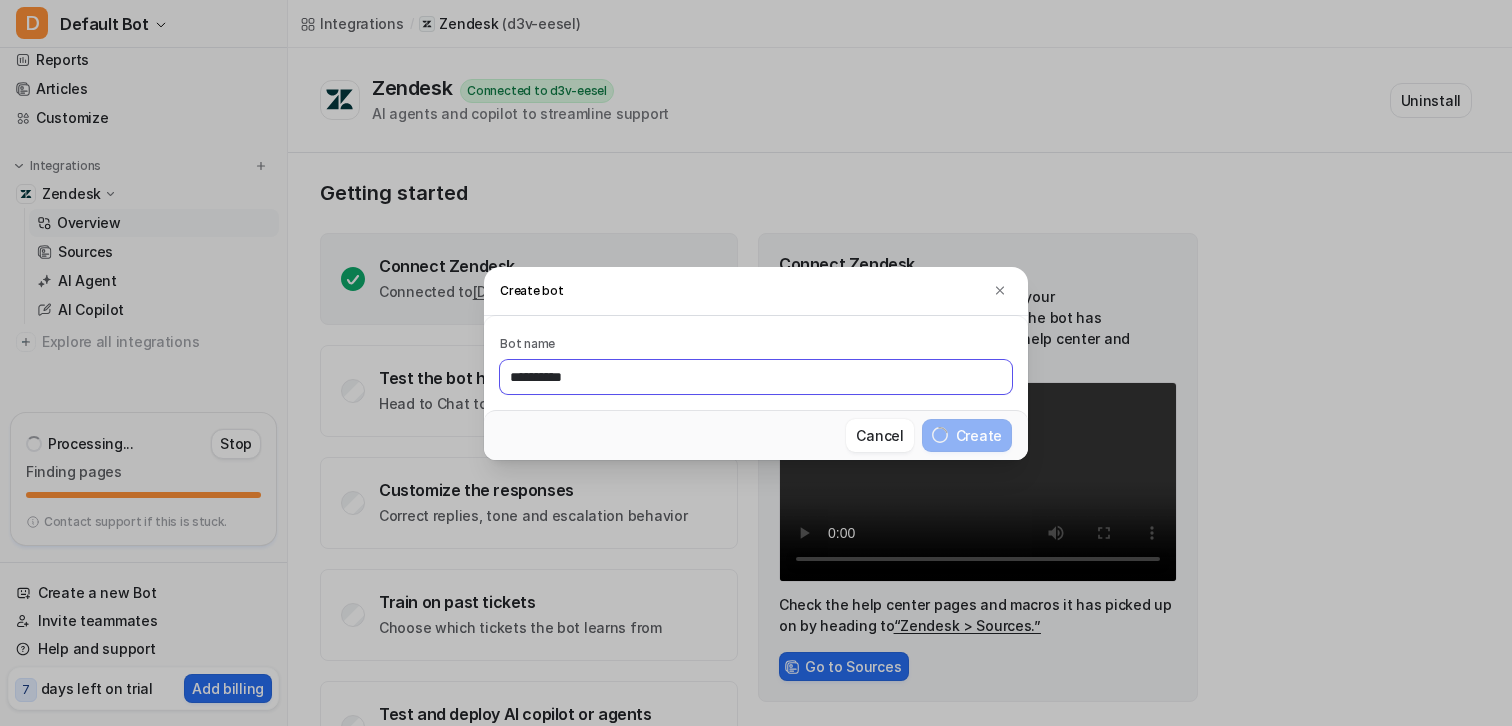 type 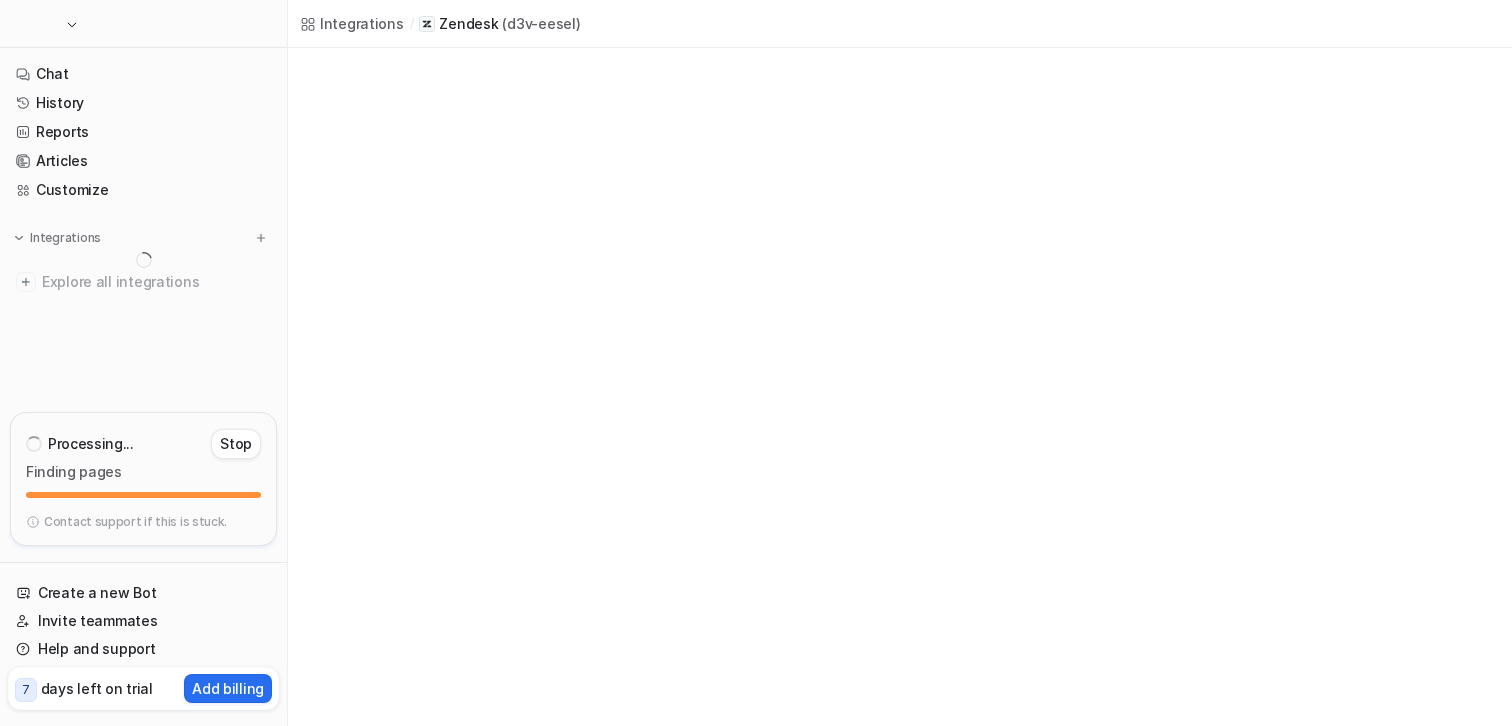 scroll, scrollTop: 0, scrollLeft: 0, axis: both 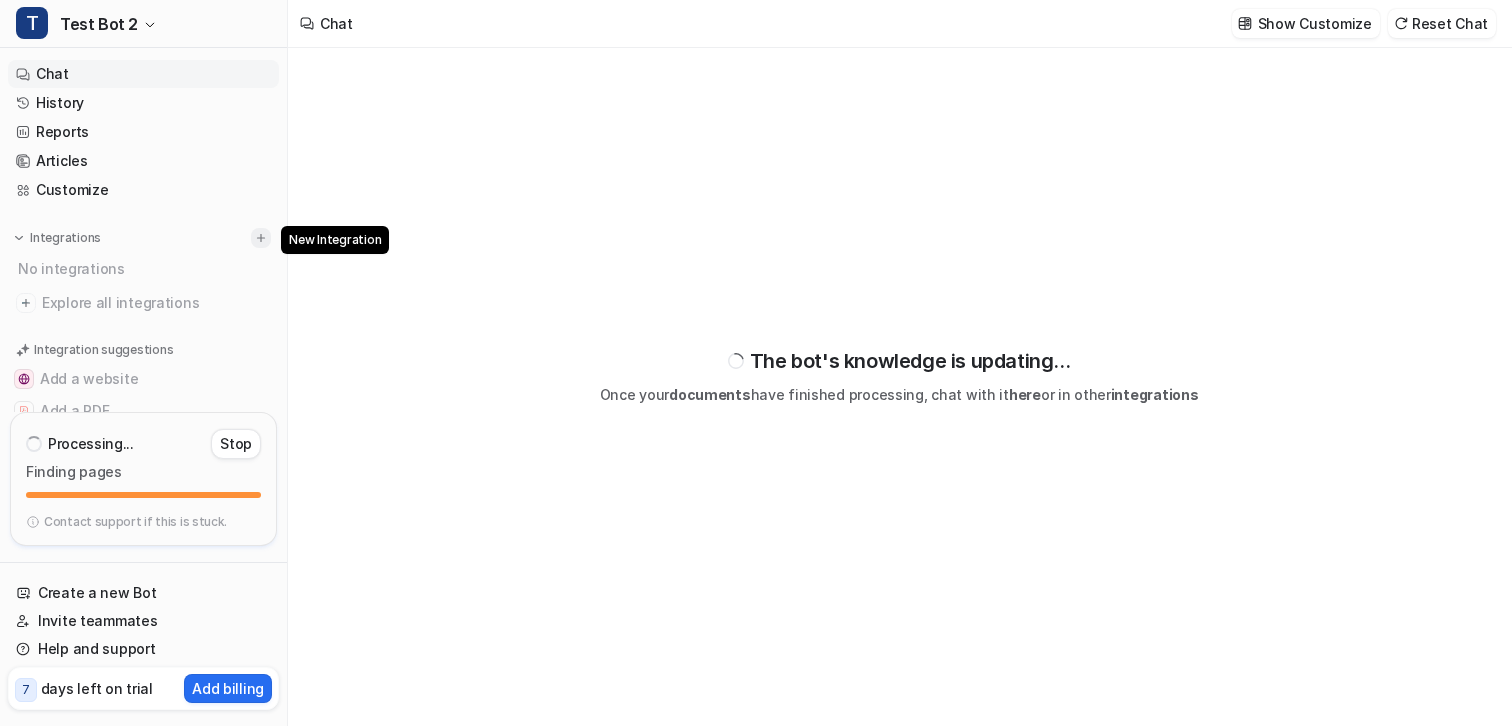 type on "**********" 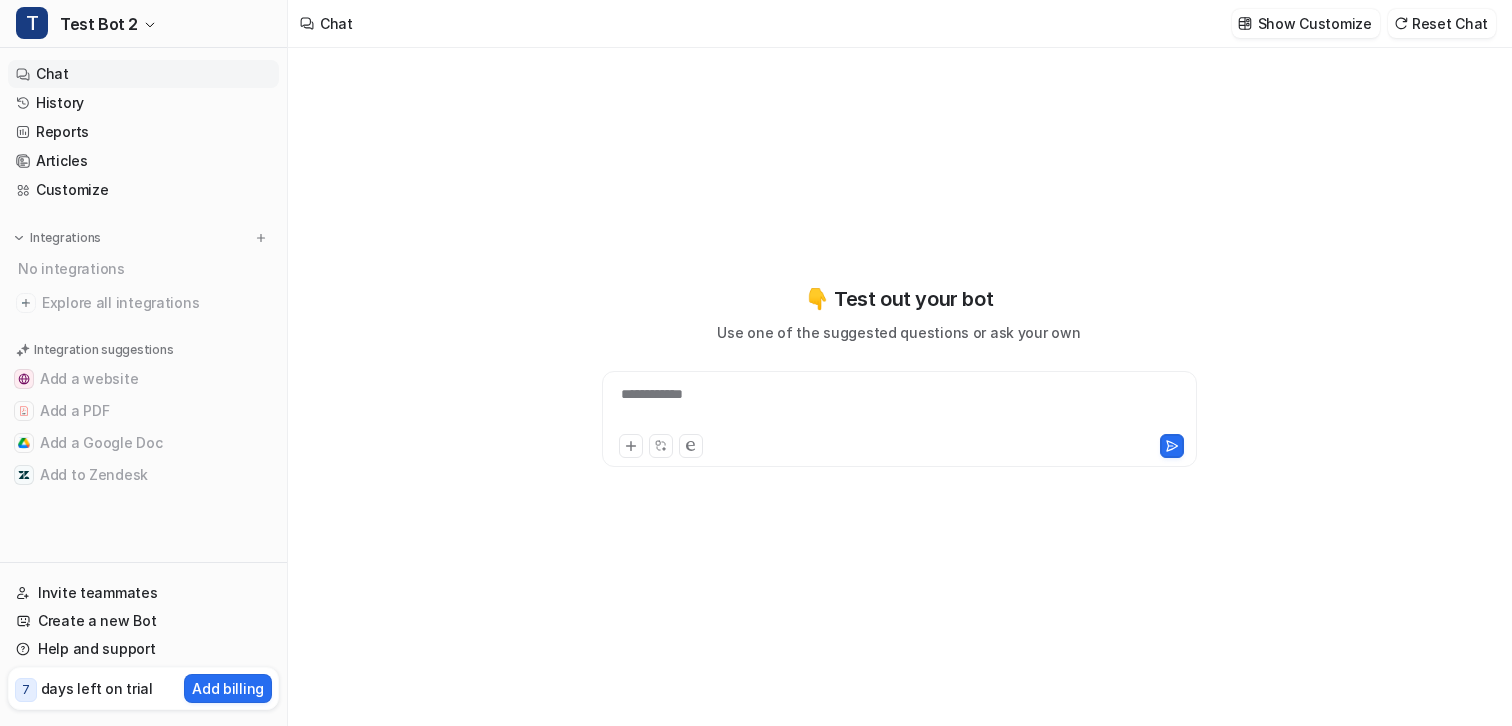 scroll, scrollTop: 0, scrollLeft: 0, axis: both 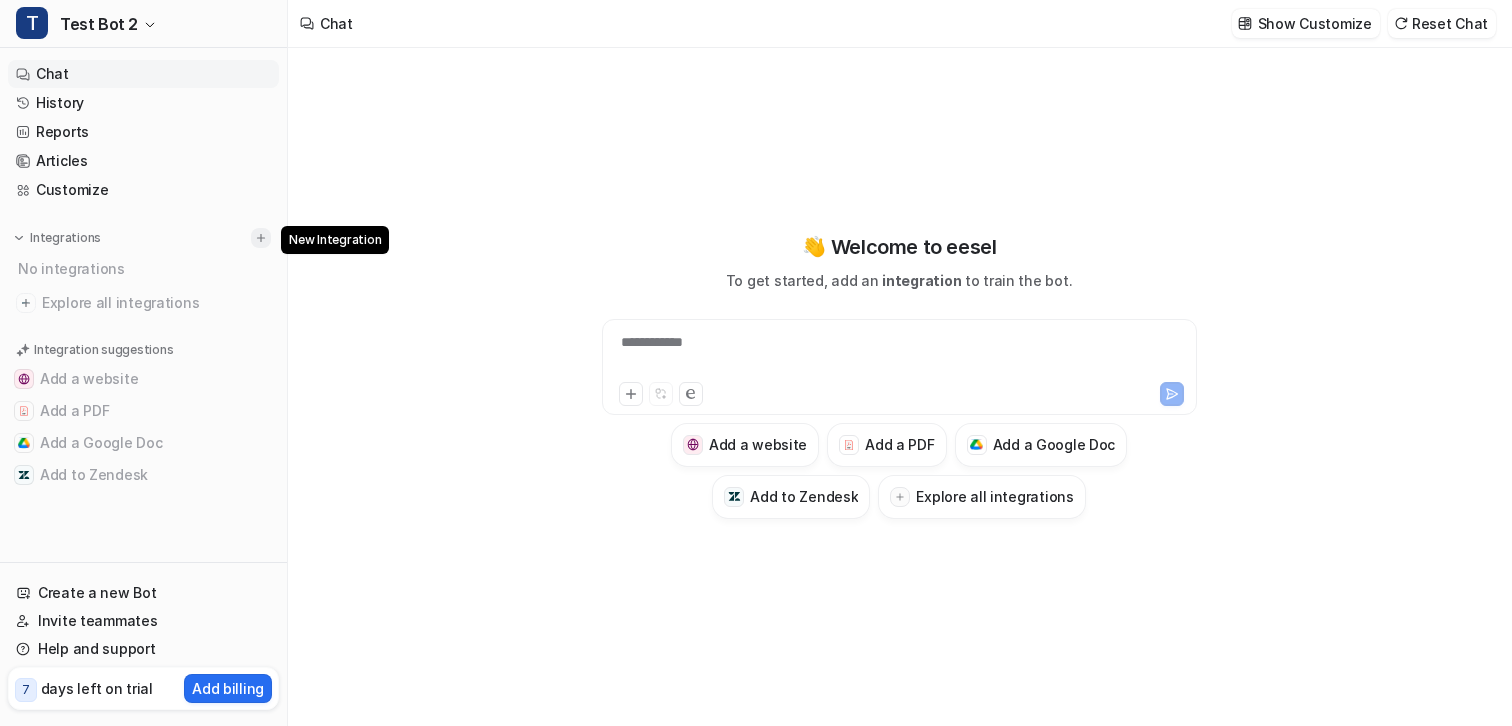 click at bounding box center (261, 238) 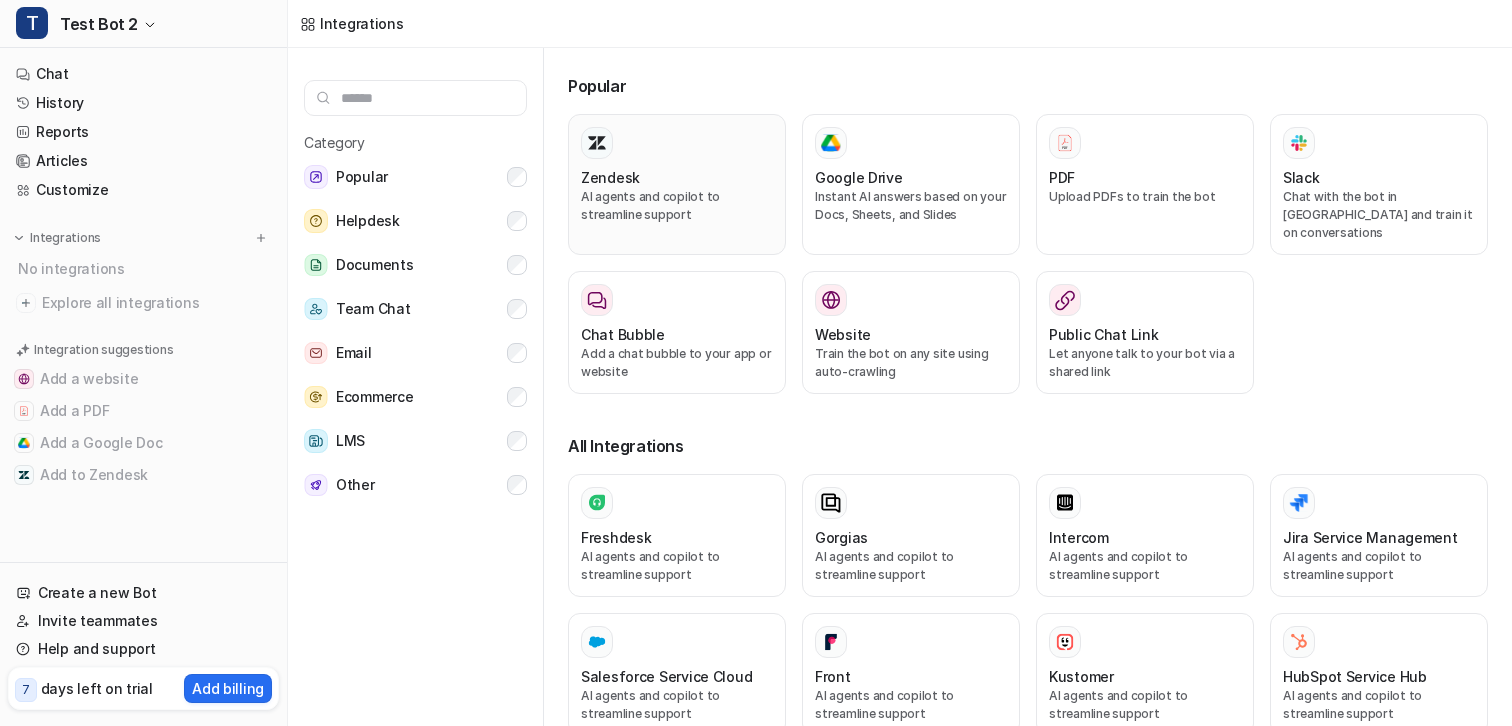 click on "AI agents and copilot to streamline support" at bounding box center [677, 206] 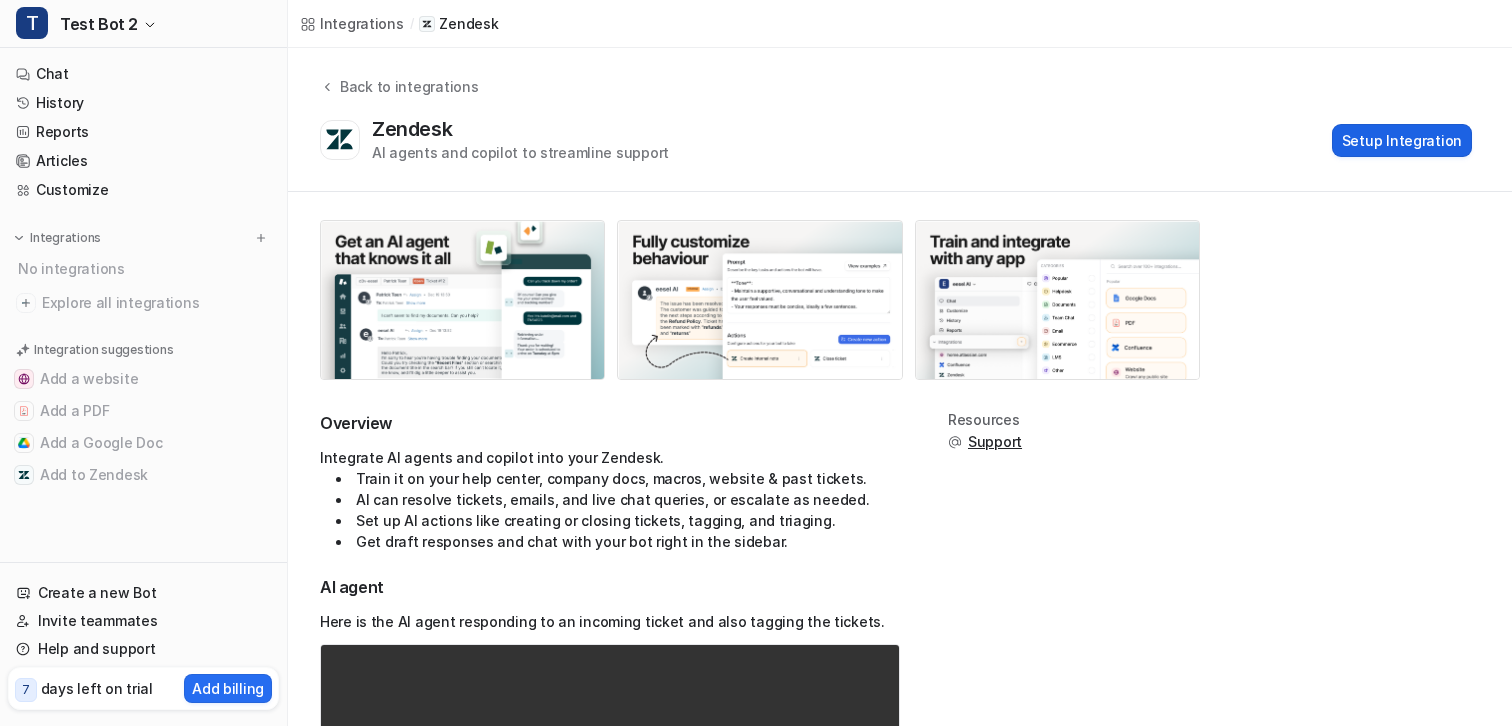 click on "Setup Integration" at bounding box center [1402, 140] 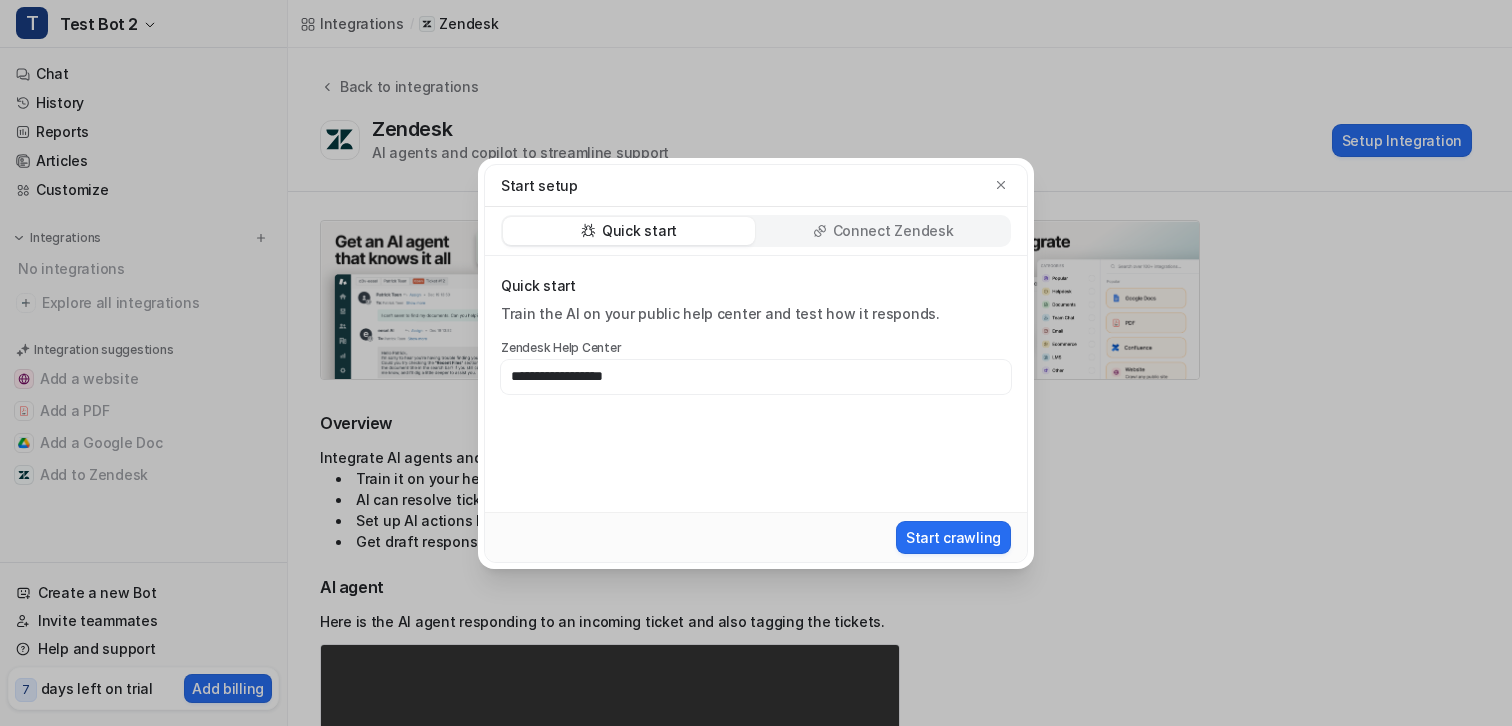 type on "**********" 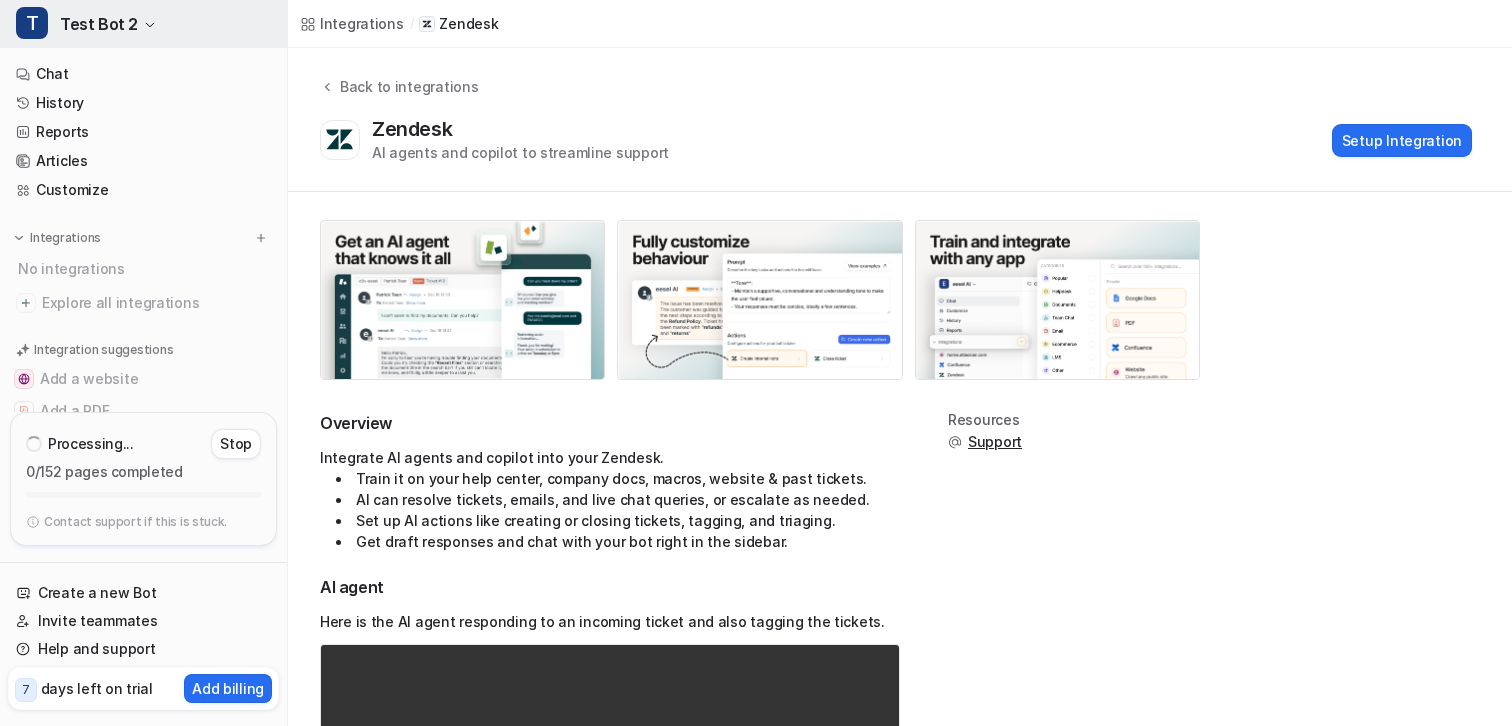 click on "T Test Bot 2" at bounding box center [143, 24] 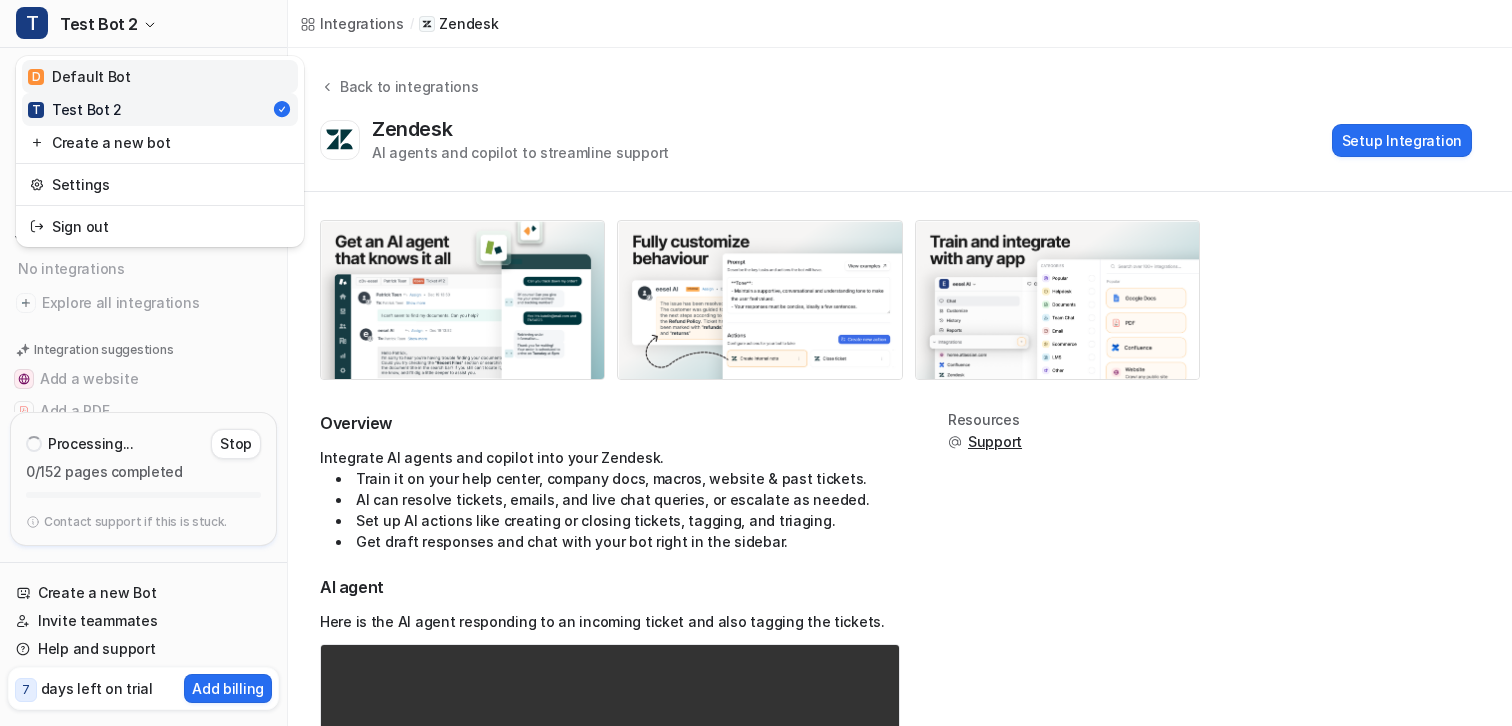 click on "D   Default Bot" at bounding box center (79, 76) 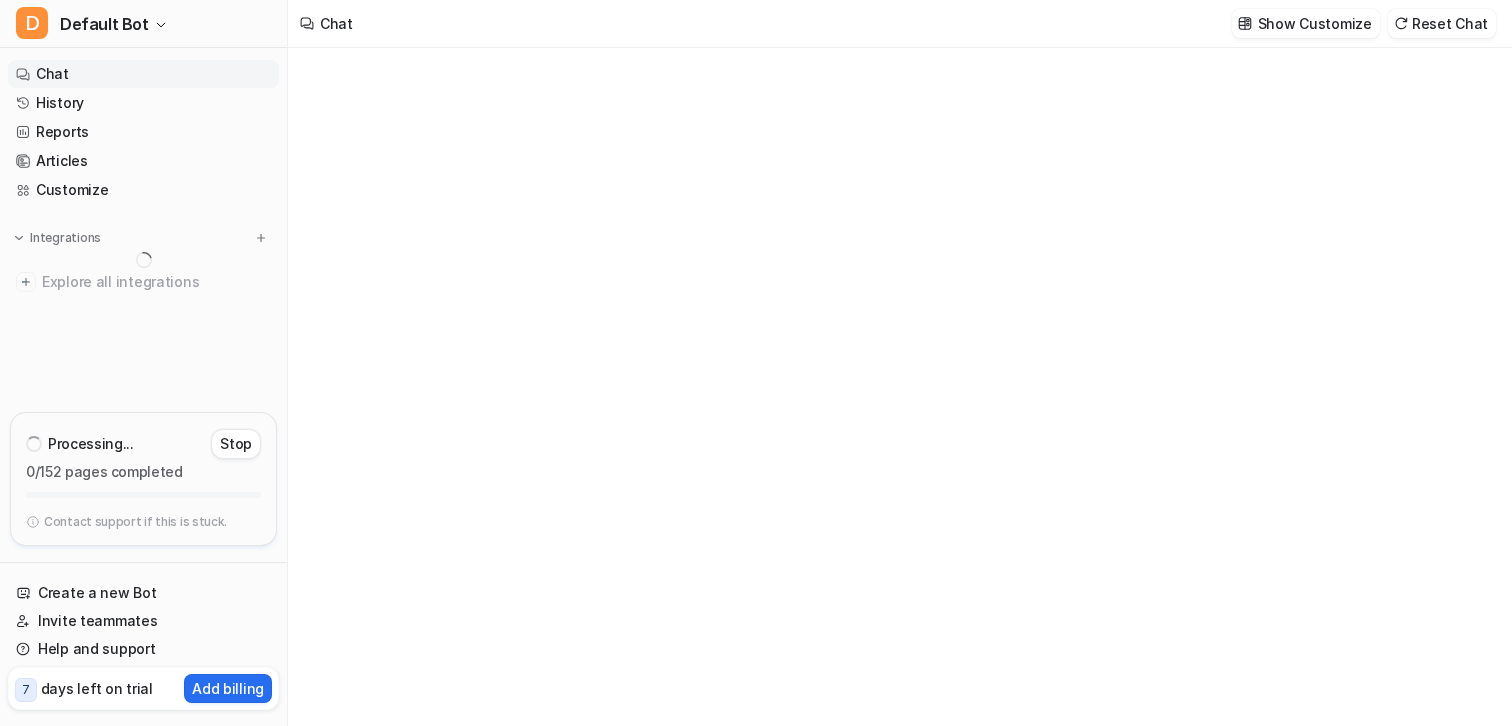type on "**********" 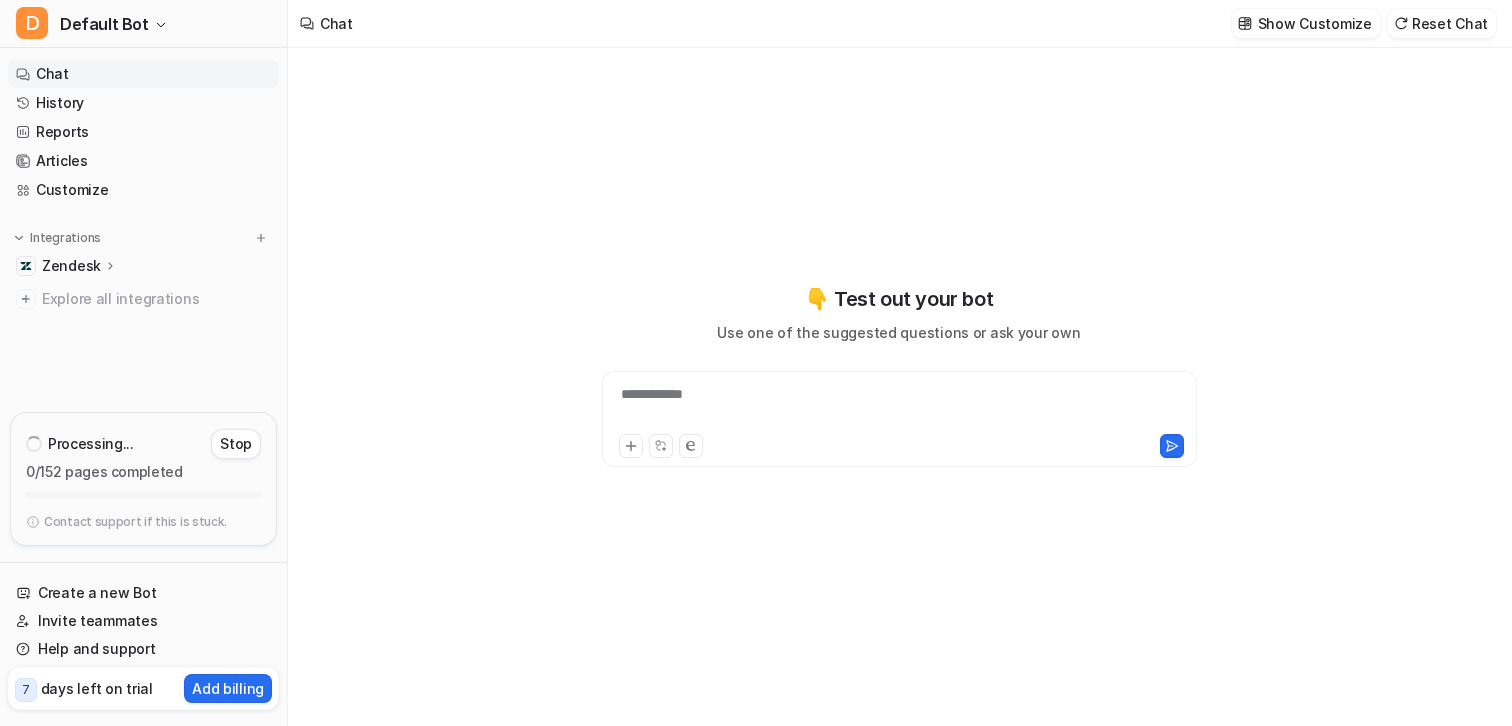 click on "Zendesk" at bounding box center (71, 266) 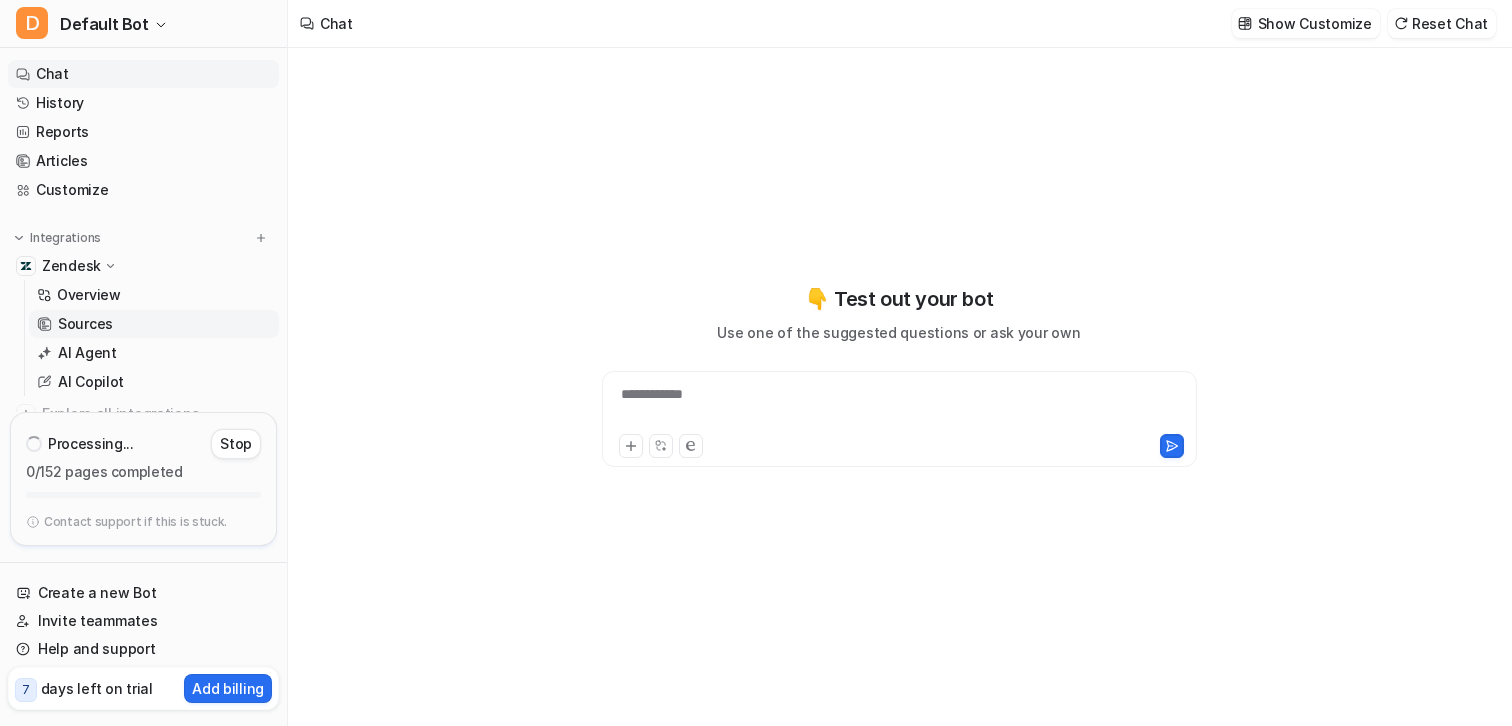 click on "Sources" at bounding box center (85, 324) 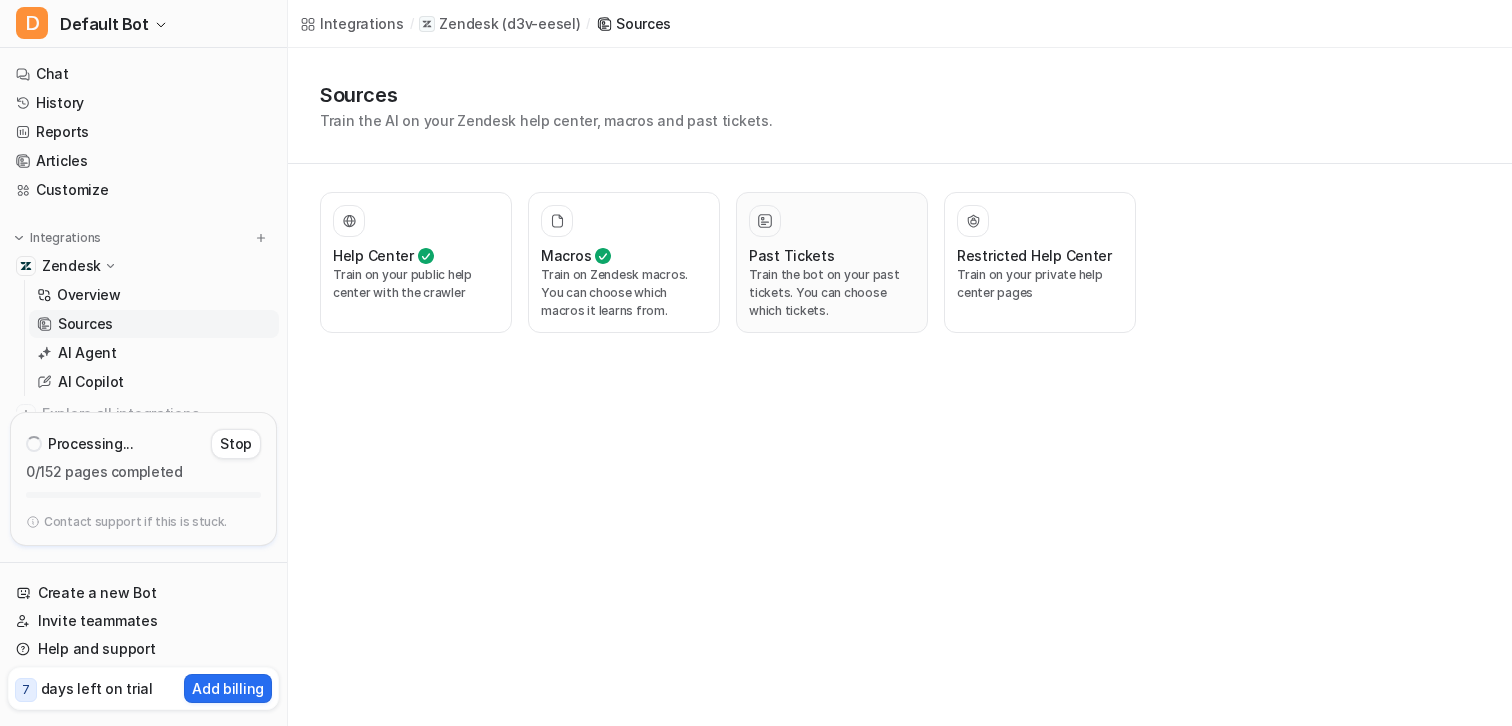click on "Train the bot on your past tickets. You can choose which tickets." at bounding box center [832, 293] 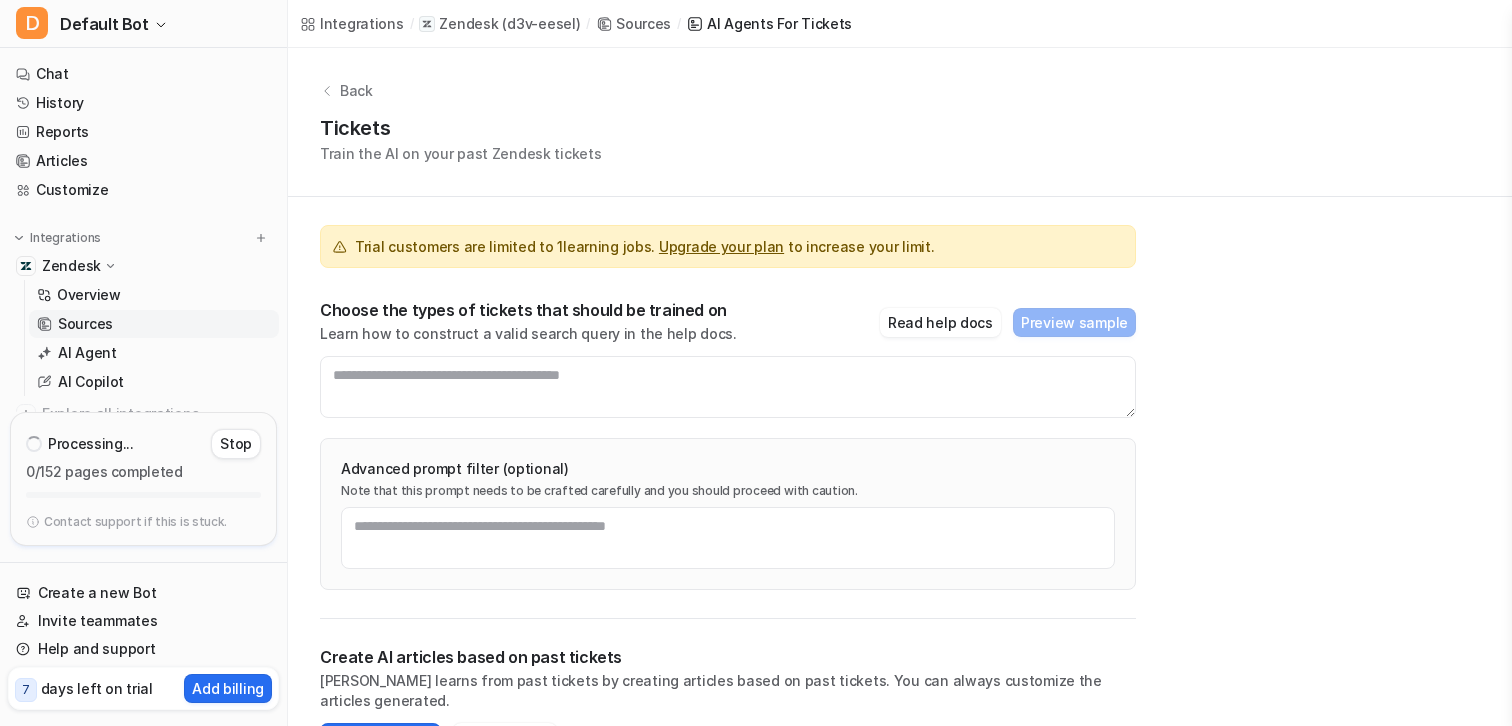 click on "Trial customers are limited to   1  learning jobs.   Upgrade your plan   to increase your limit." at bounding box center [644, 246] 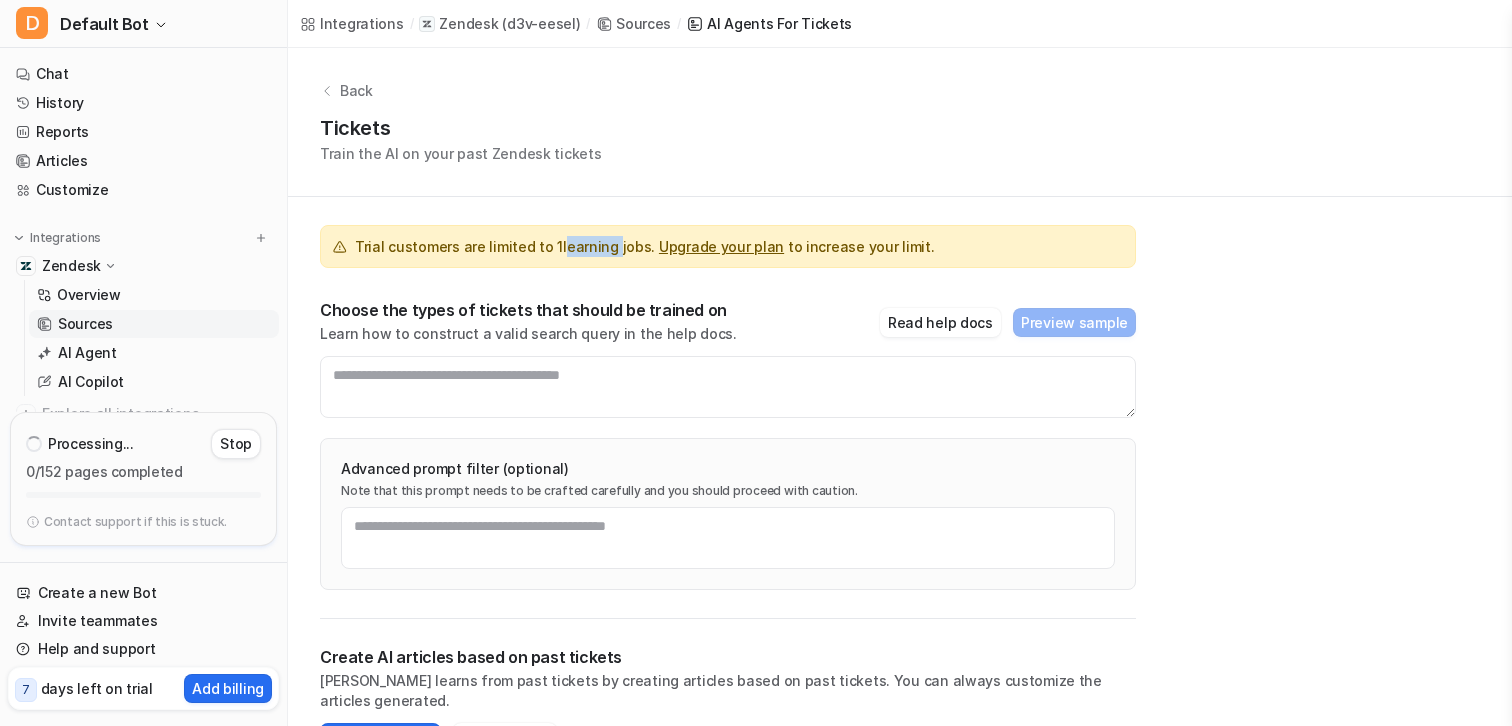 click on "Trial customers are limited to   1  learning jobs.   Upgrade your plan   to increase your limit." at bounding box center (644, 246) 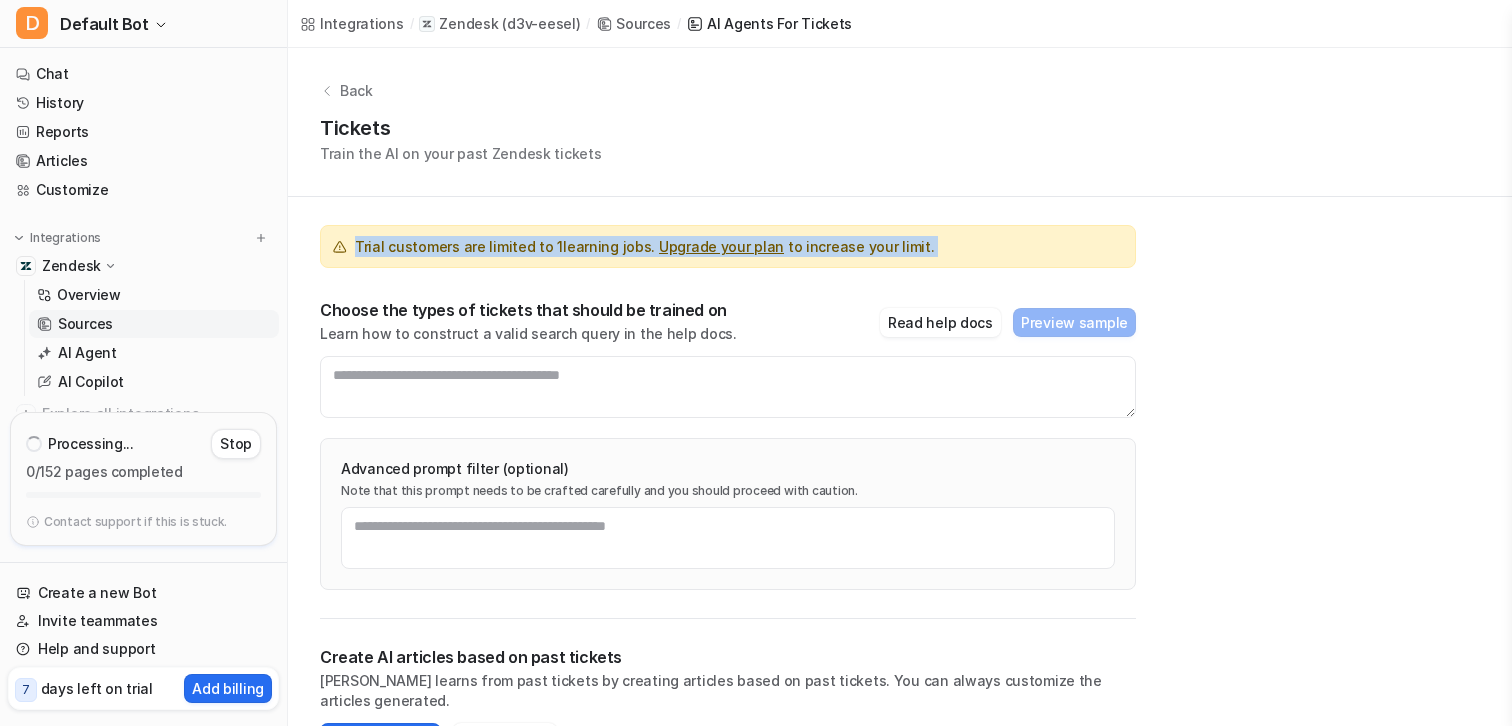 click on "Trial customers are limited to   1  learning jobs.   Upgrade your plan   to increase your limit." at bounding box center (644, 246) 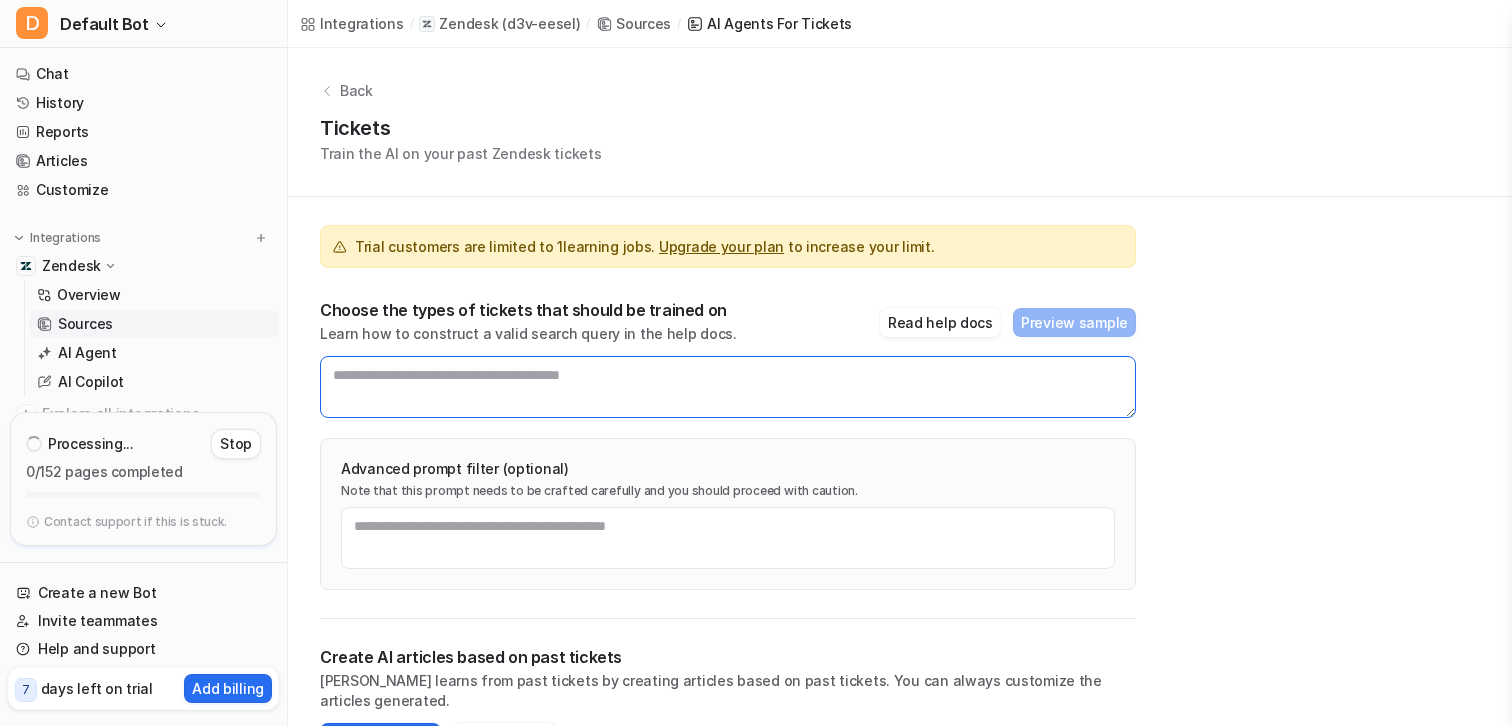 click at bounding box center (728, 387) 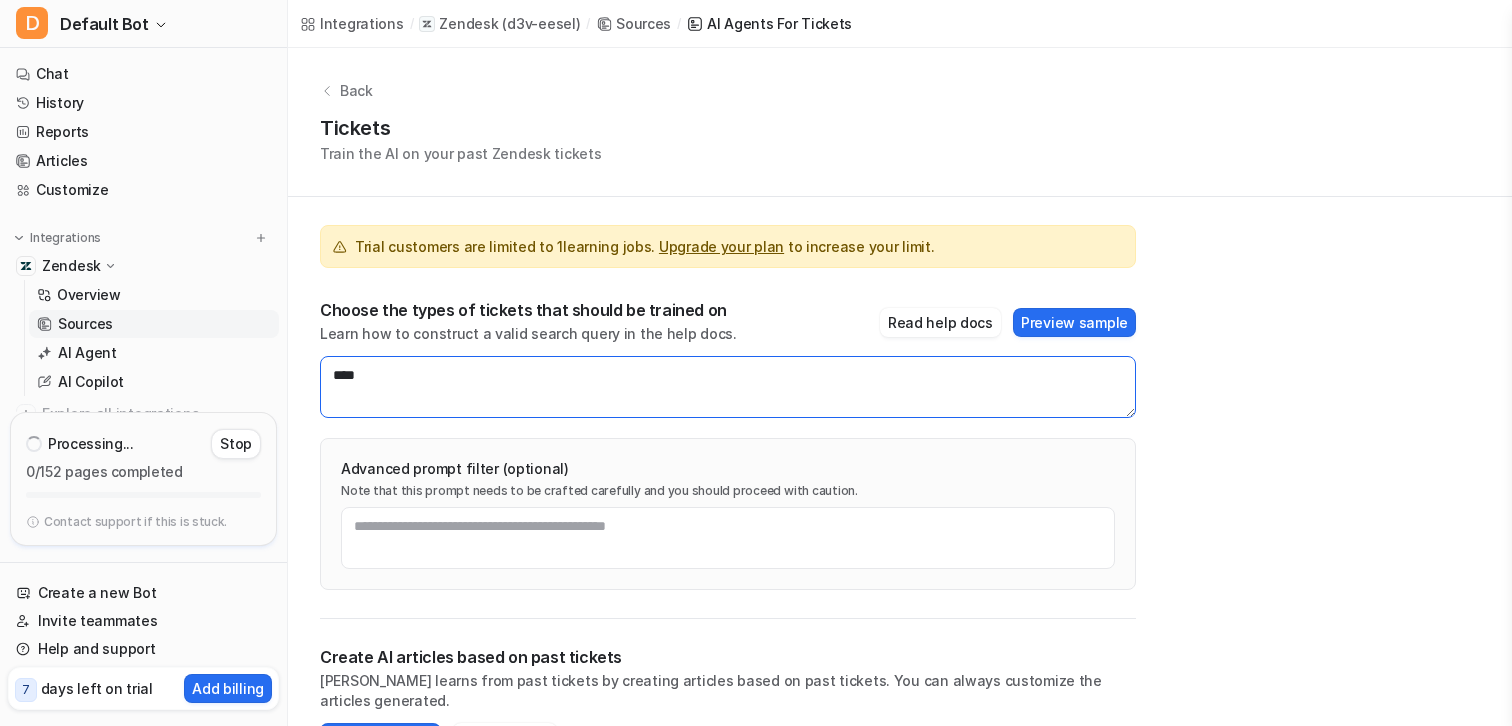 type on "***" 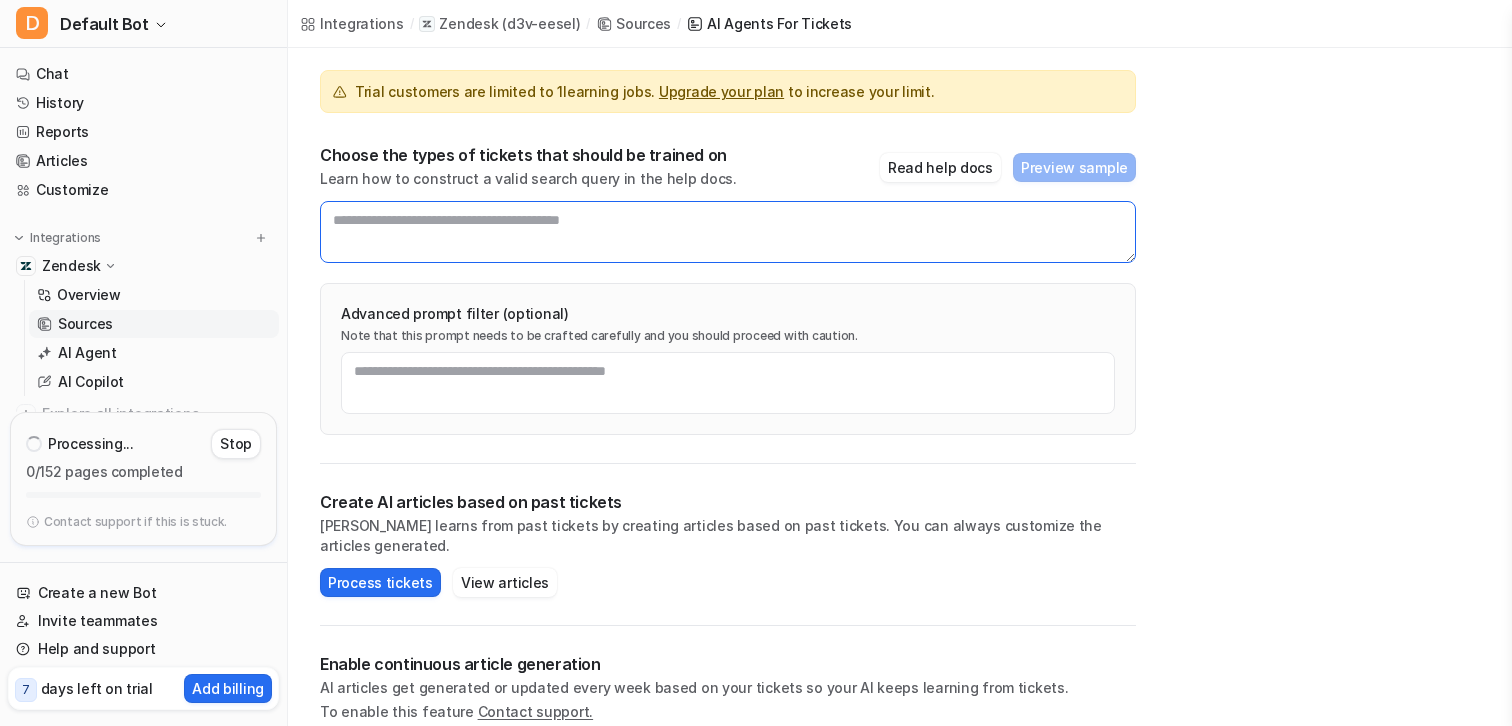 scroll, scrollTop: 171, scrollLeft: 0, axis: vertical 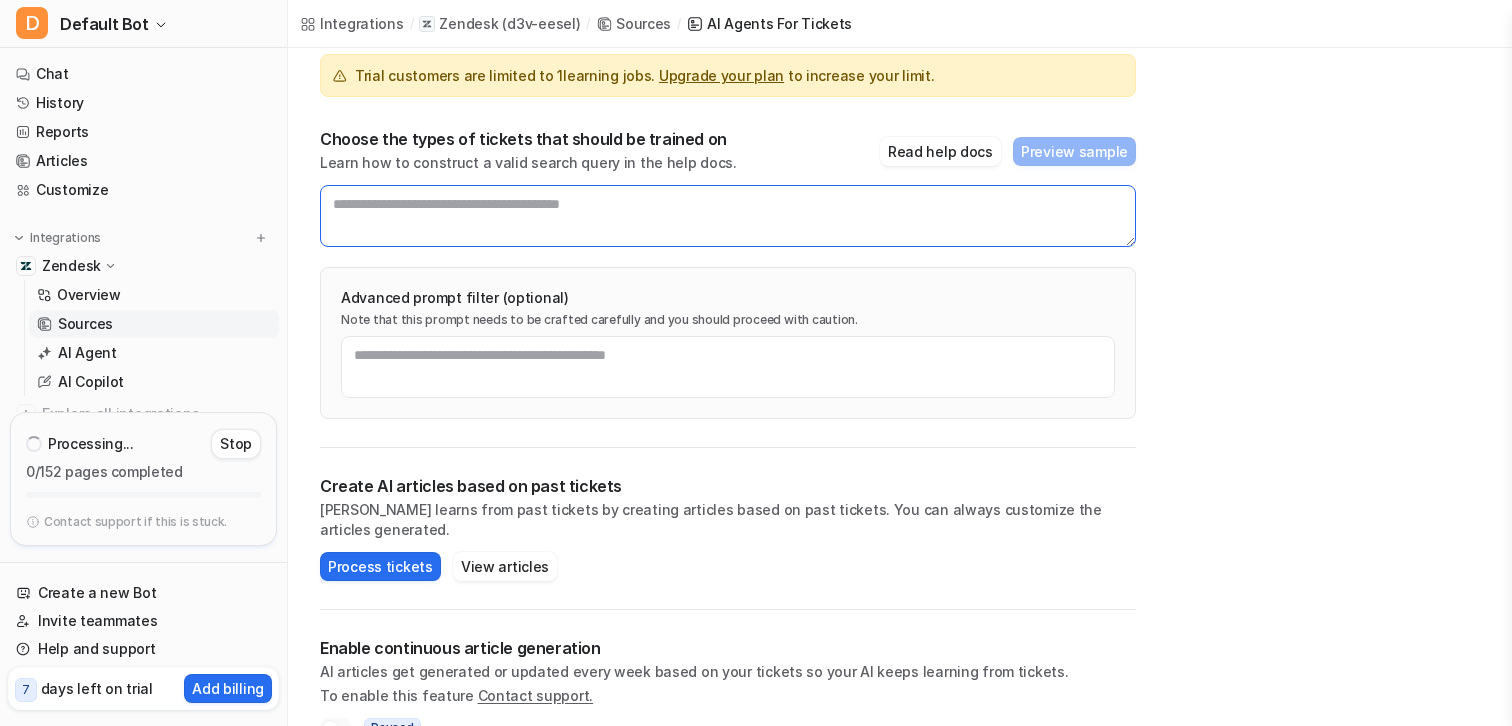 paste on "**********" 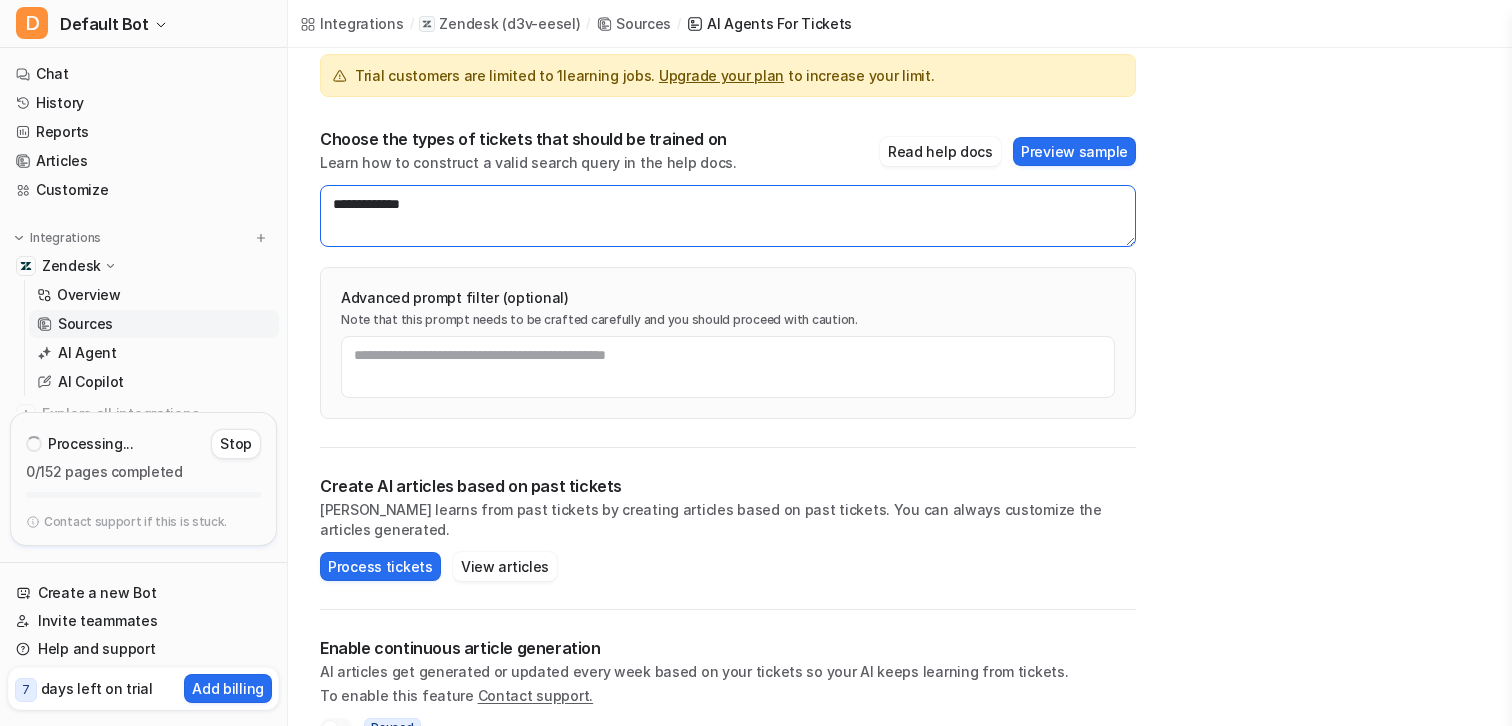 type on "**********" 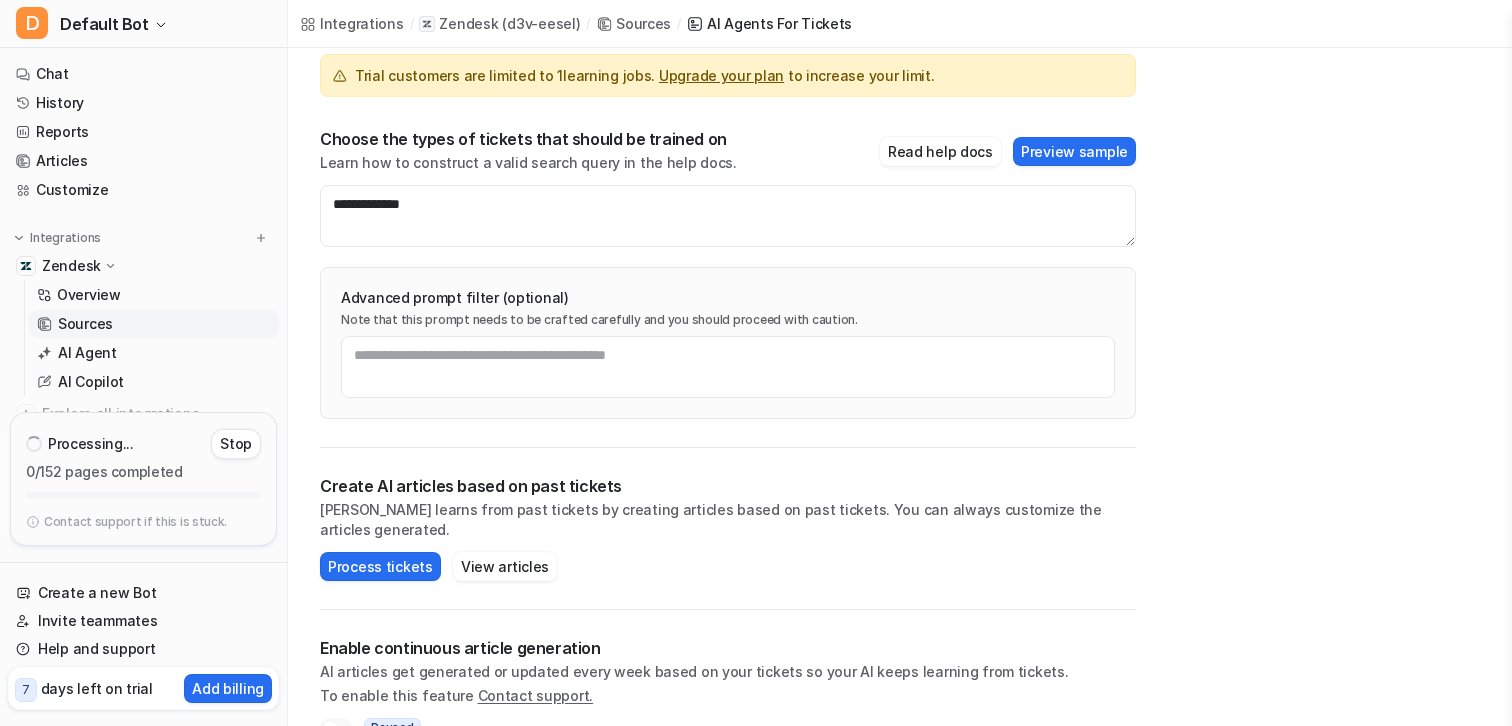 click on "Choose the types of tickets that should be trained on" at bounding box center [528, 139] 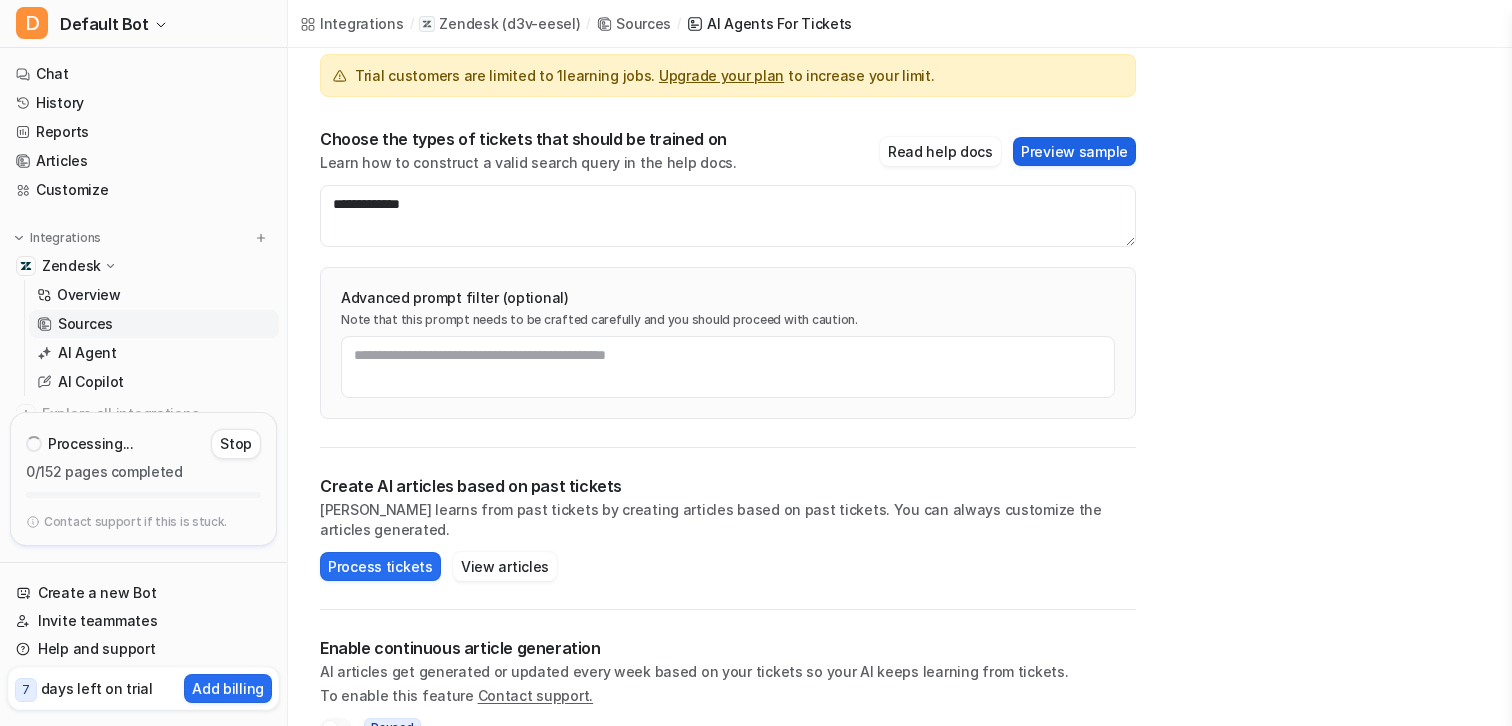 click on "Preview sample" at bounding box center [1074, 151] 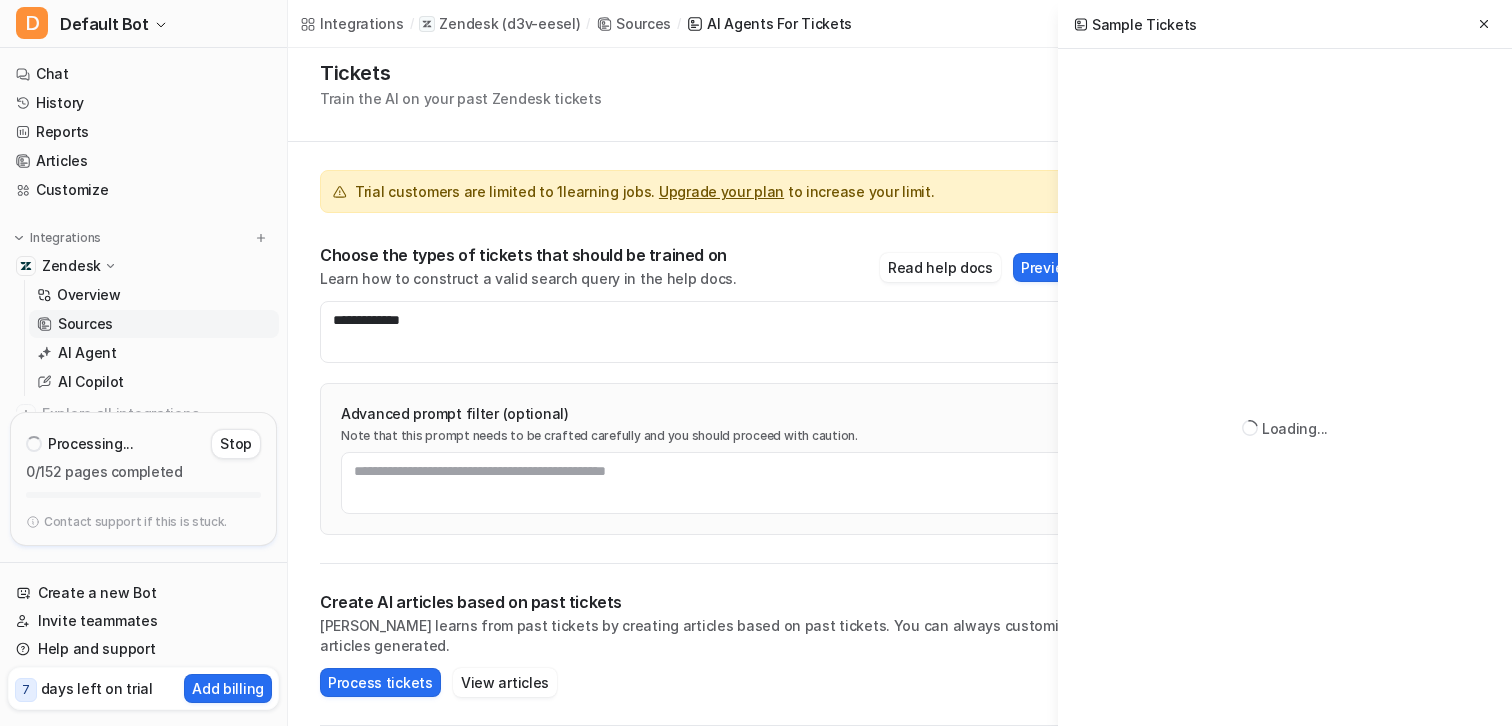 scroll, scrollTop: 54, scrollLeft: 0, axis: vertical 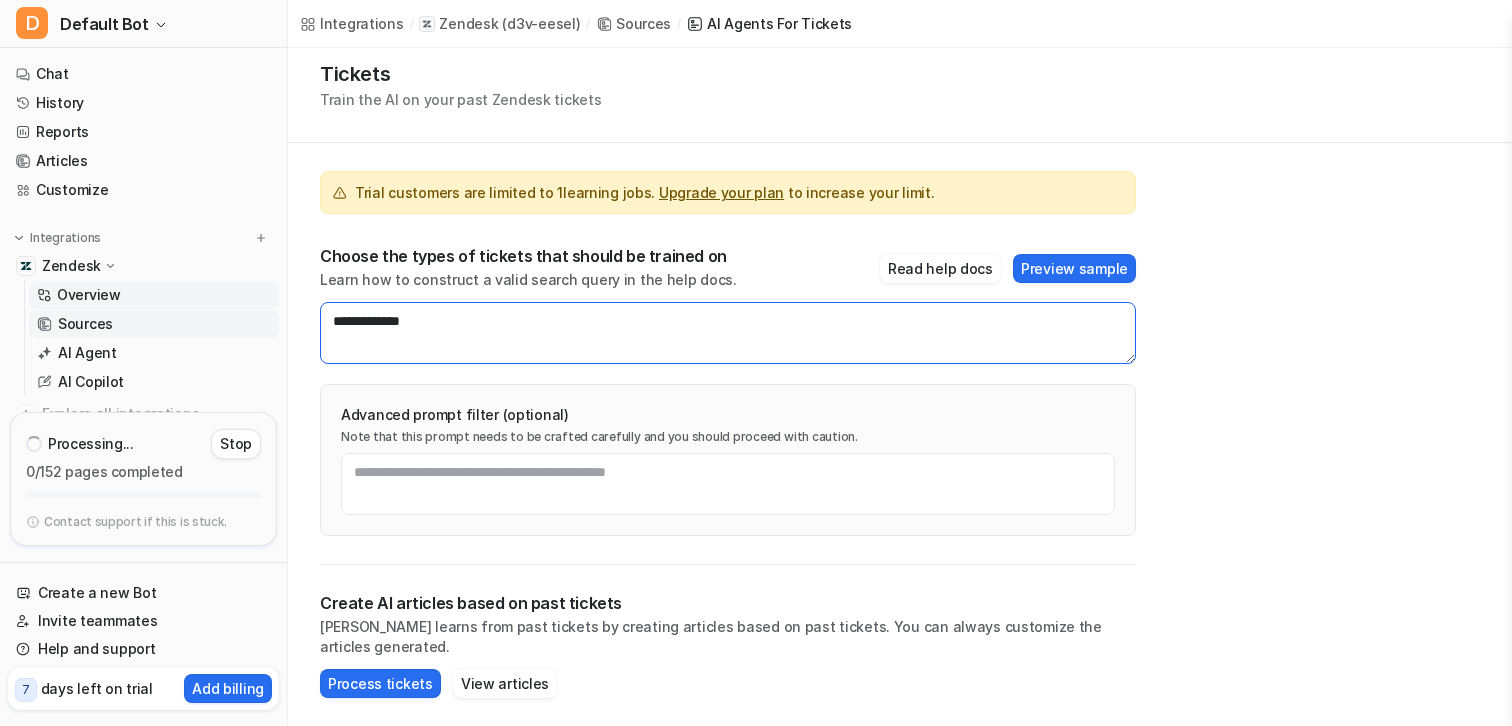 drag, startPoint x: 406, startPoint y: 326, endPoint x: 220, endPoint y: 293, distance: 188.90474 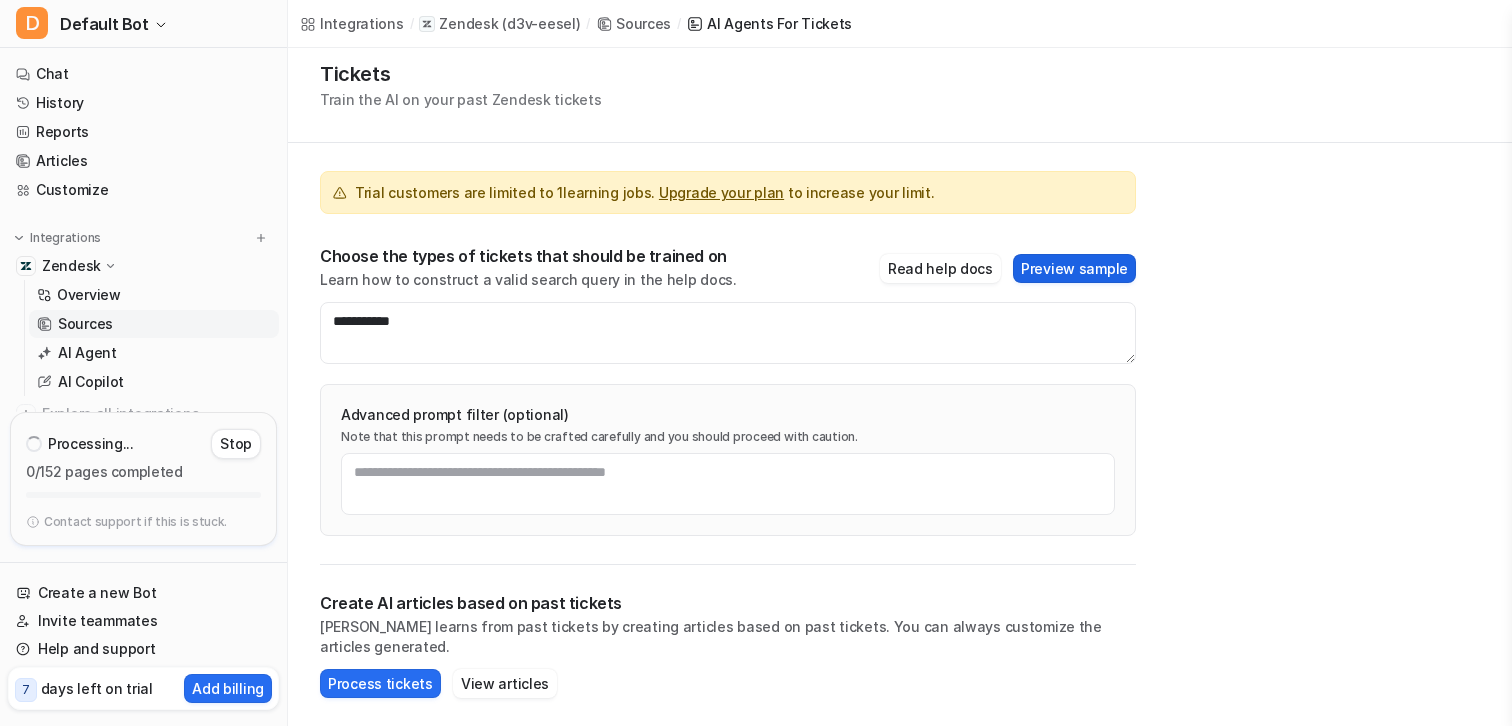 click on "Preview sample" at bounding box center [1074, 268] 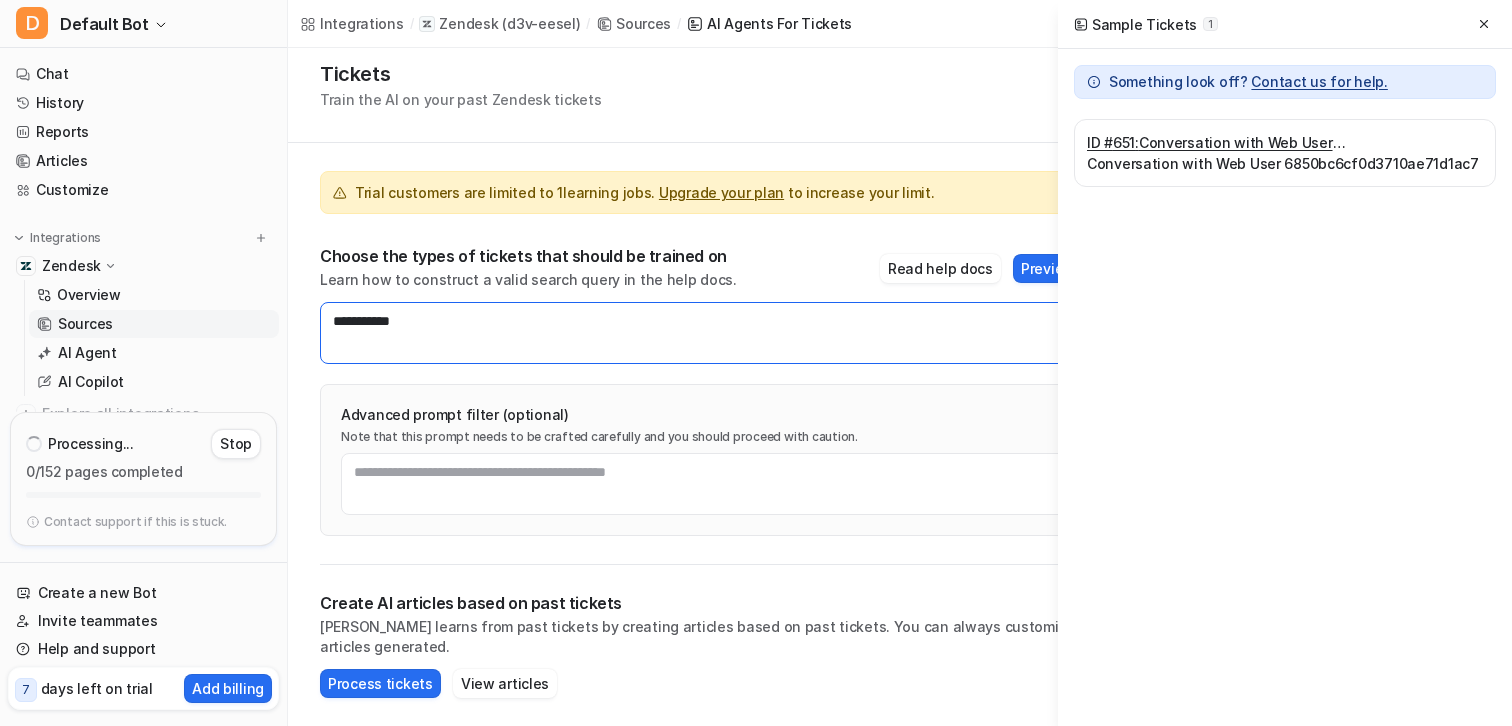 click on "**********" at bounding box center [728, 333] 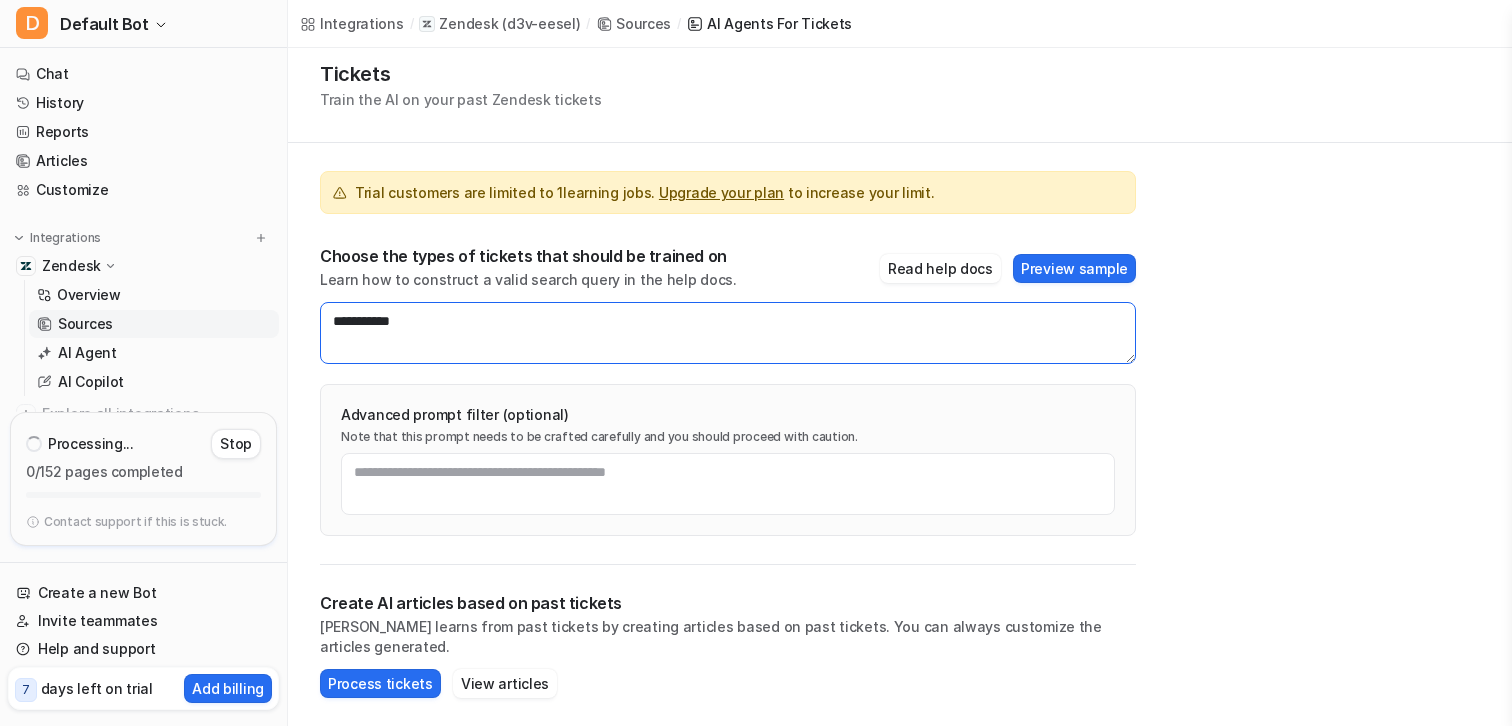 click on "**********" at bounding box center (728, 333) 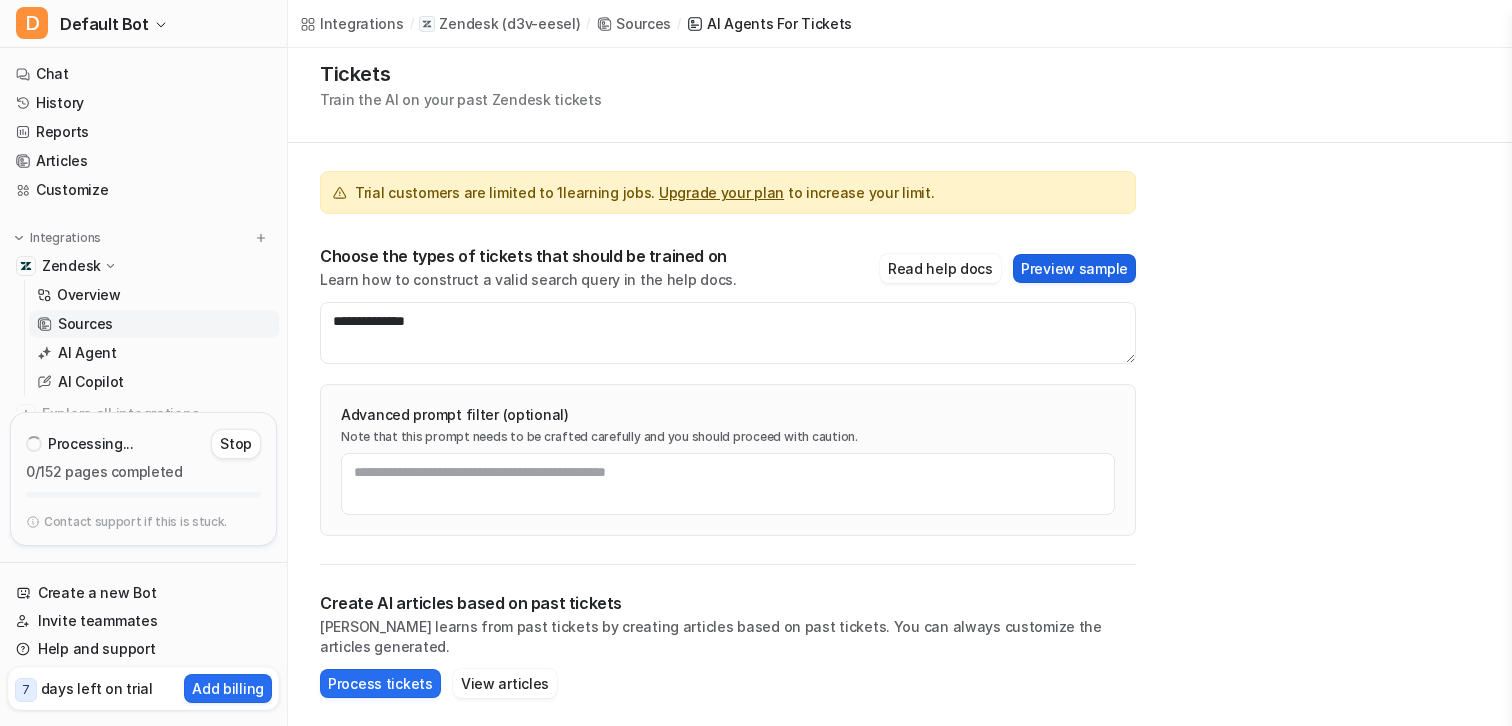 click on "Preview sample" at bounding box center (1074, 268) 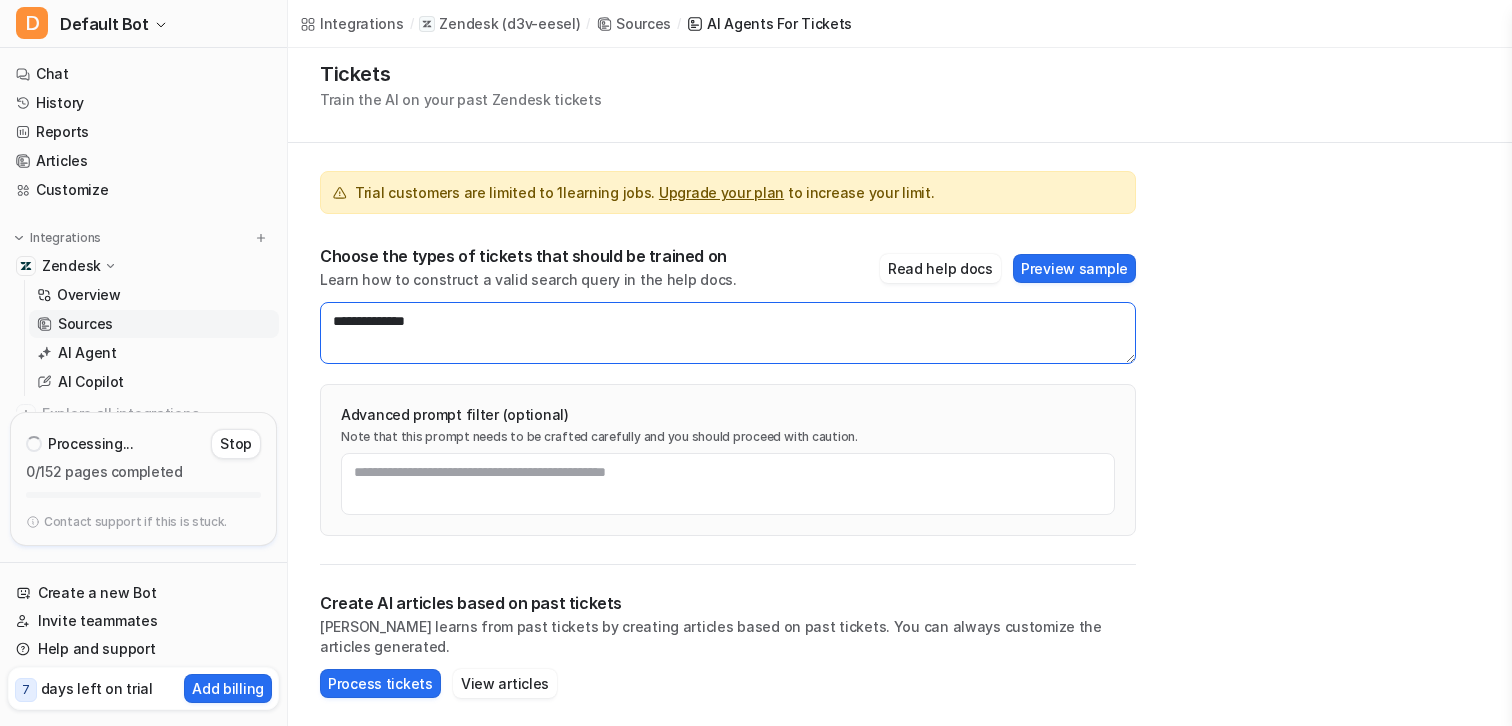click on "**********" at bounding box center [728, 333] 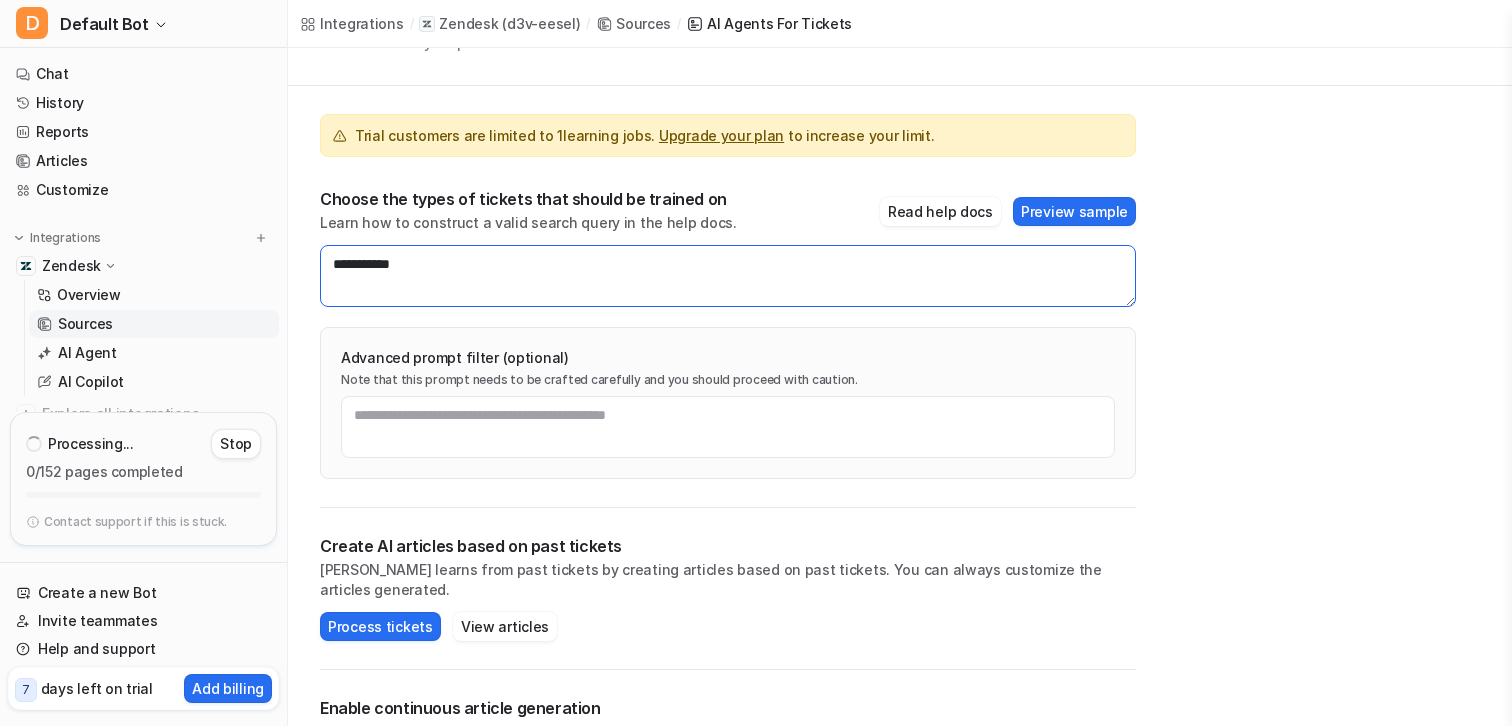 scroll, scrollTop: 112, scrollLeft: 0, axis: vertical 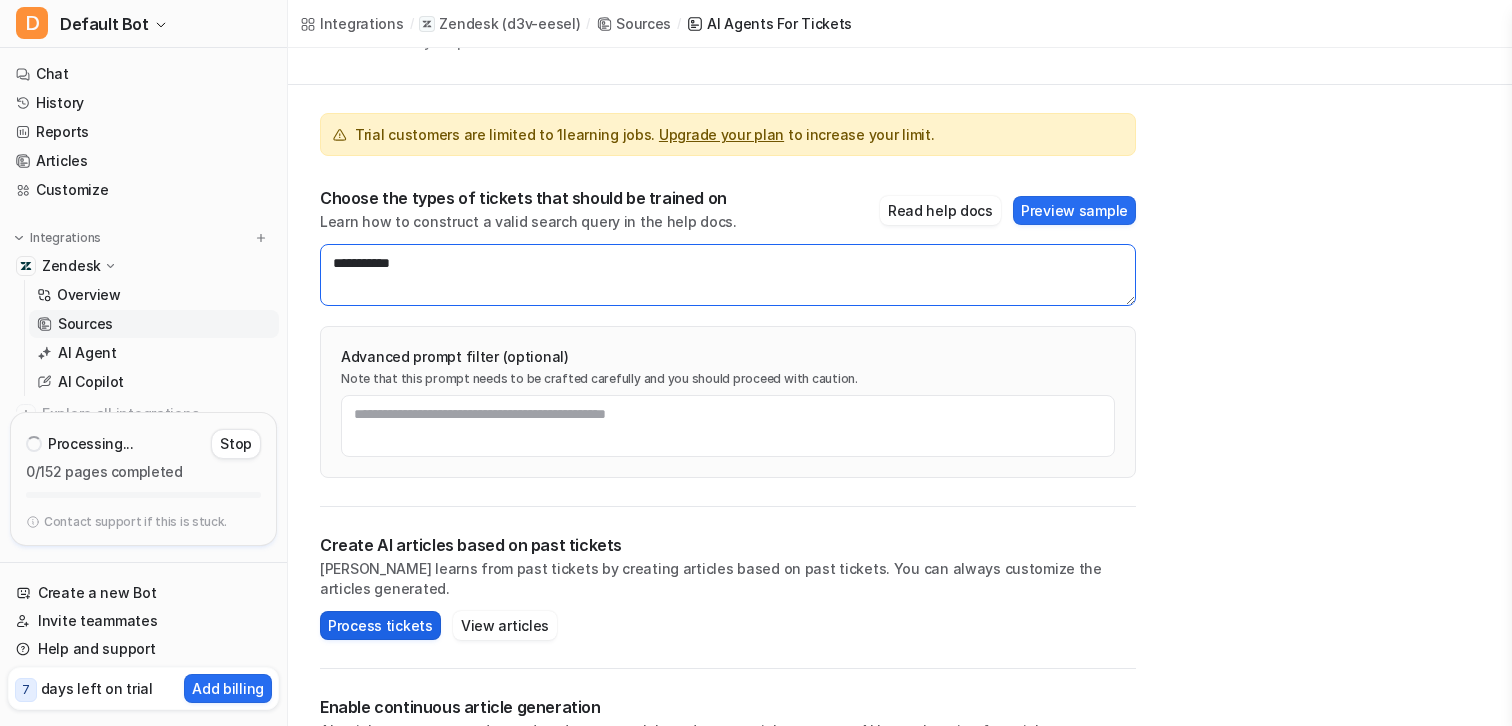 type on "**********" 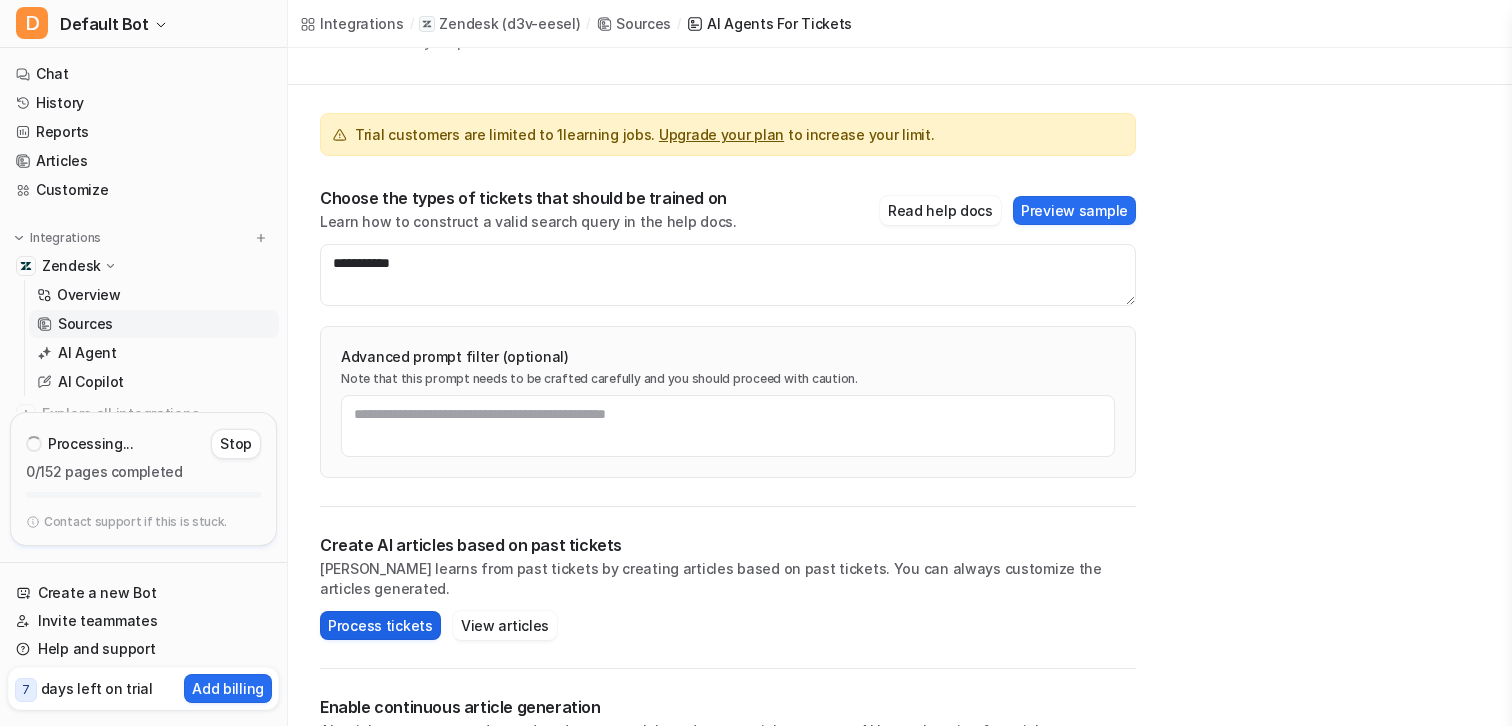 click on "Process tickets" at bounding box center [380, 625] 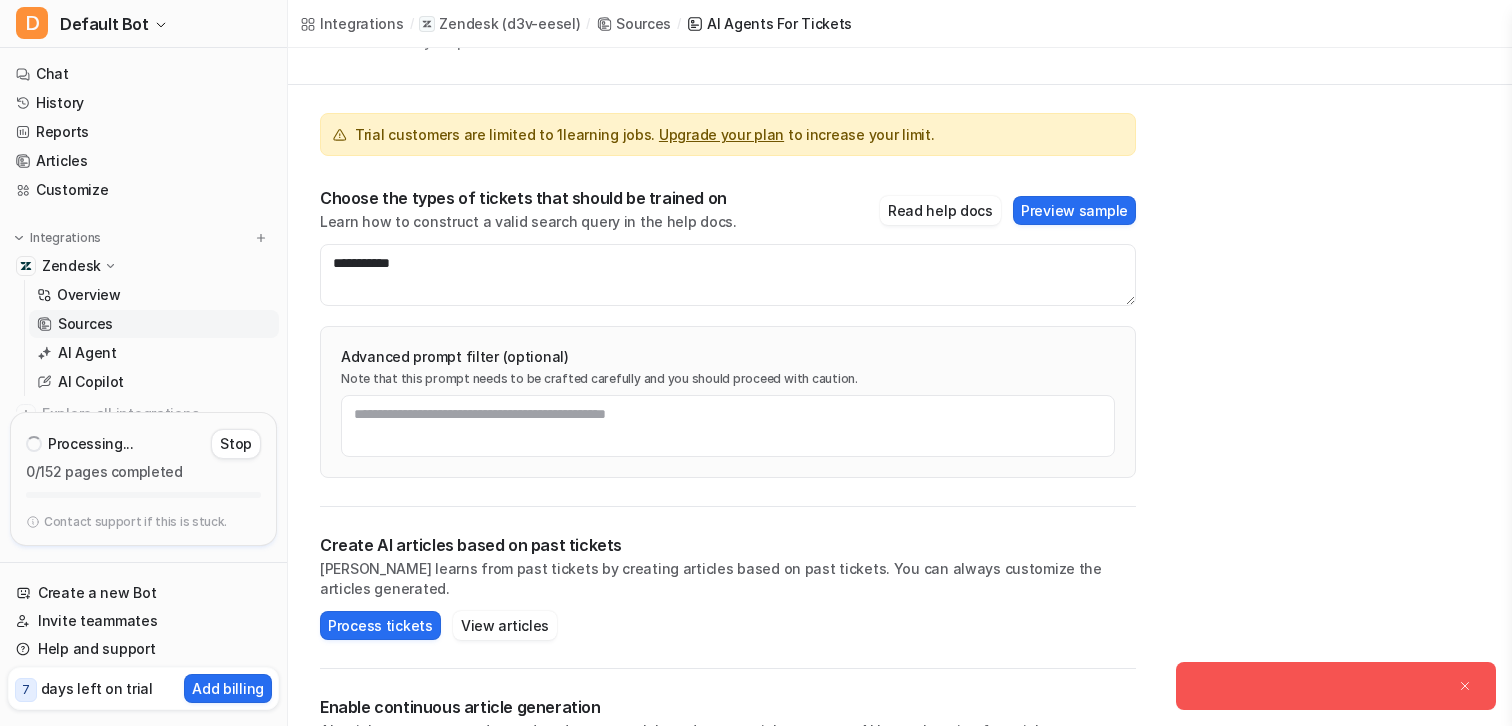click on "[PERSON_NAME] learns from past tickets by creating articles based on past tickets. You can always customize the articles generated." at bounding box center (728, 579) 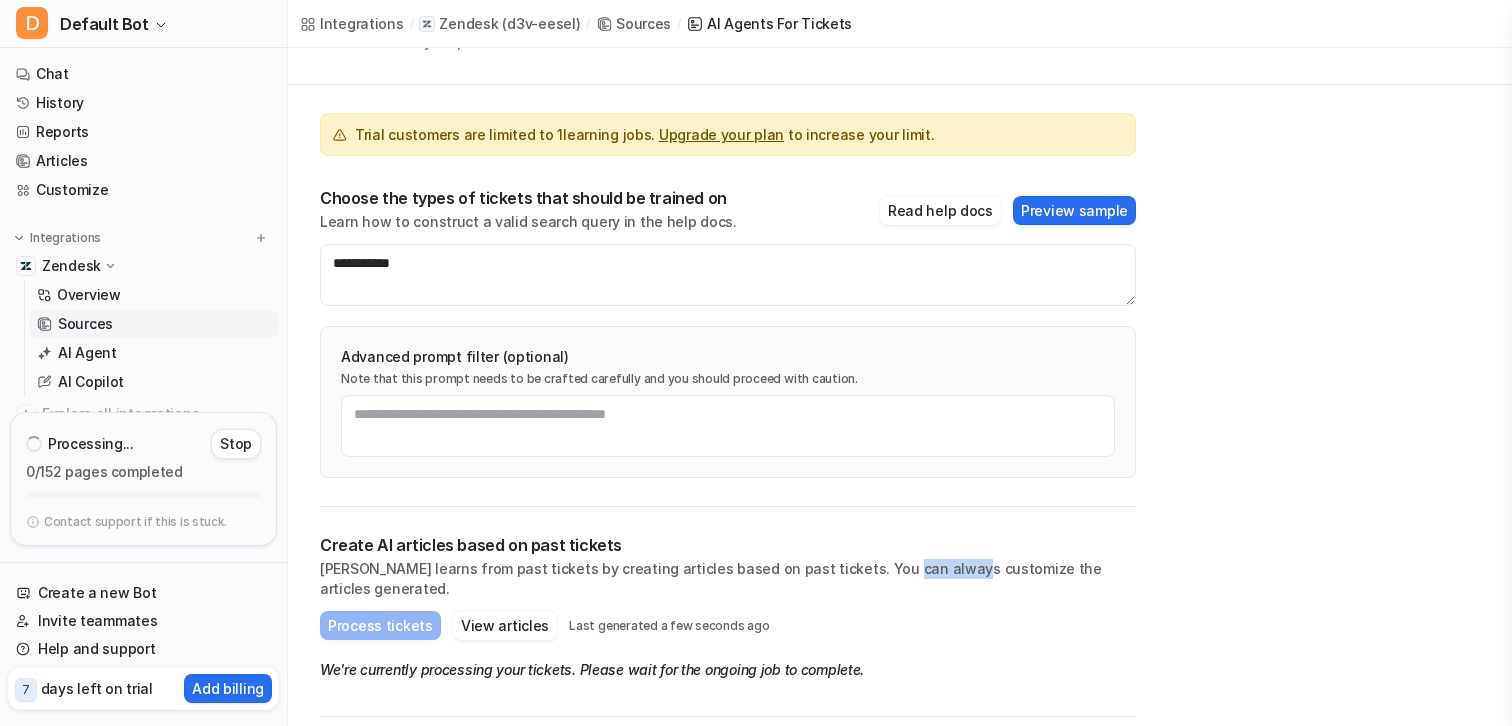 click on "[PERSON_NAME] learns from past tickets by creating articles based on past tickets. You can always customize the articles generated." at bounding box center (728, 579) 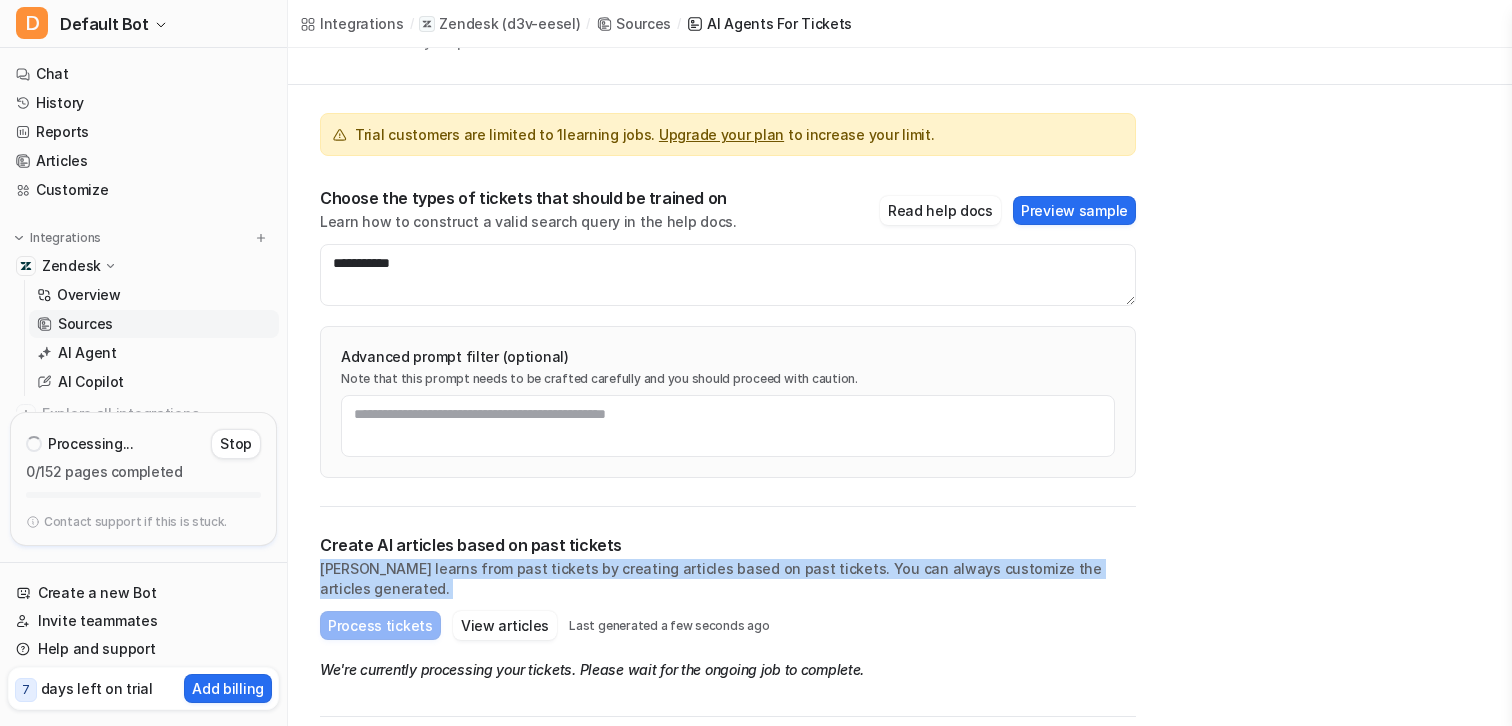 click on "[PERSON_NAME] learns from past tickets by creating articles based on past tickets. You can always customize the articles generated." at bounding box center (728, 579) 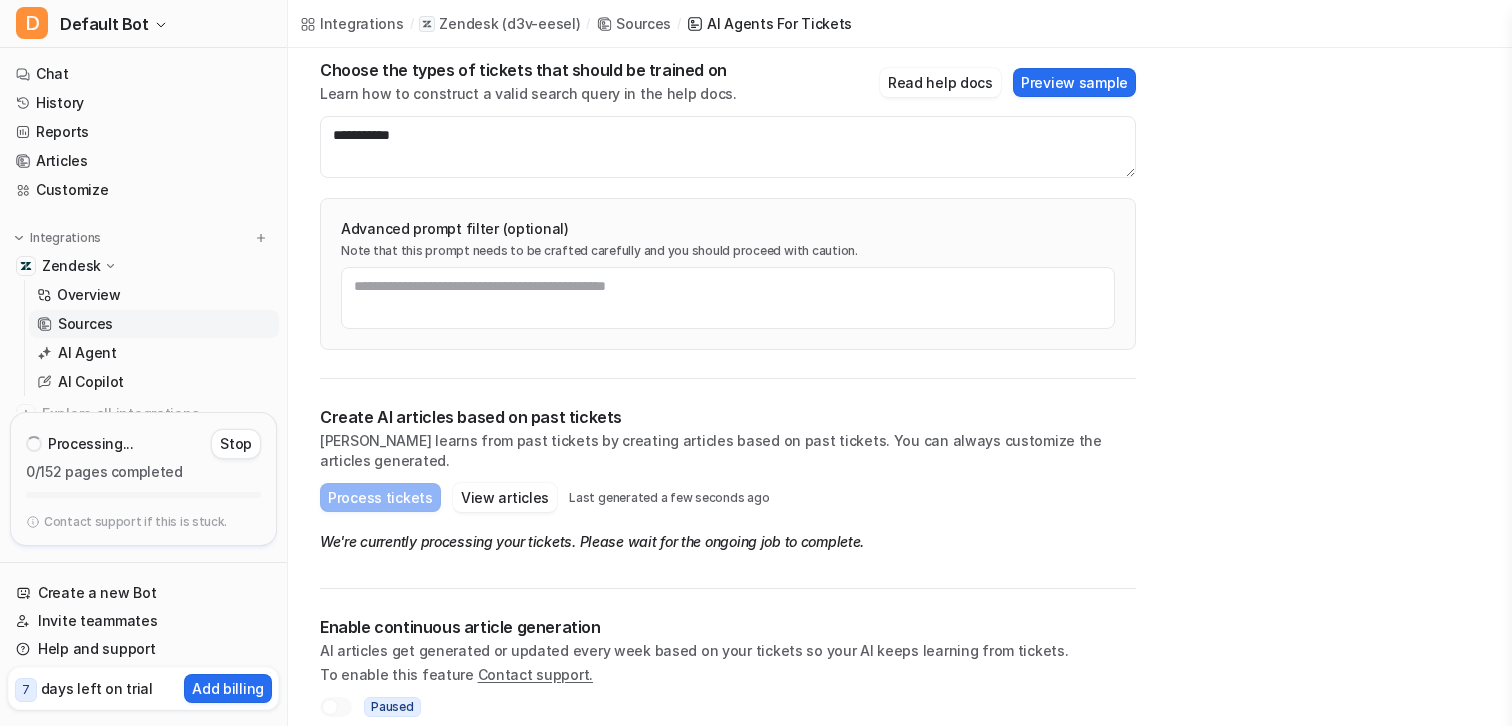 click on "We're currently processing your tickets. Please wait for the ongoing job to complete." at bounding box center (592, 541) 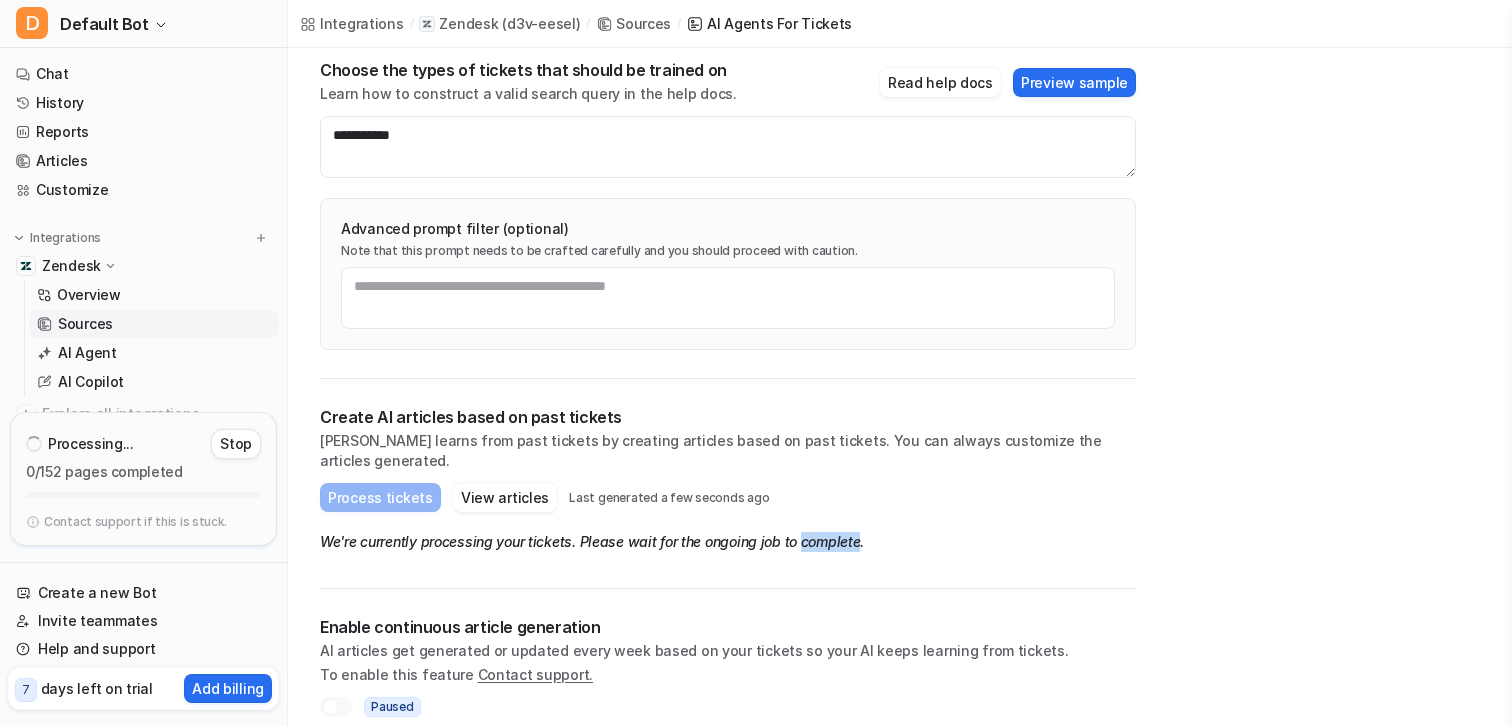 click on "We're currently processing your tickets. Please wait for the ongoing job to complete." at bounding box center [592, 541] 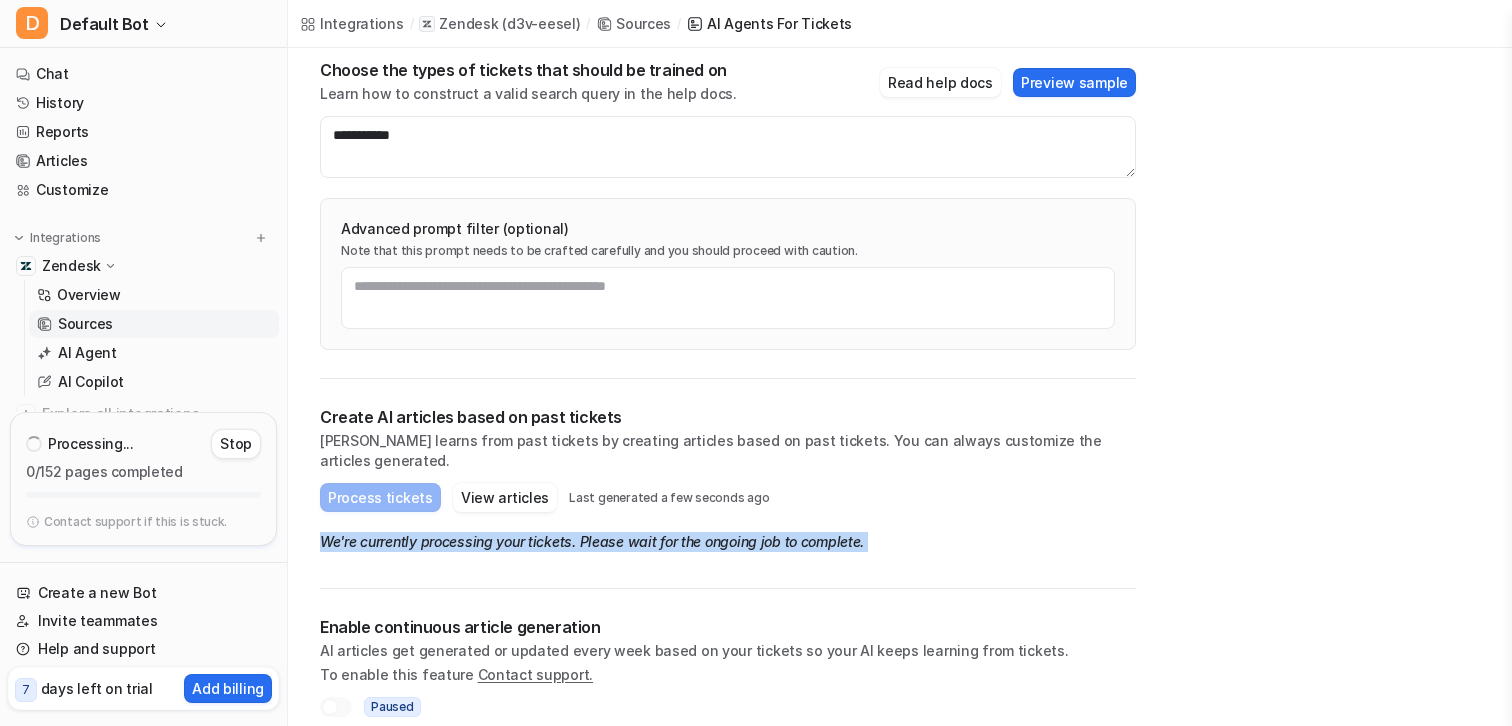 click on "We're currently processing your tickets. Please wait for the ongoing job to complete." at bounding box center [592, 541] 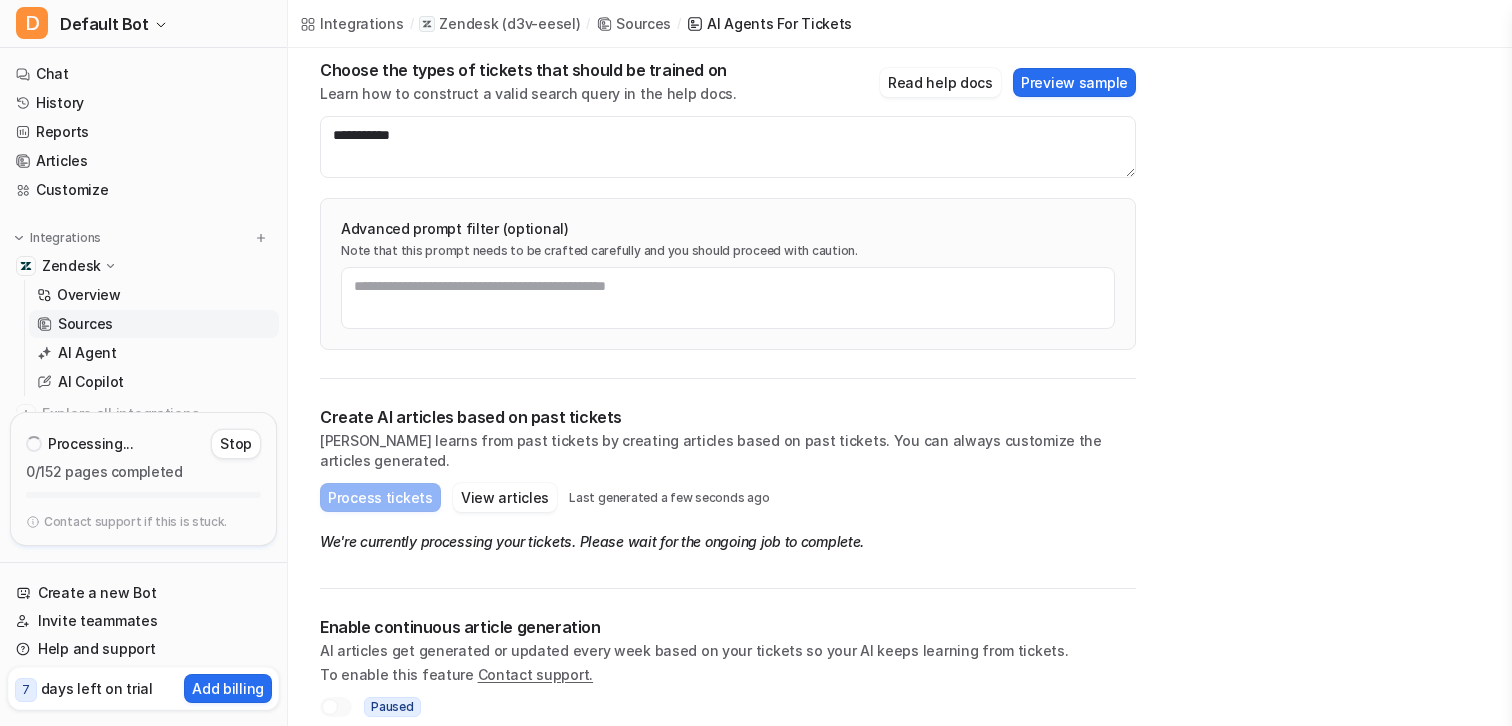 click on "We're currently processing your tickets. Please wait for the ongoing job to complete." at bounding box center (592, 541) 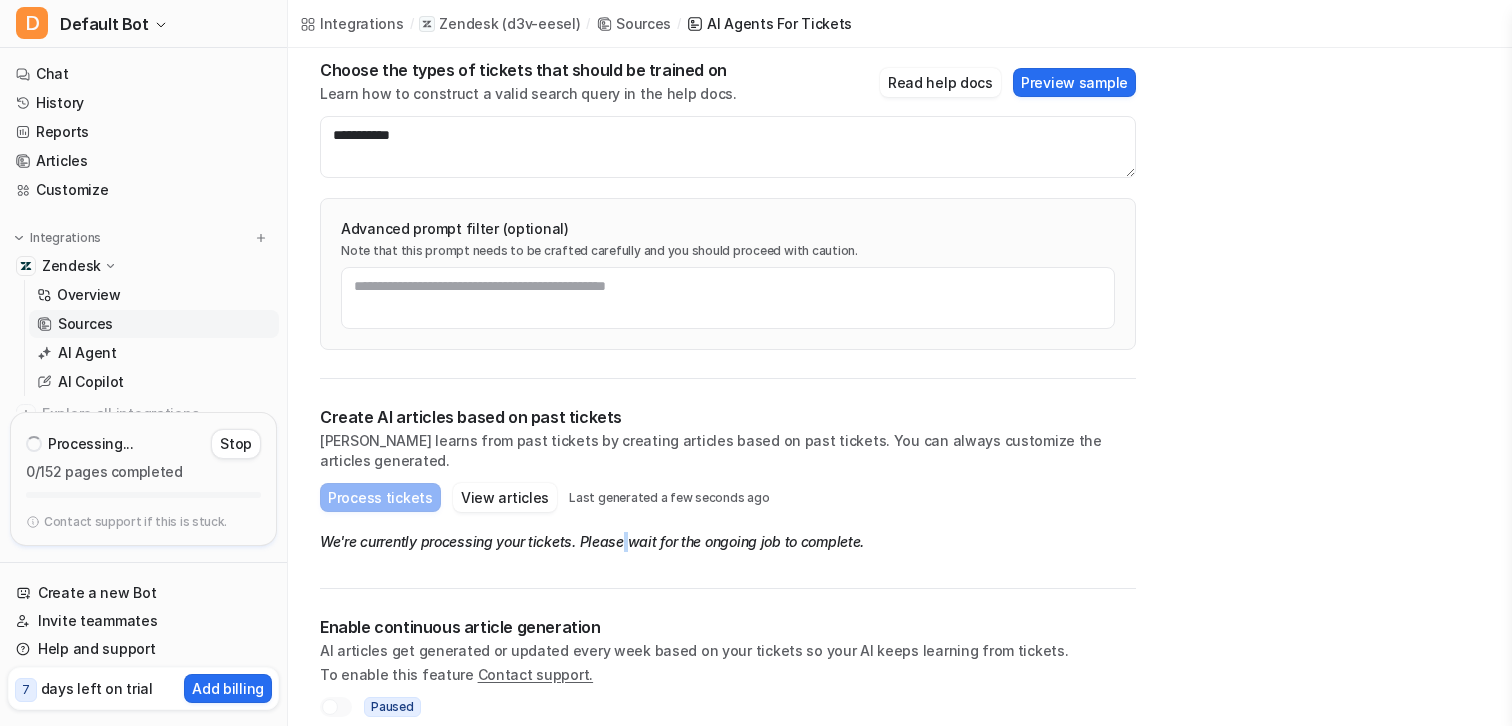 click on "We're currently processing your tickets. Please wait for the ongoing job to complete." at bounding box center (592, 541) 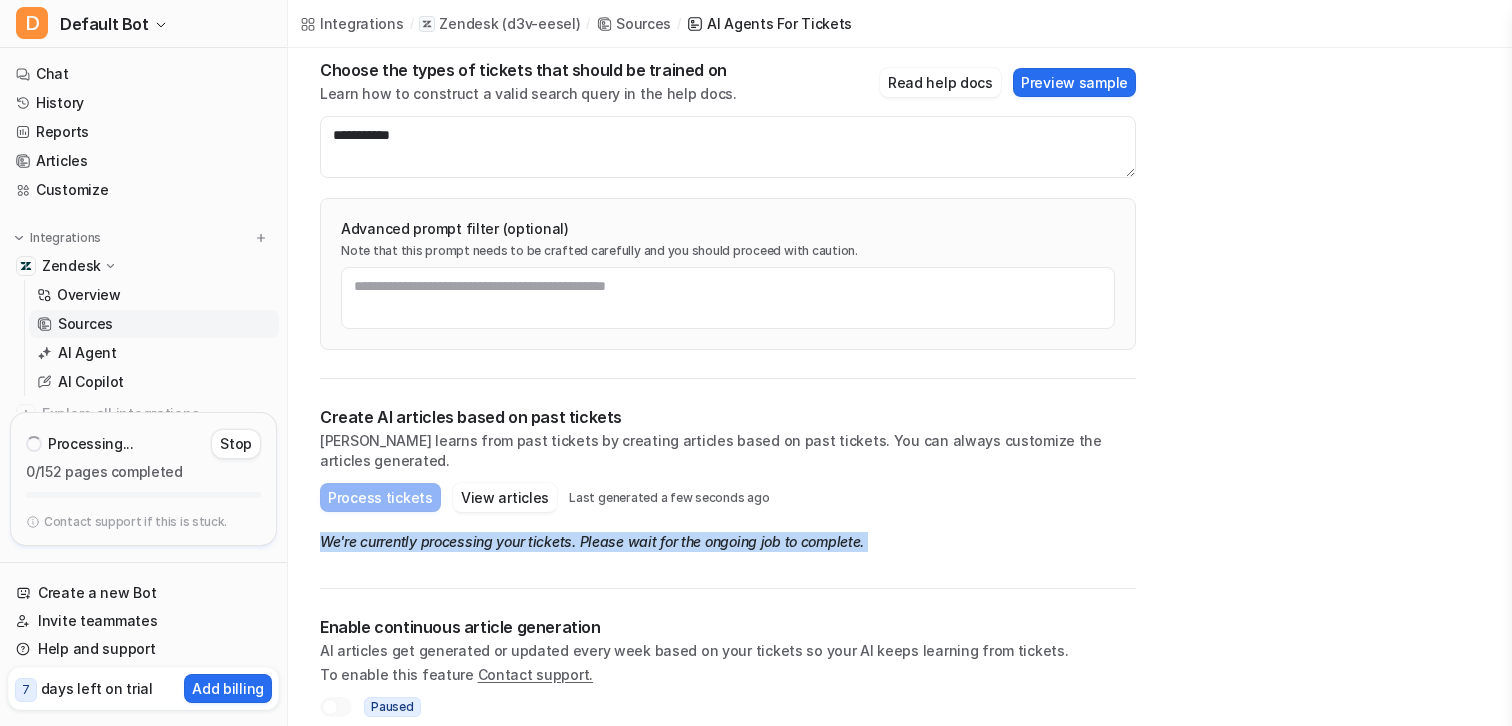 click on "We're currently processing your tickets. Please wait for the ongoing job to complete." at bounding box center [592, 541] 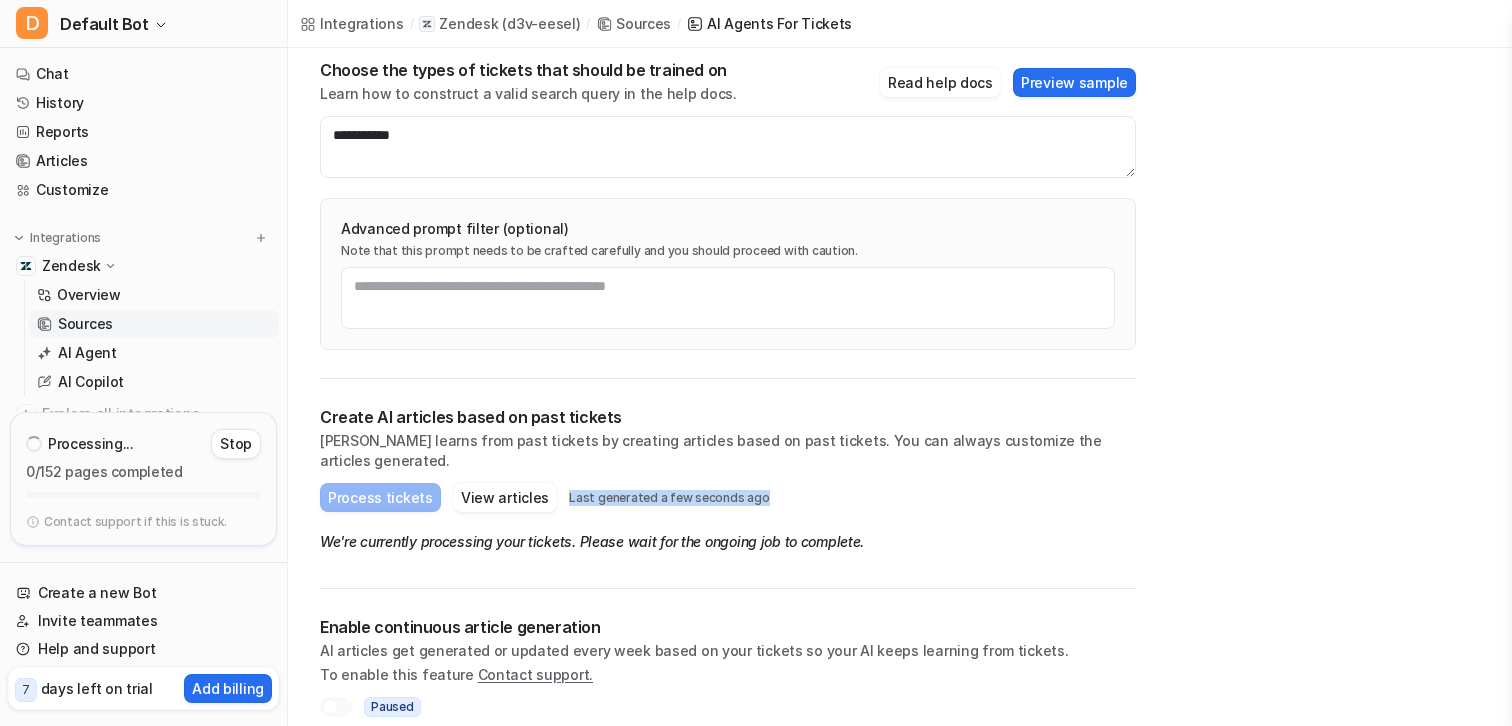 drag, startPoint x: 552, startPoint y: 470, endPoint x: 773, endPoint y: 487, distance: 221.65288 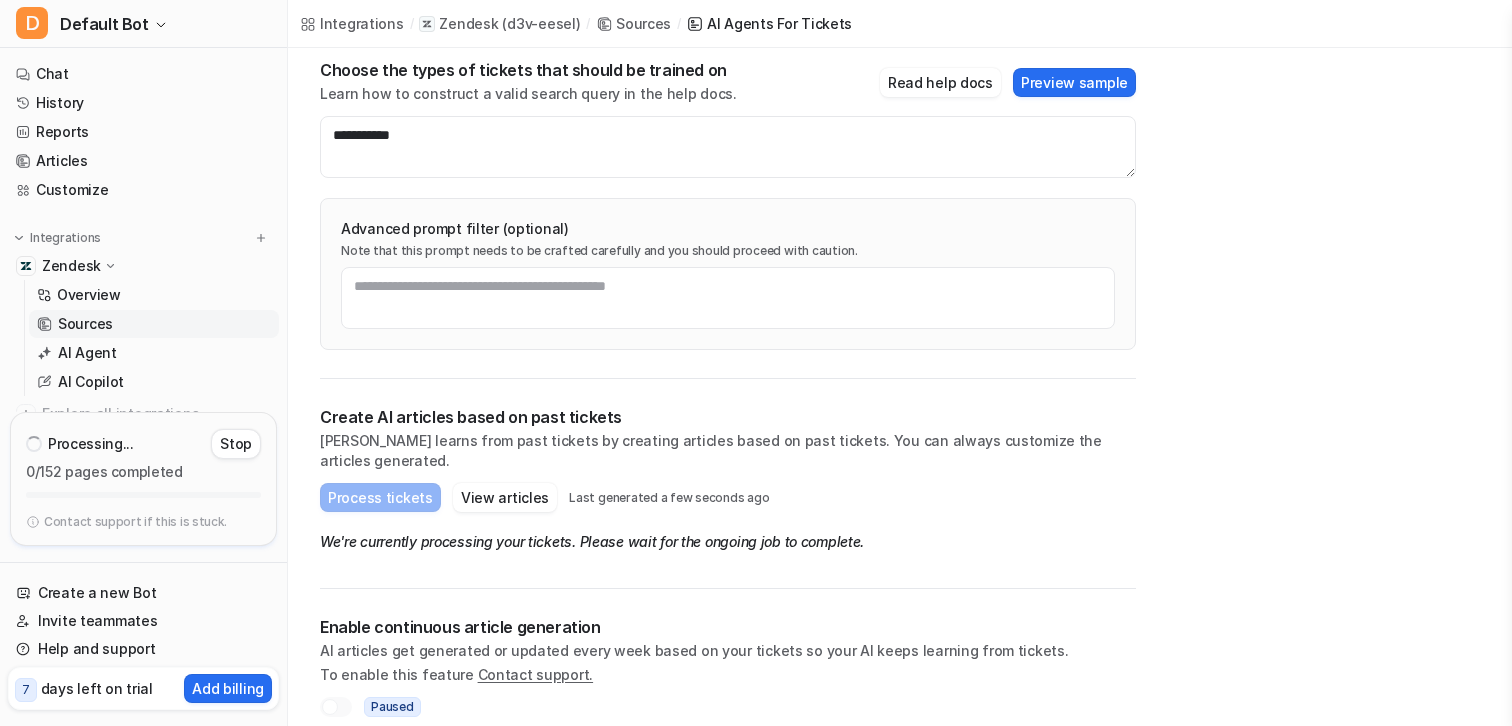 click at bounding box center [330, 707] 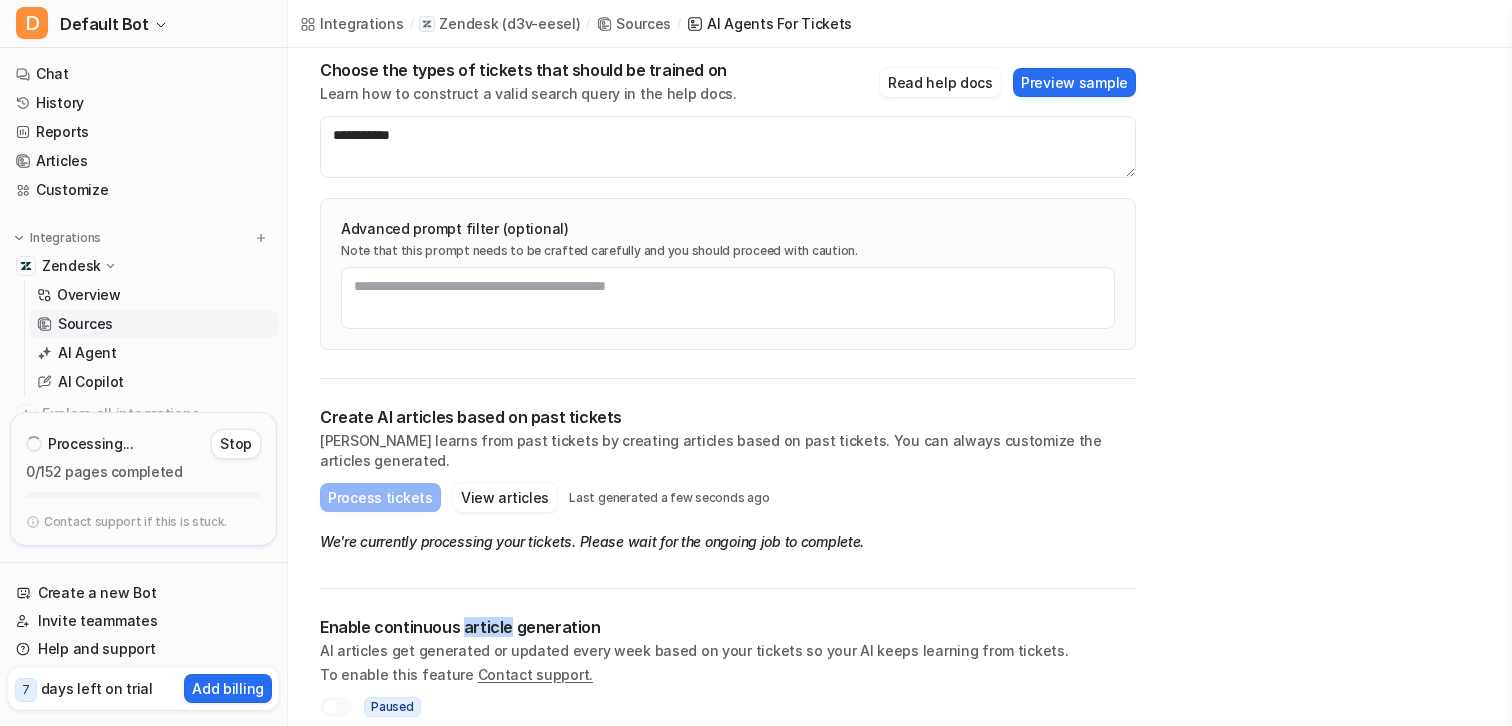 click on "Enable continuous article generation" at bounding box center [728, 627] 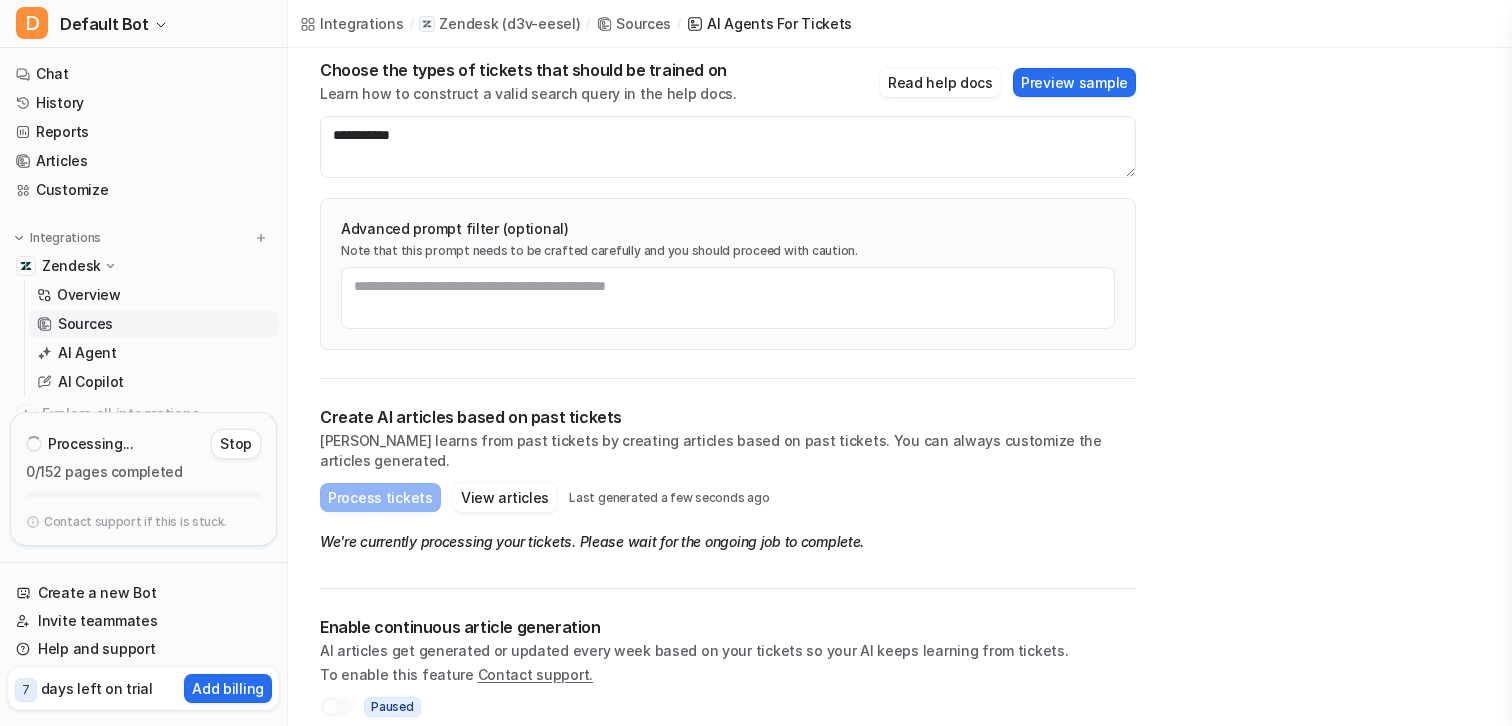 click on "Enable continuous article generation AI articles get generated or updated every week based on your tickets so your AI keeps learning from tickets. To enable this feature   Contact support. Paused" at bounding box center [728, 667] 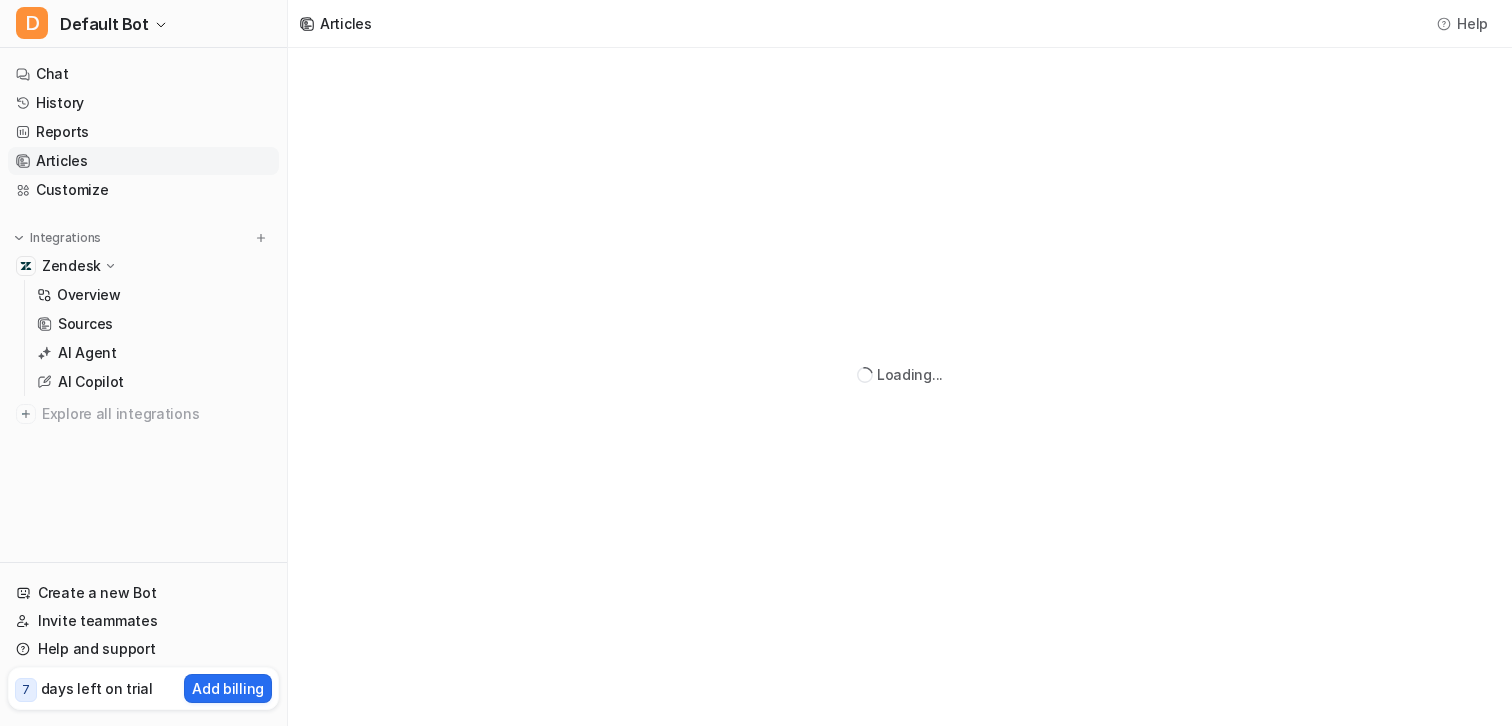 scroll, scrollTop: 0, scrollLeft: 0, axis: both 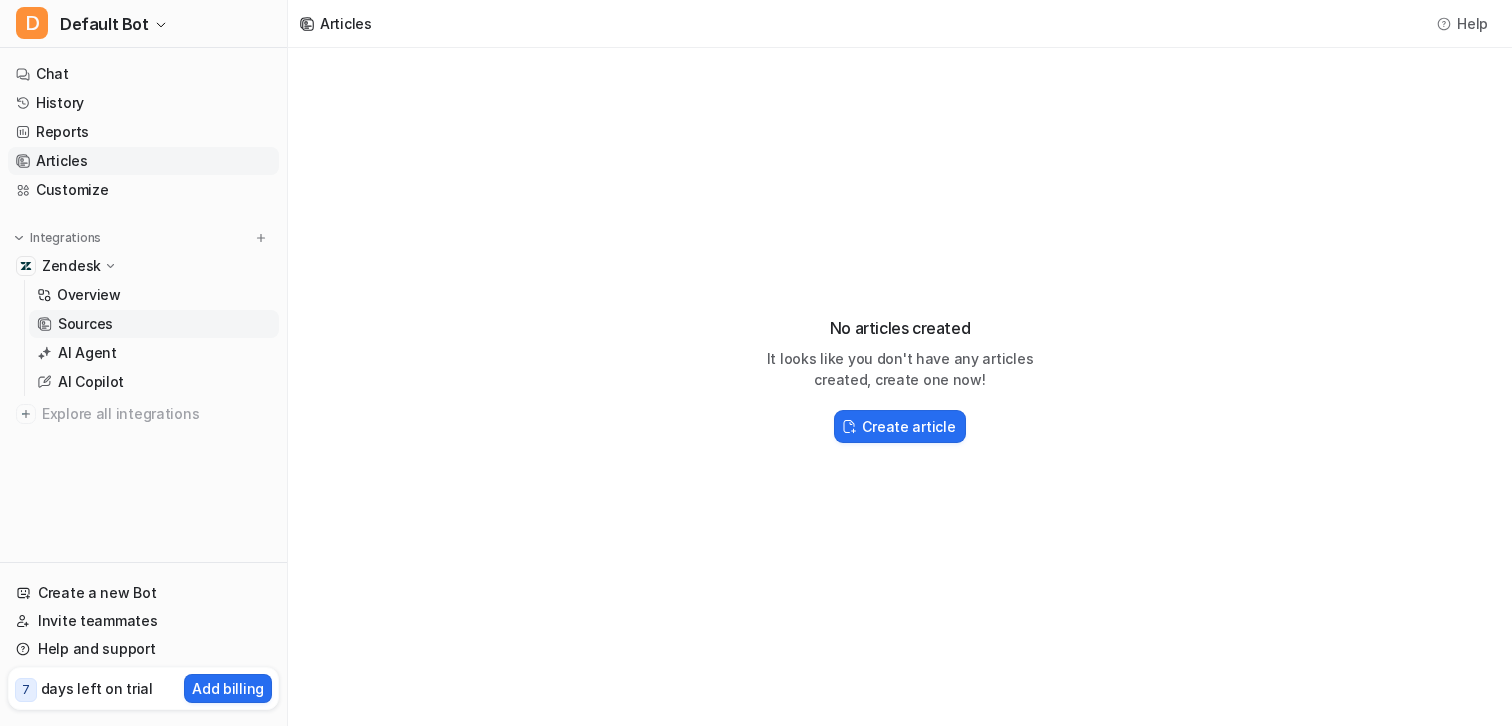 click on "Sources" at bounding box center [154, 324] 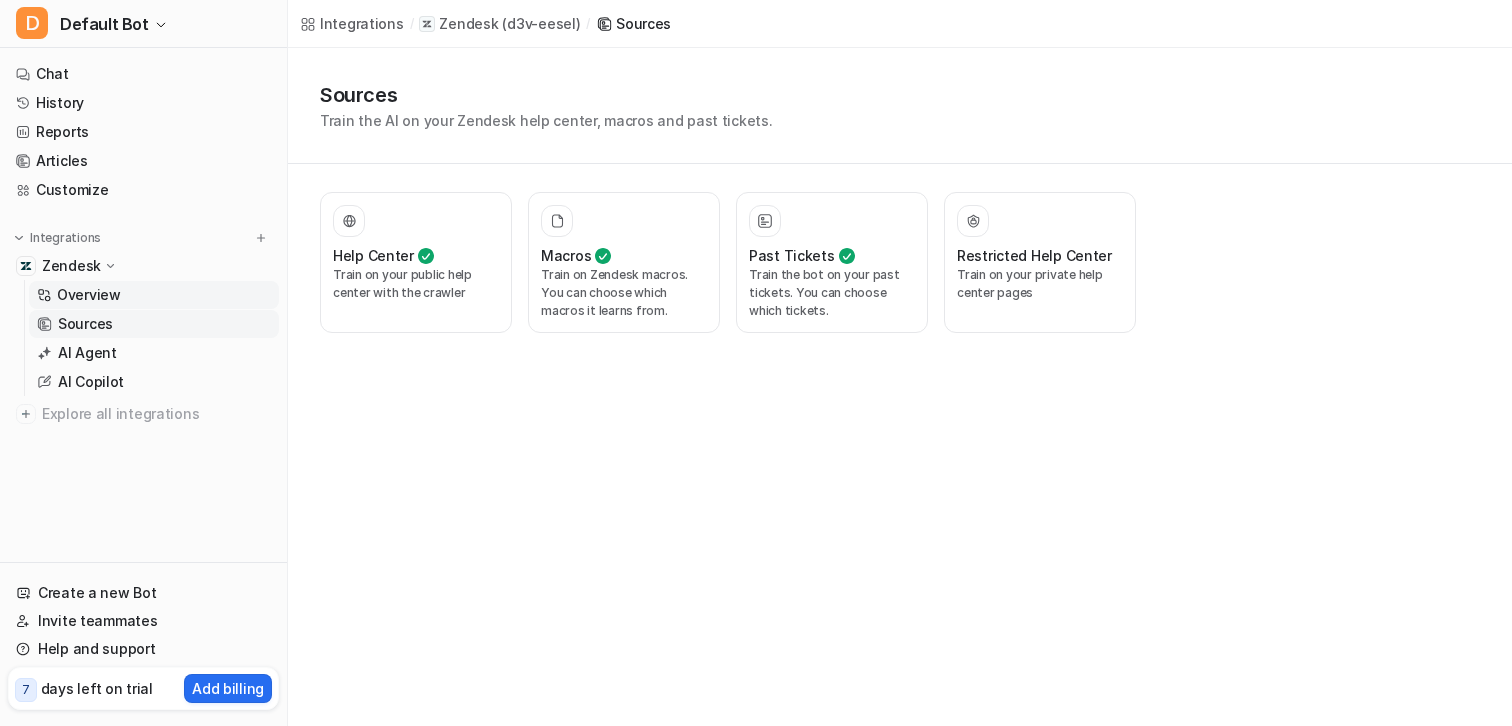 click on "Overview" at bounding box center [89, 295] 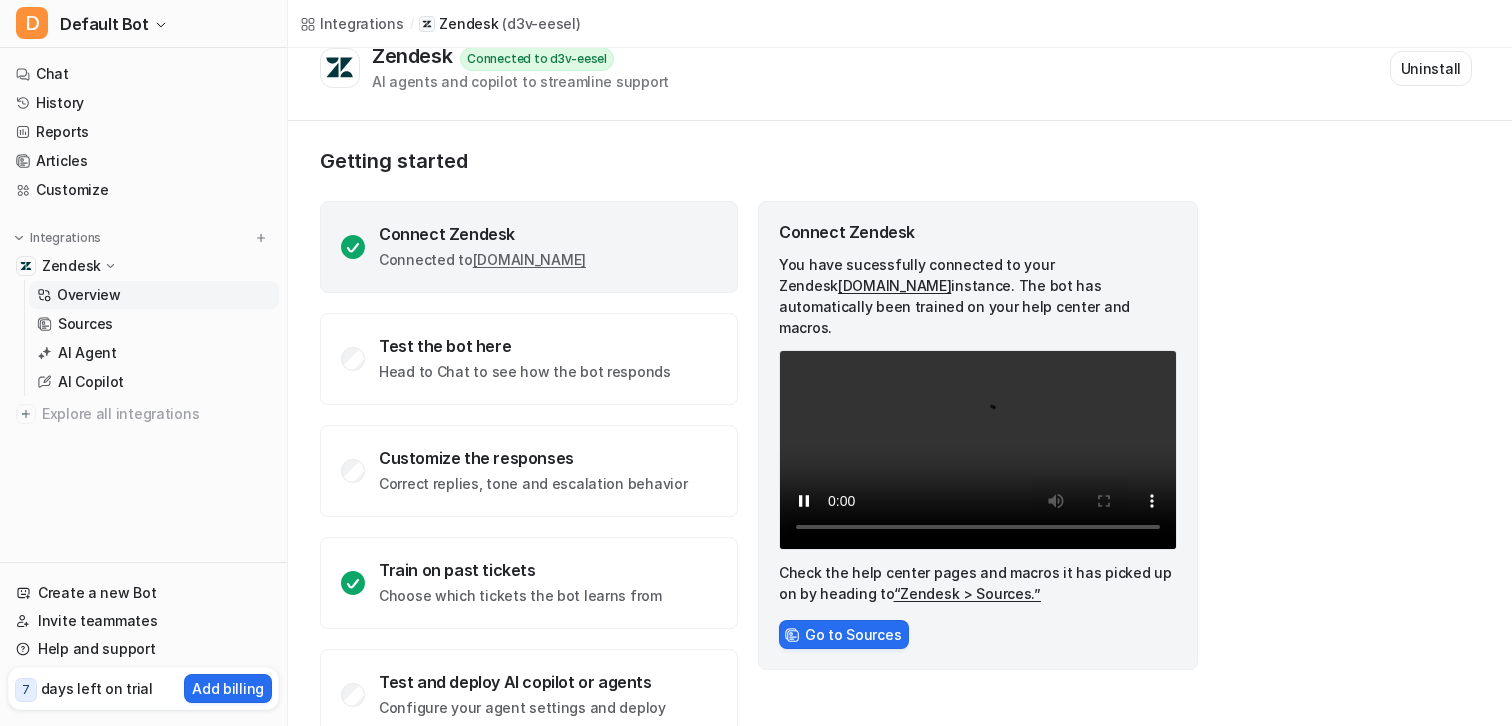 scroll, scrollTop: 20, scrollLeft: 0, axis: vertical 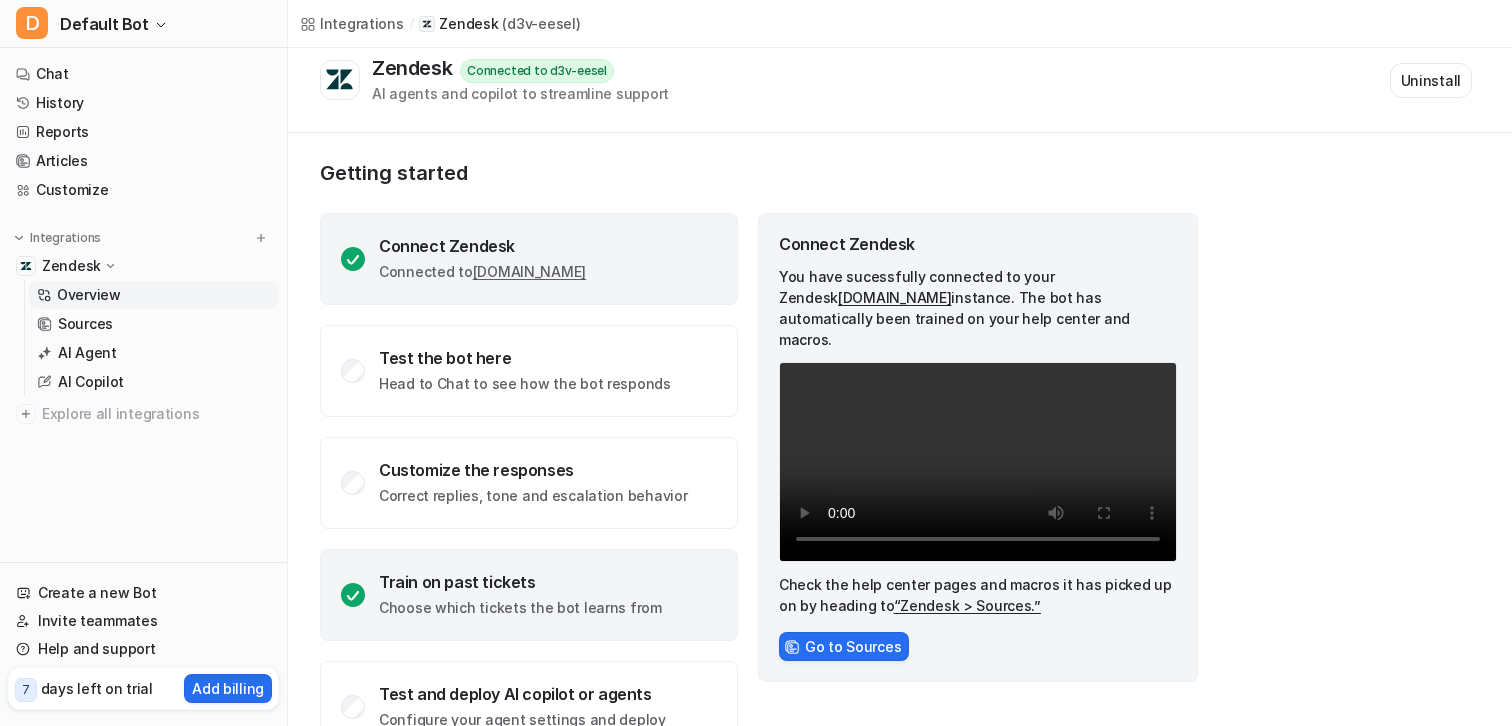 click on "Train on past tickets" 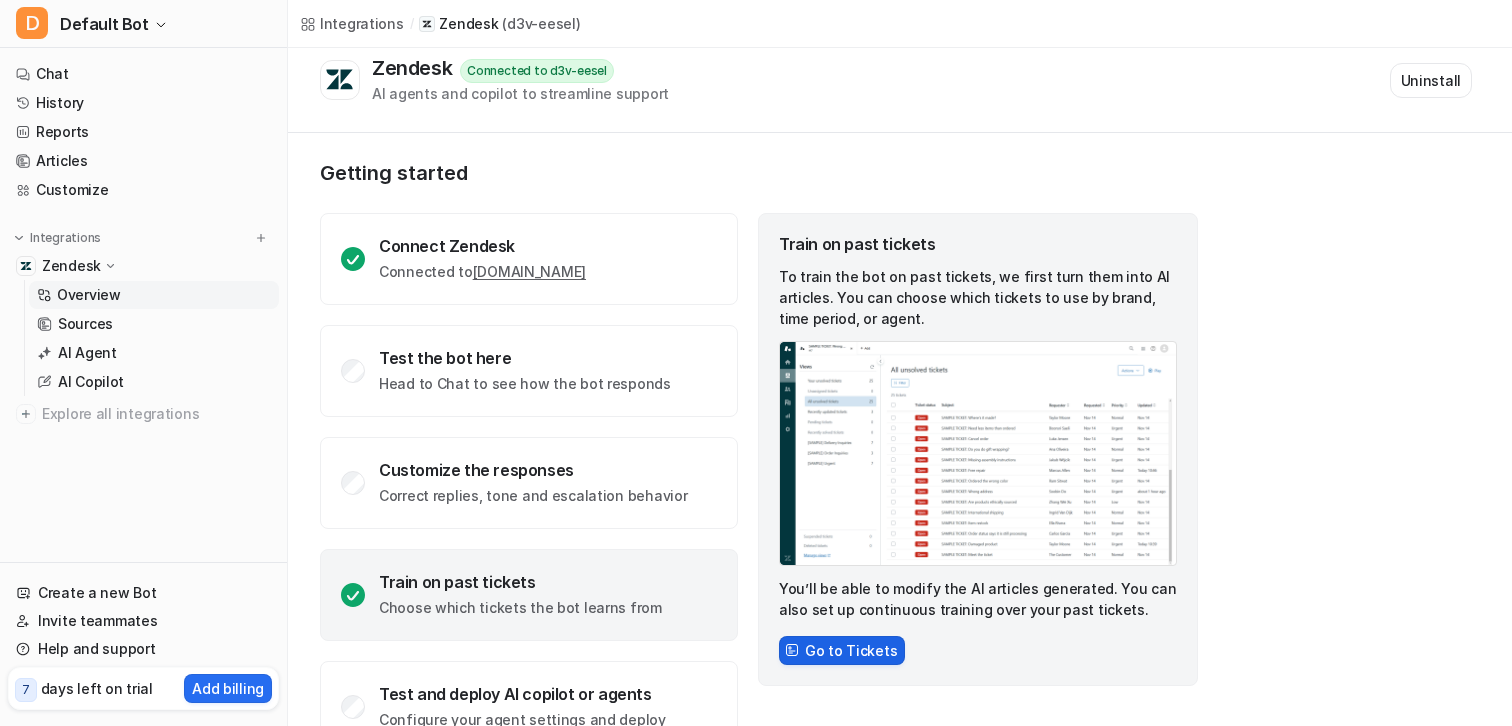 click on "Go to Tickets" at bounding box center (842, 650) 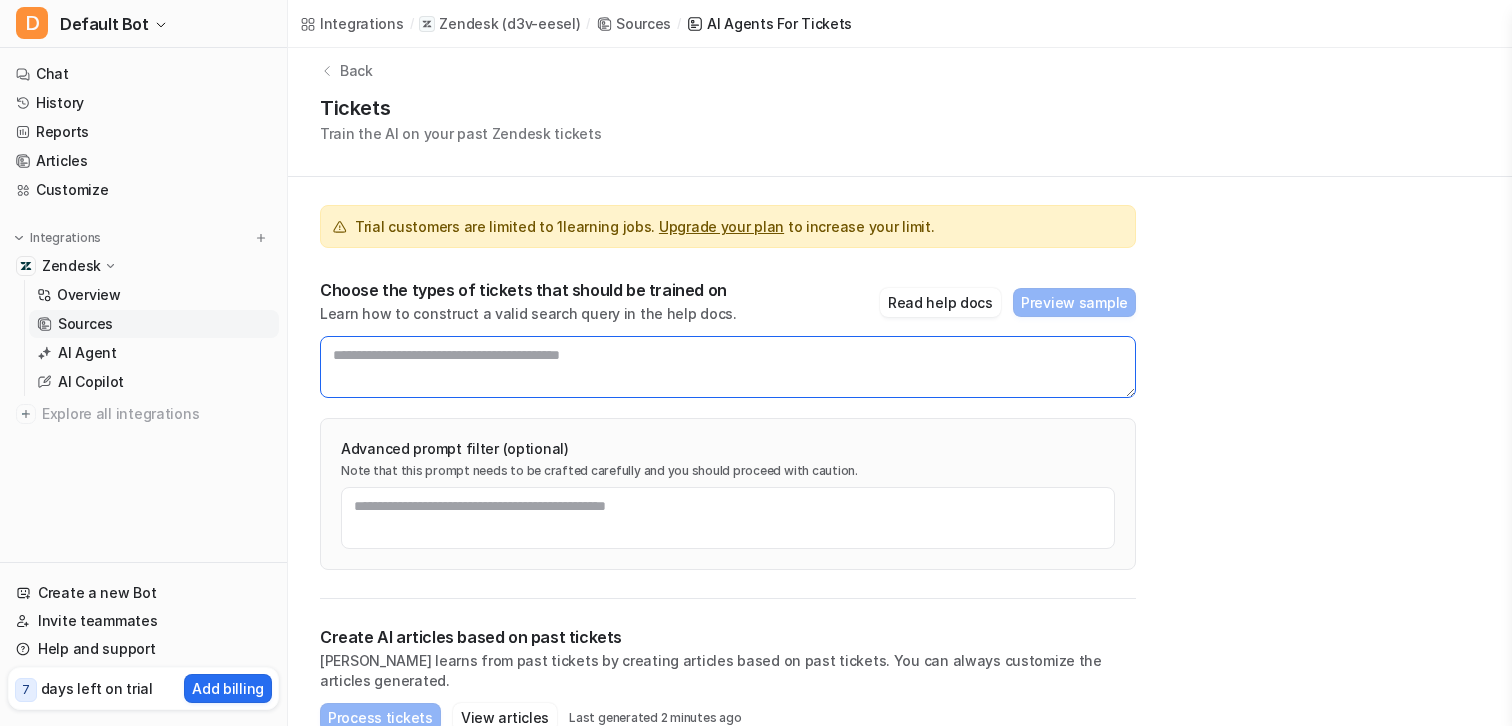click at bounding box center [728, 367] 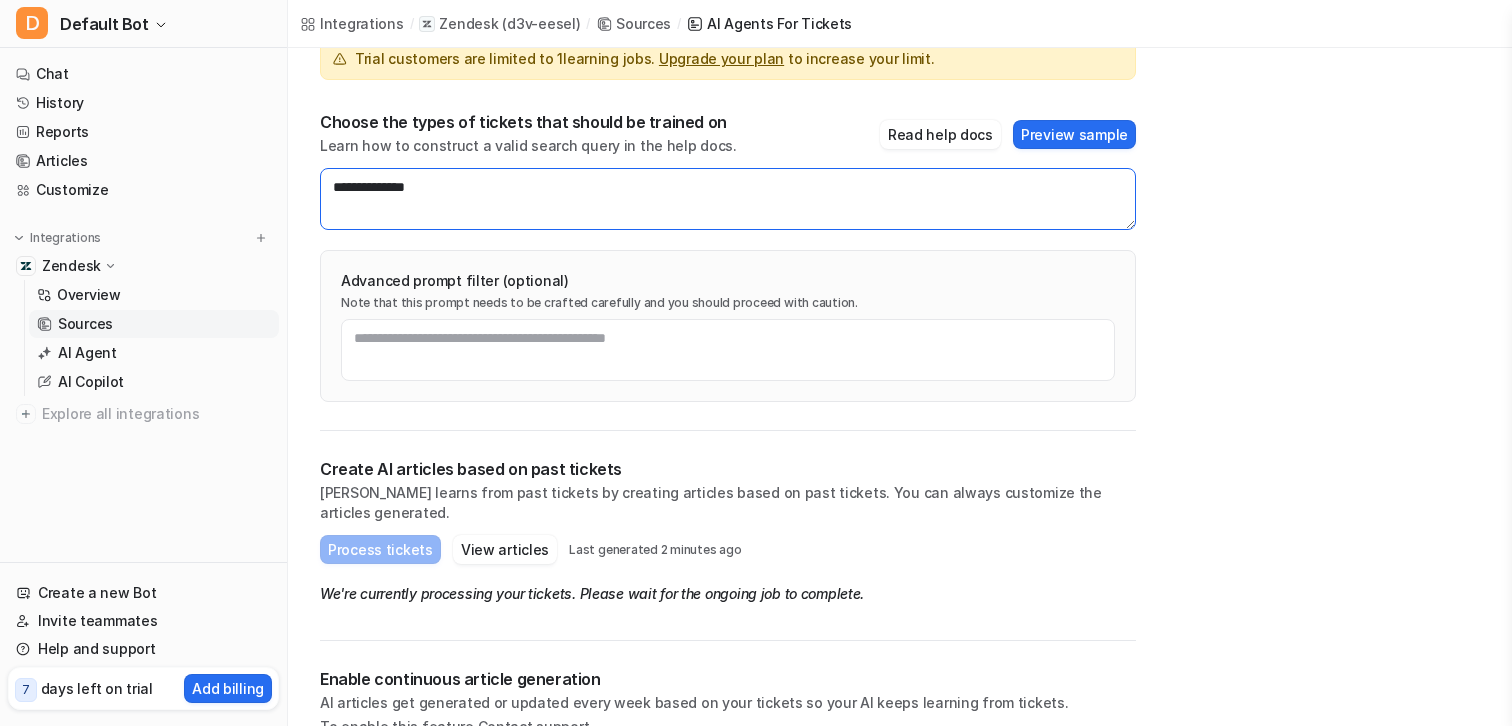 scroll, scrollTop: 193, scrollLeft: 0, axis: vertical 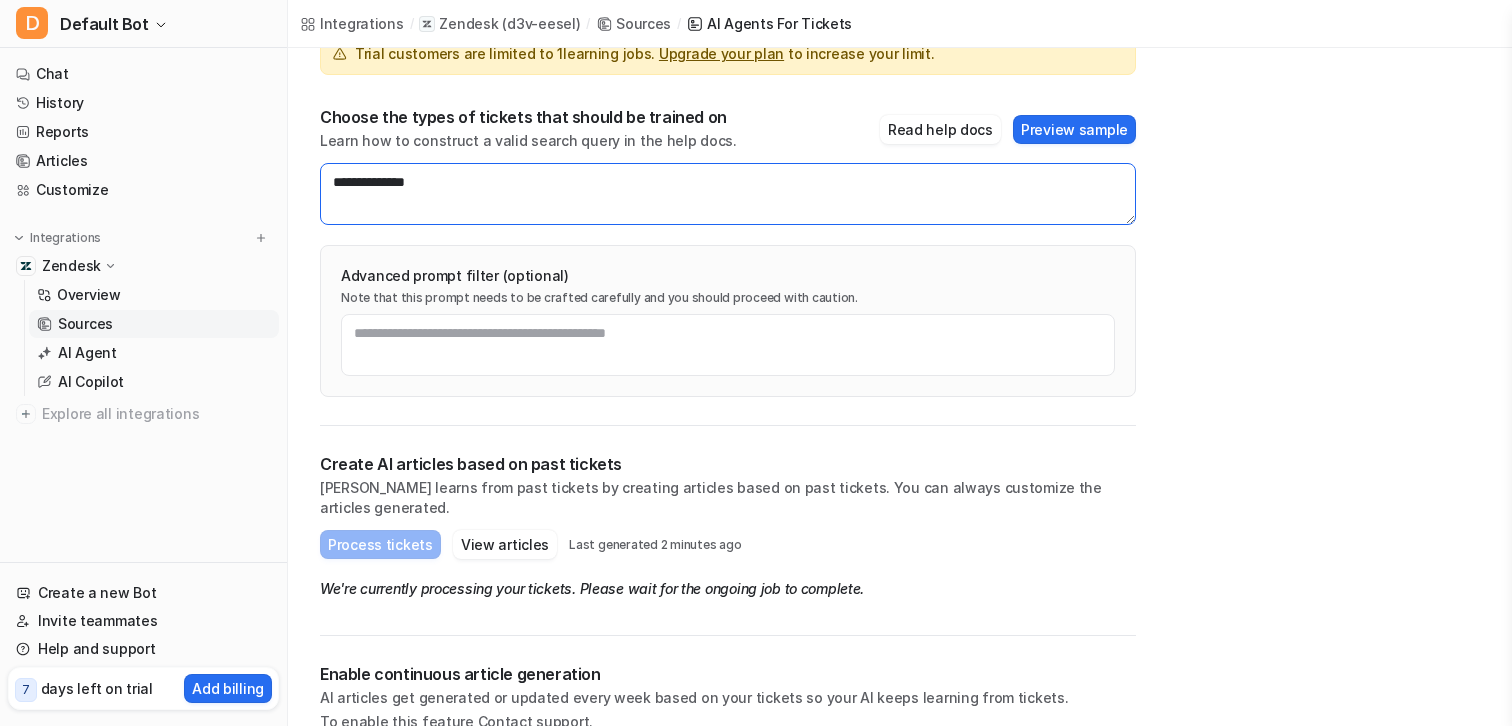 type on "**********" 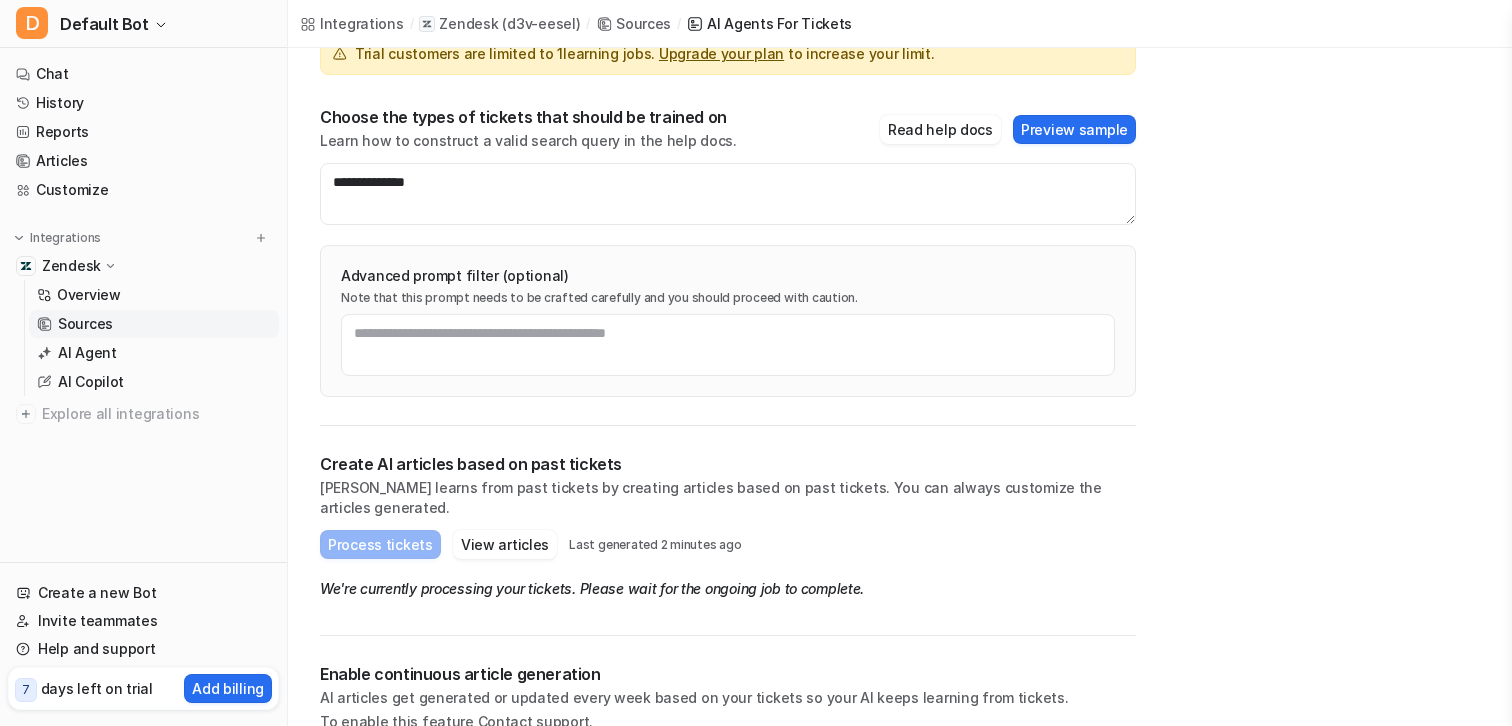 click on "Advanced prompt filter (optional) Note that this prompt needs to be crafted carefully and you should proceed with caution." at bounding box center (728, 321) 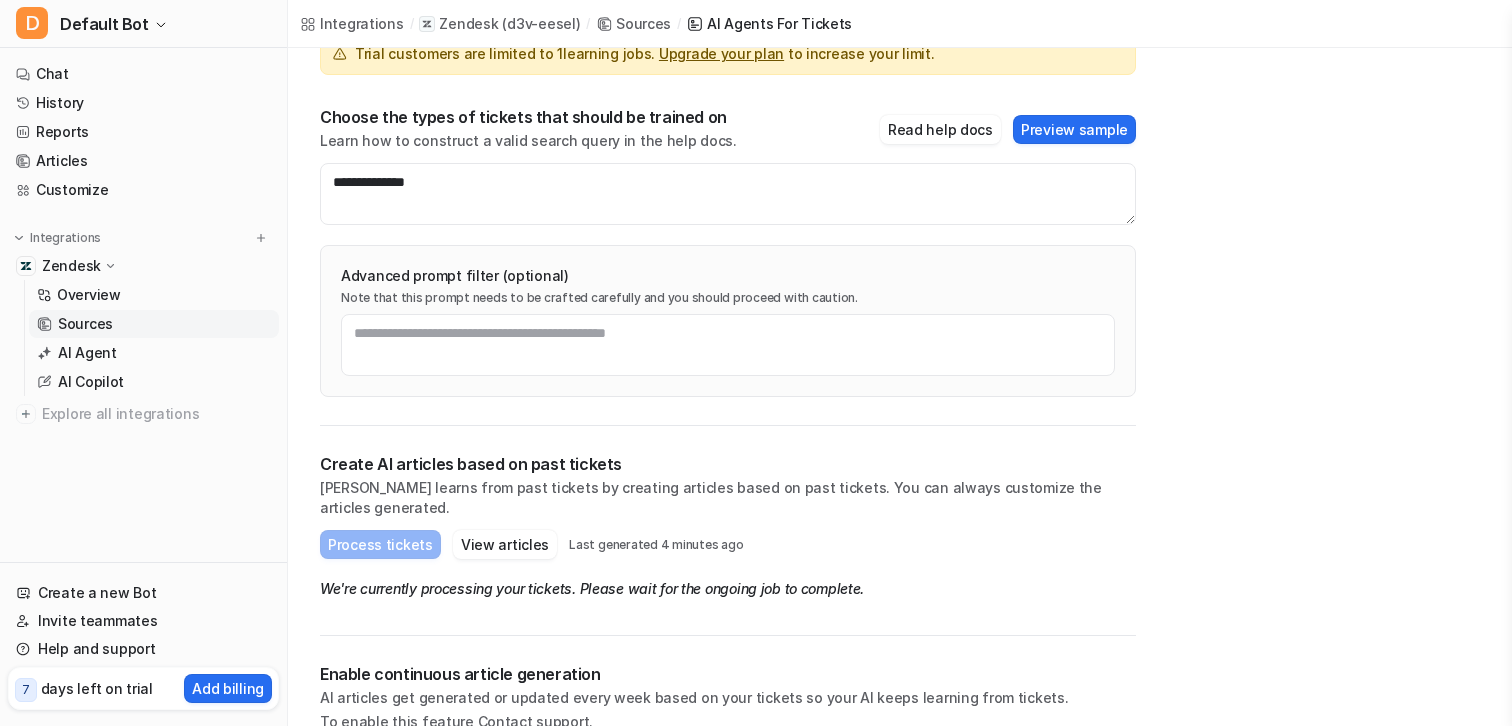 scroll, scrollTop: 147, scrollLeft: 0, axis: vertical 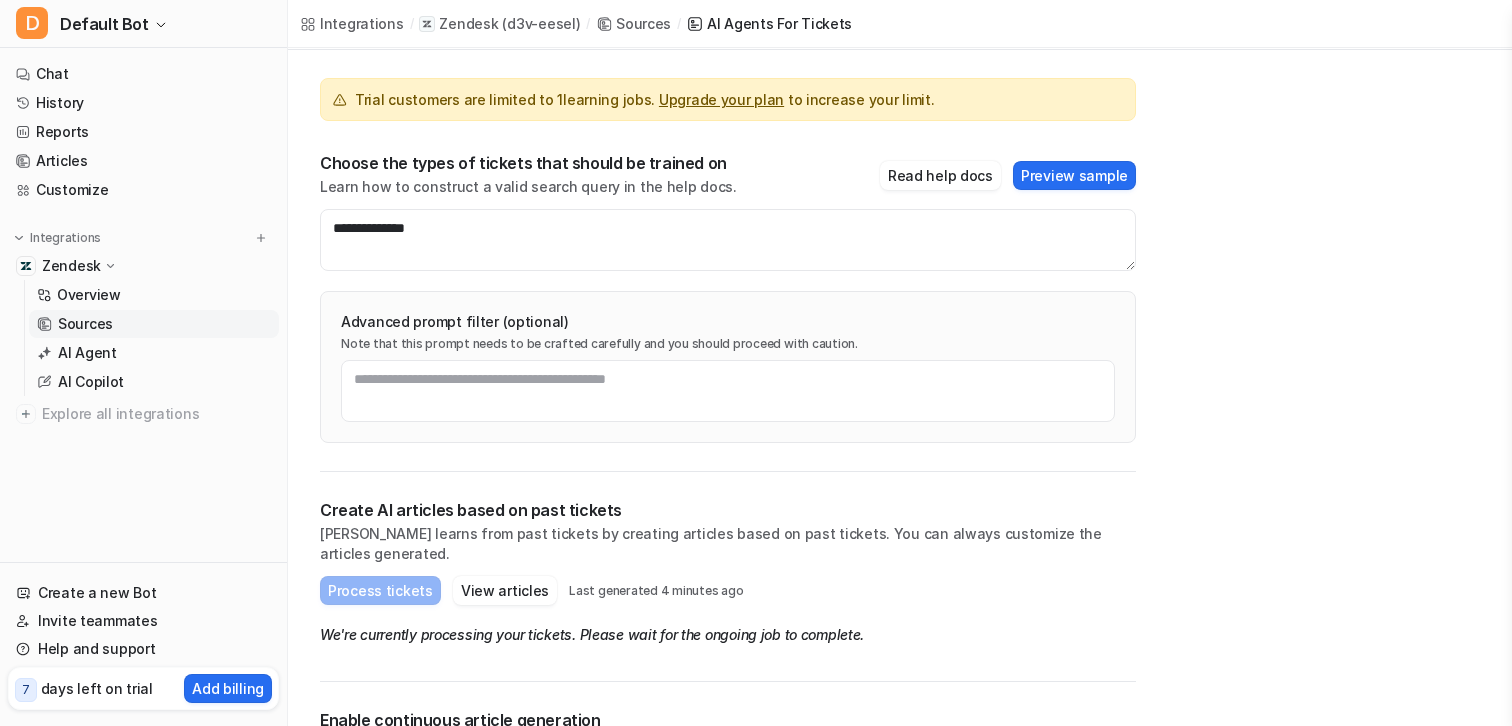 click on "Sources" at bounding box center (154, 324) 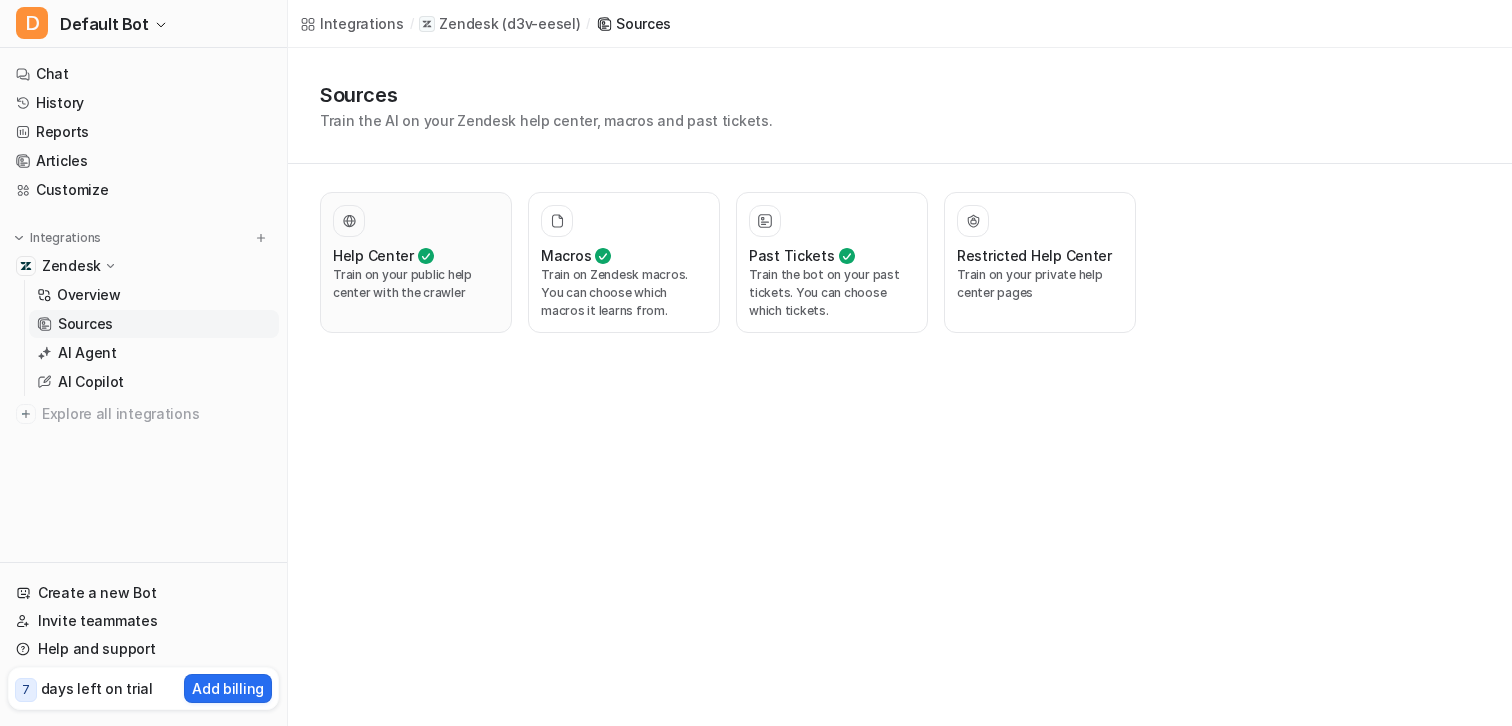 click on "Help Center" at bounding box center (373, 255) 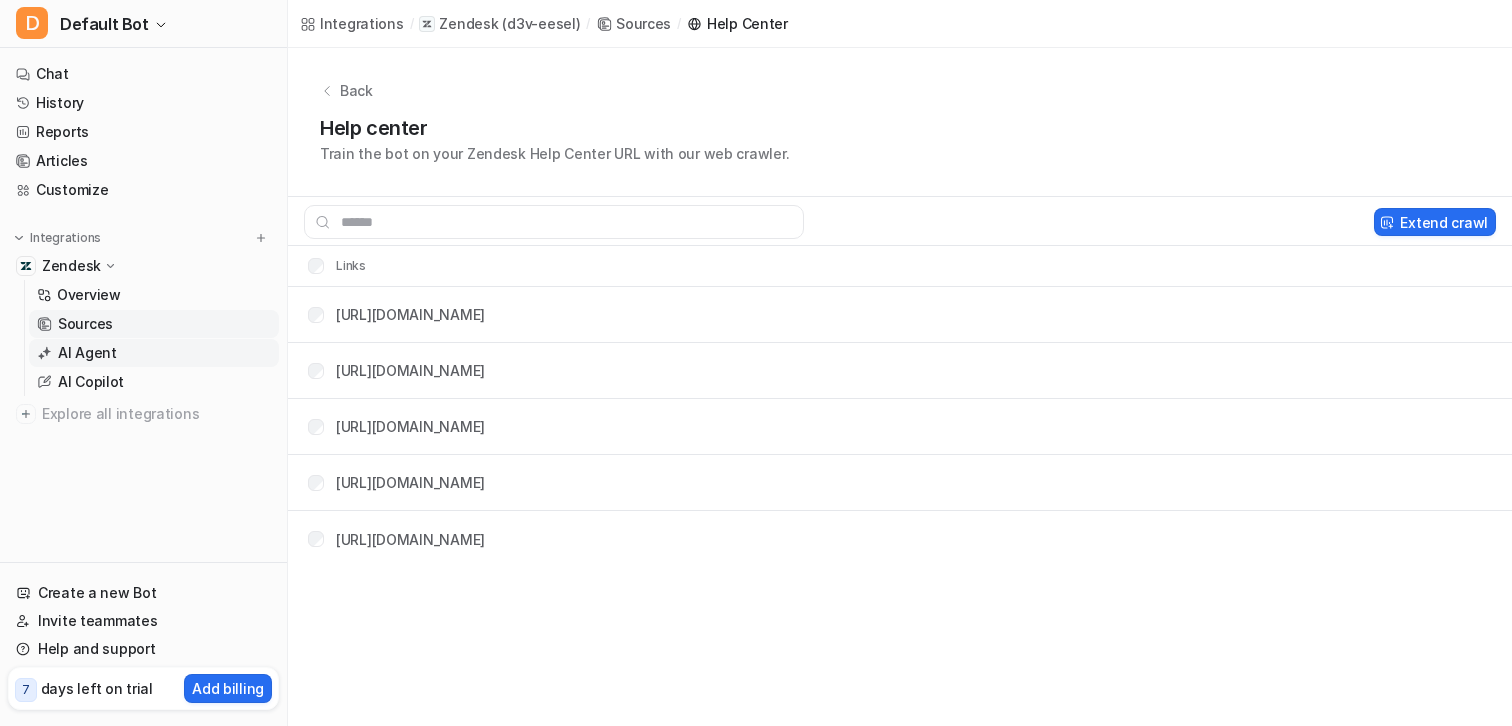 click on "AI Agent" at bounding box center (154, 353) 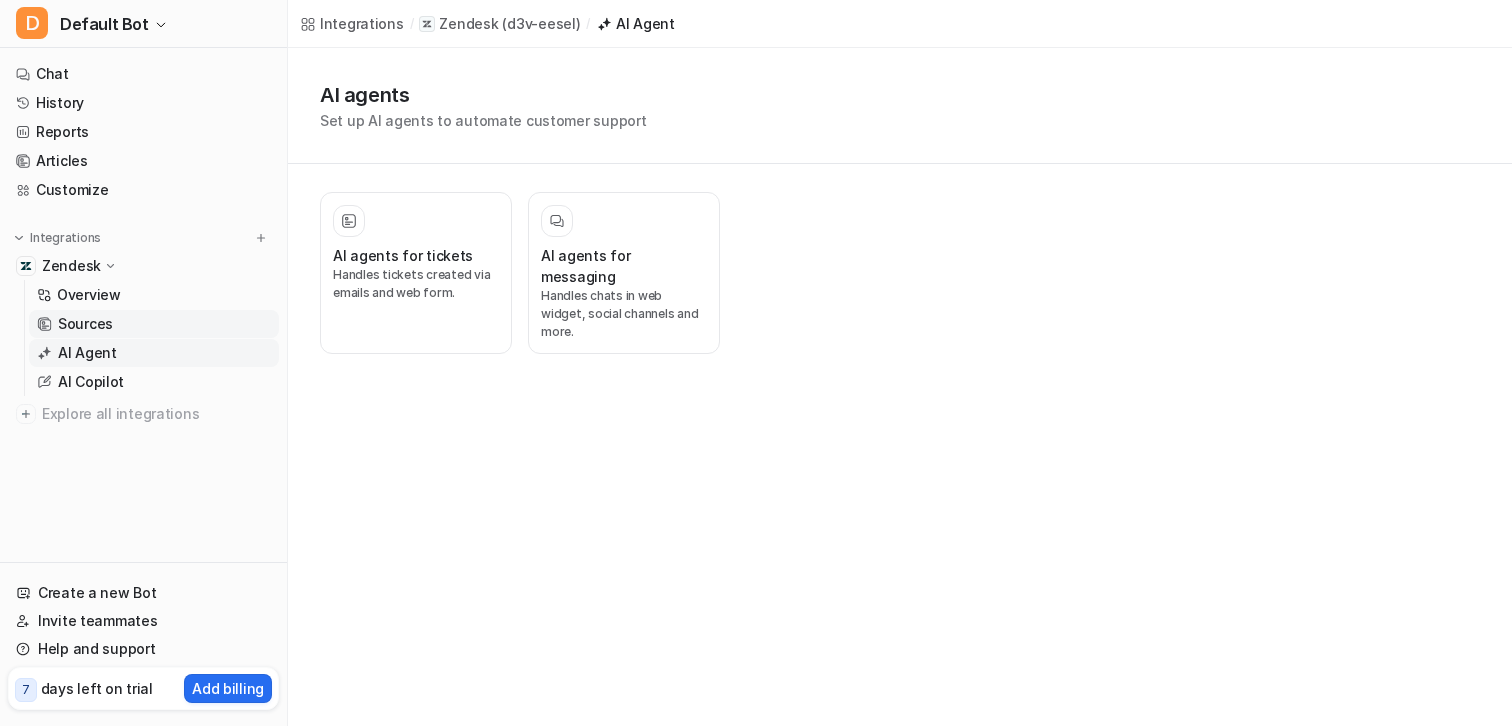 click on "Sources" at bounding box center (154, 324) 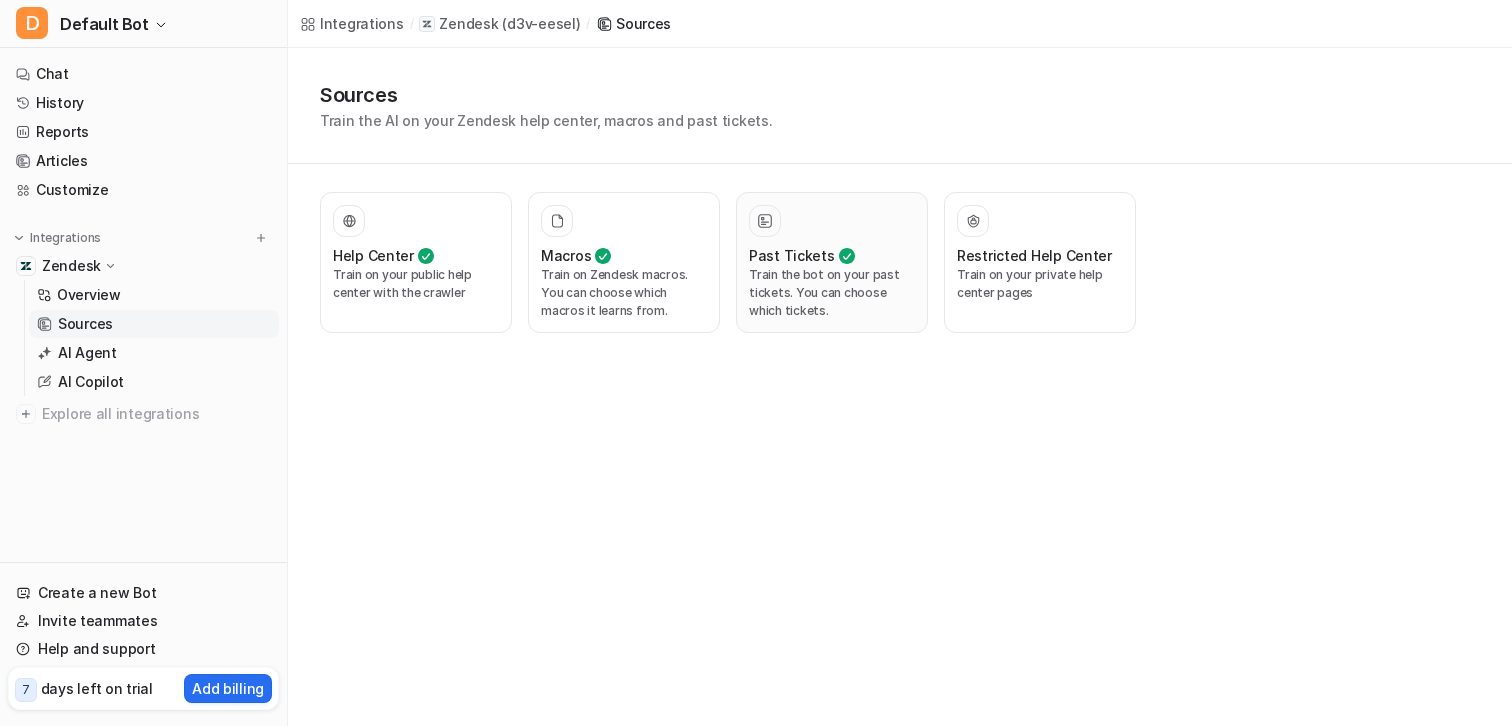 click on "Train the bot on your past tickets. You can choose which tickets." at bounding box center [832, 293] 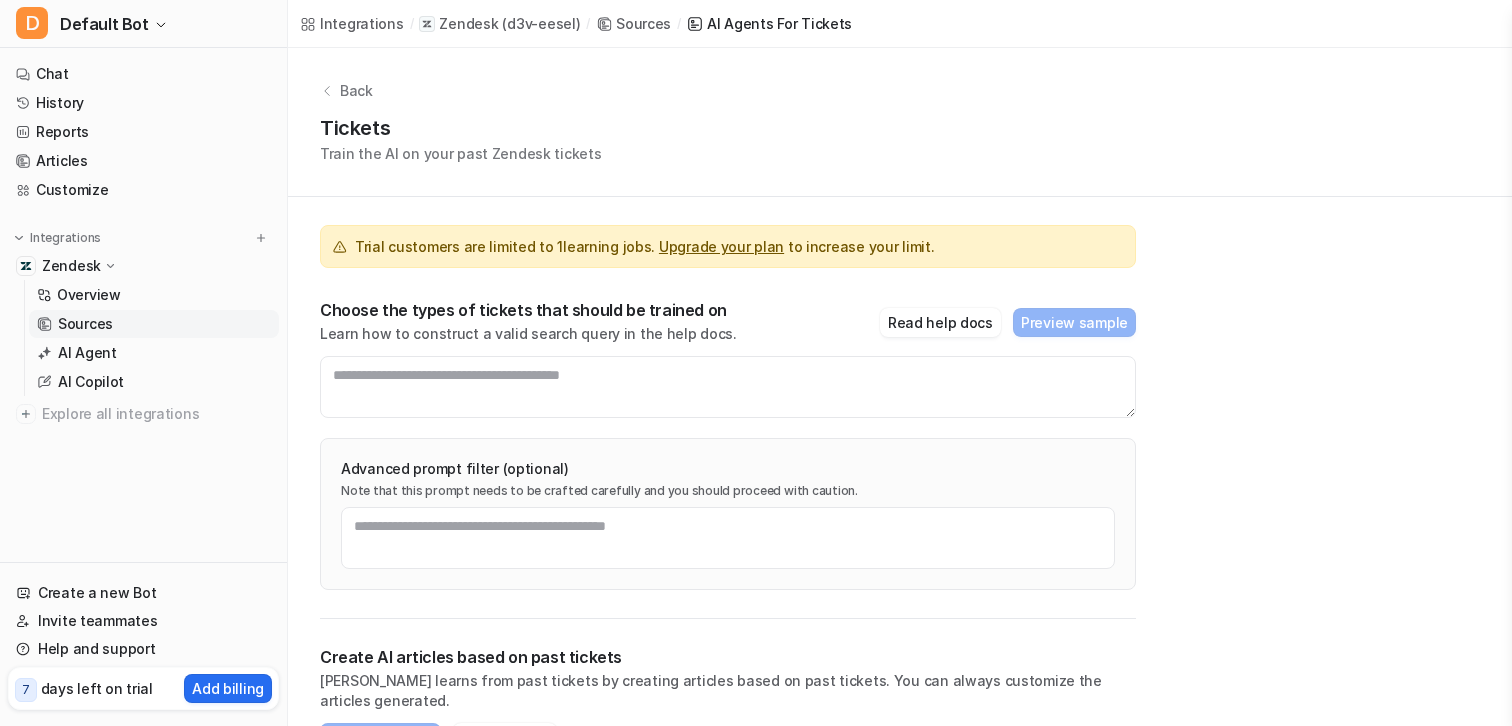 scroll, scrollTop: 240, scrollLeft: 0, axis: vertical 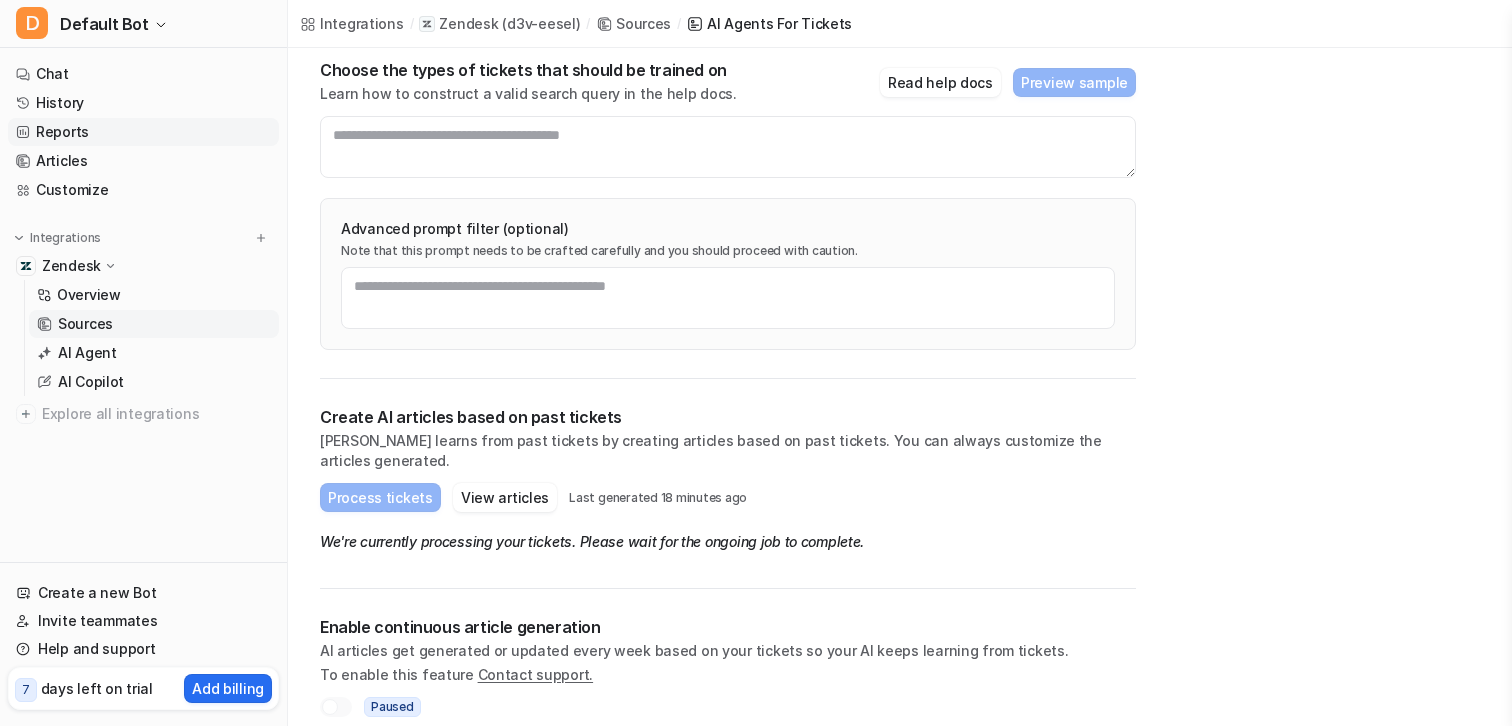 click on "Reports" at bounding box center (143, 132) 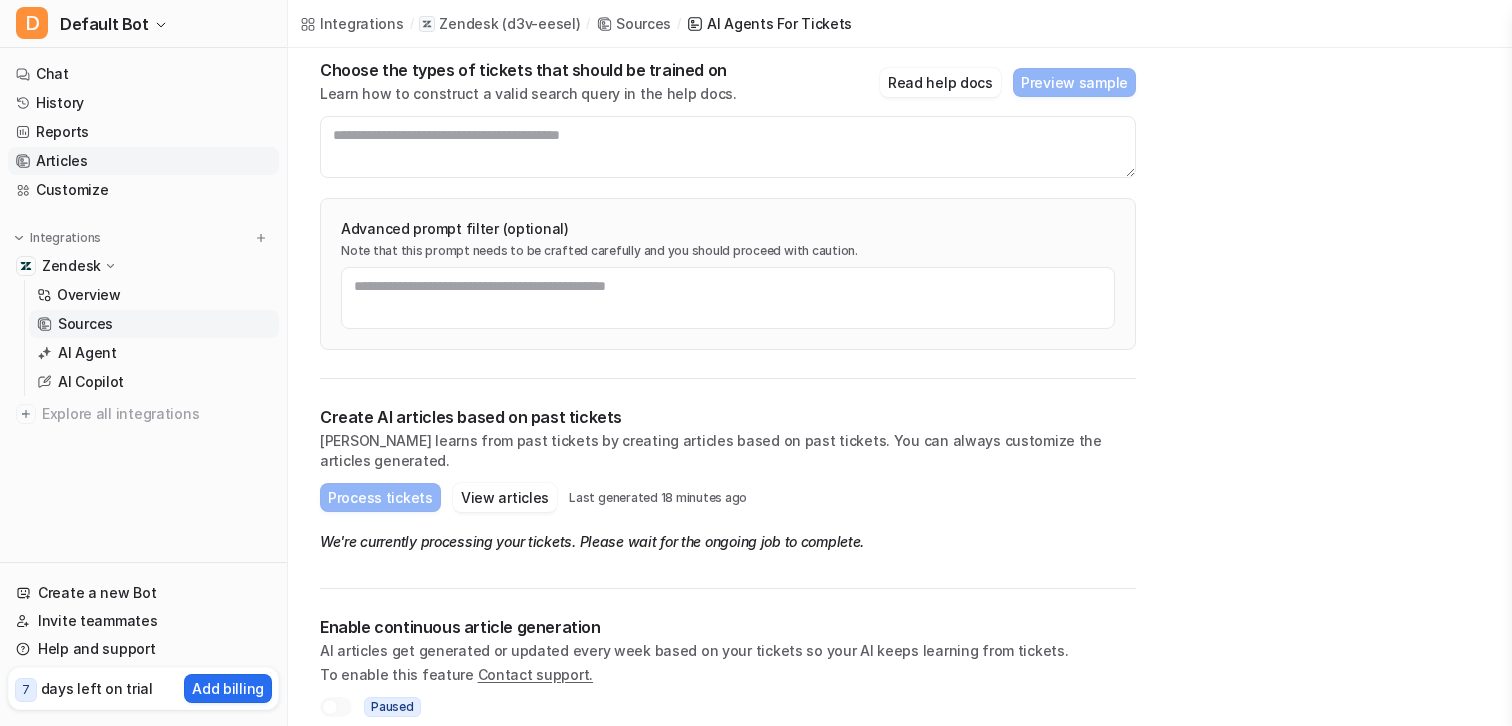 click on "Articles" at bounding box center [143, 161] 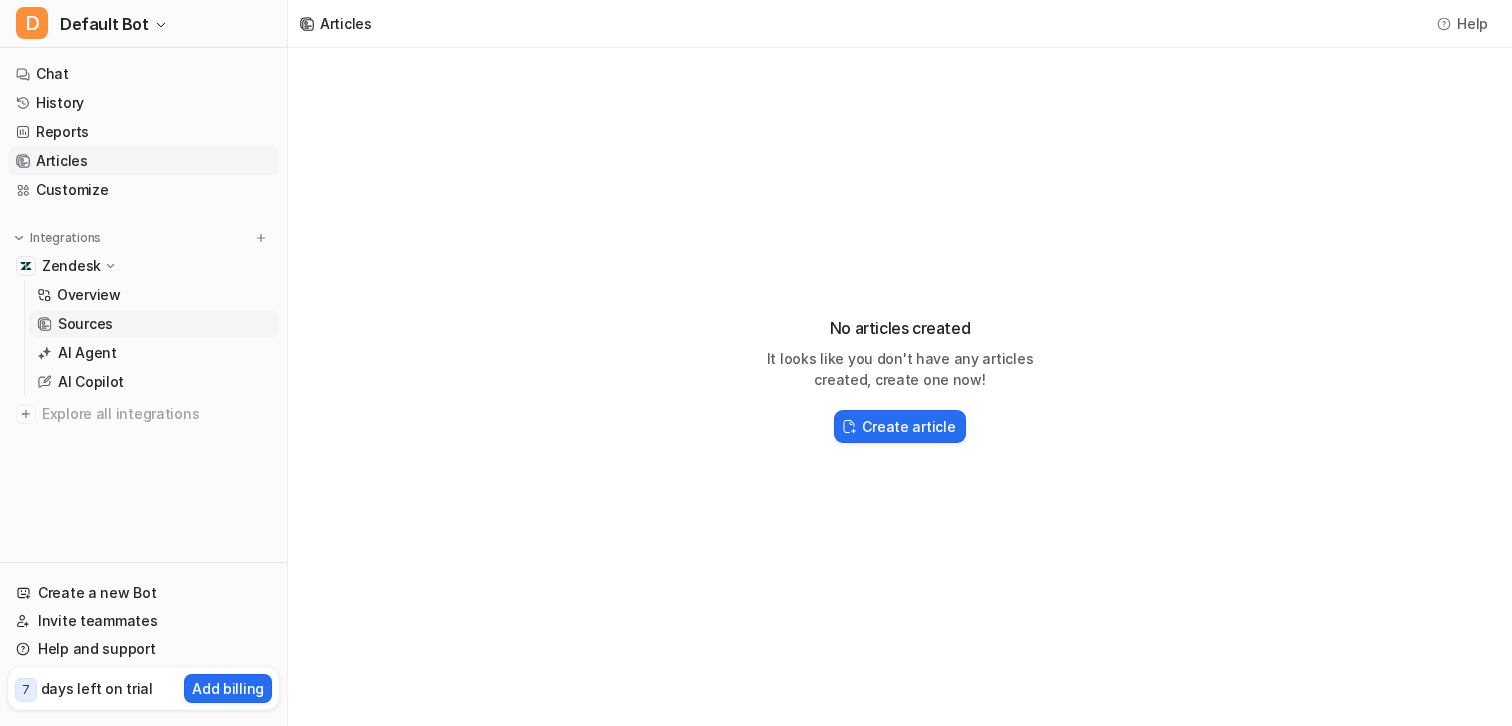 click on "Sources" at bounding box center (85, 324) 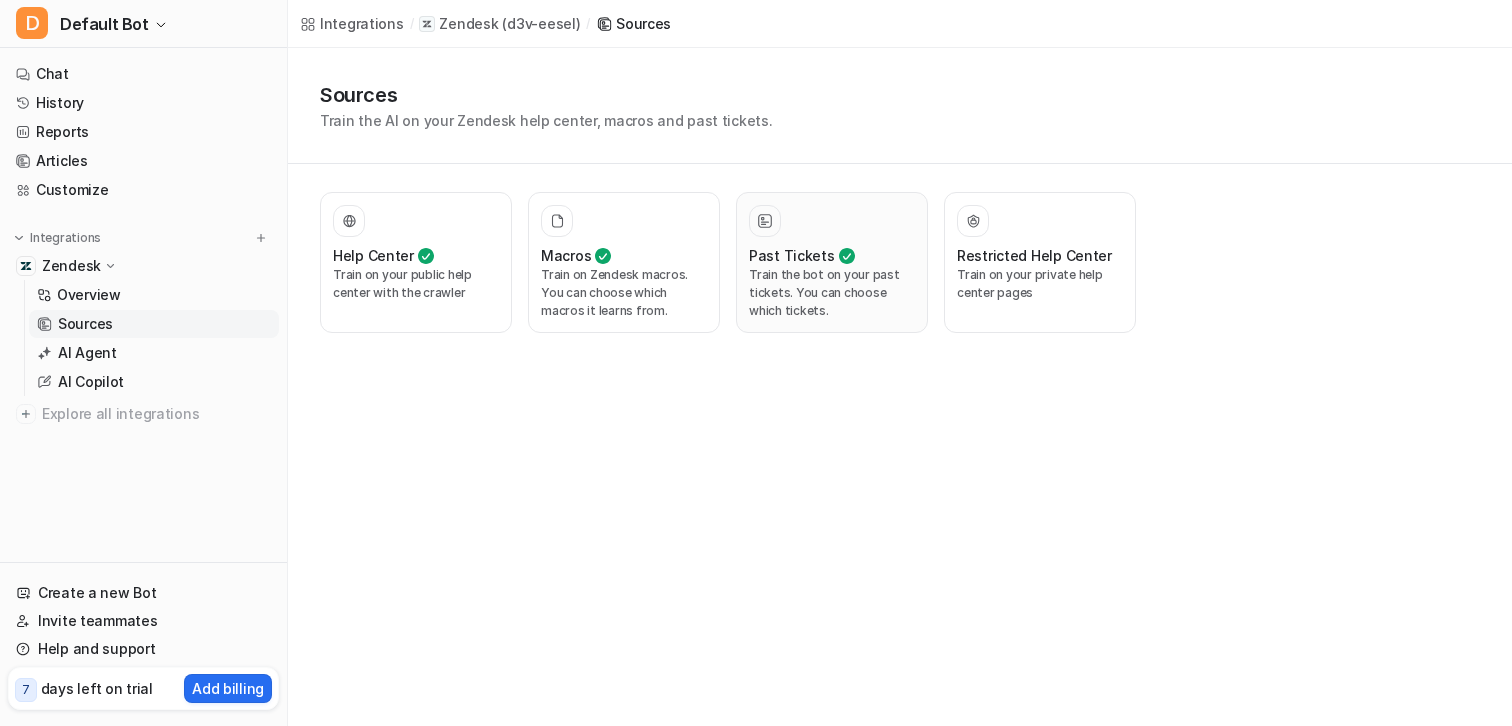 click on "Past Tickets Train the bot on your past tickets. You can choose which tickets." at bounding box center [832, 262] 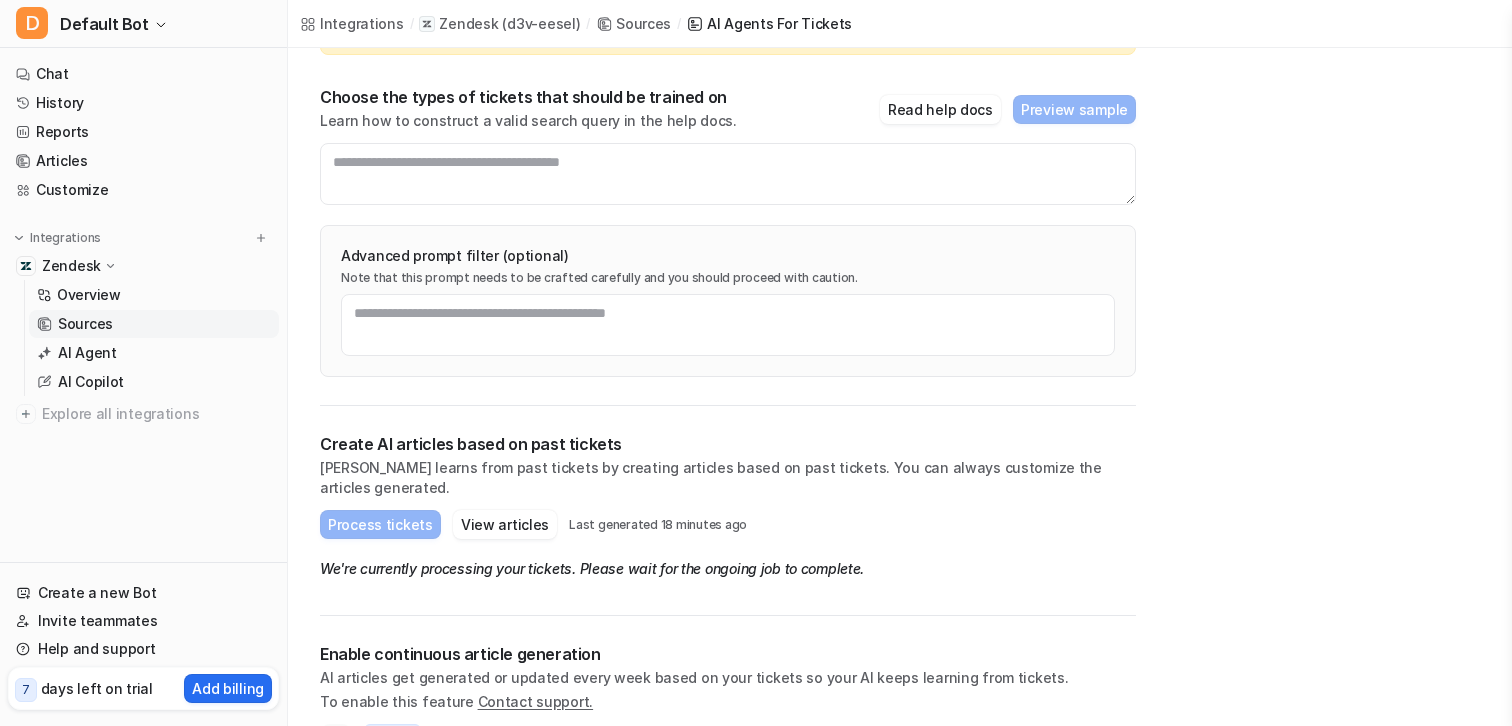 scroll, scrollTop: 240, scrollLeft: 0, axis: vertical 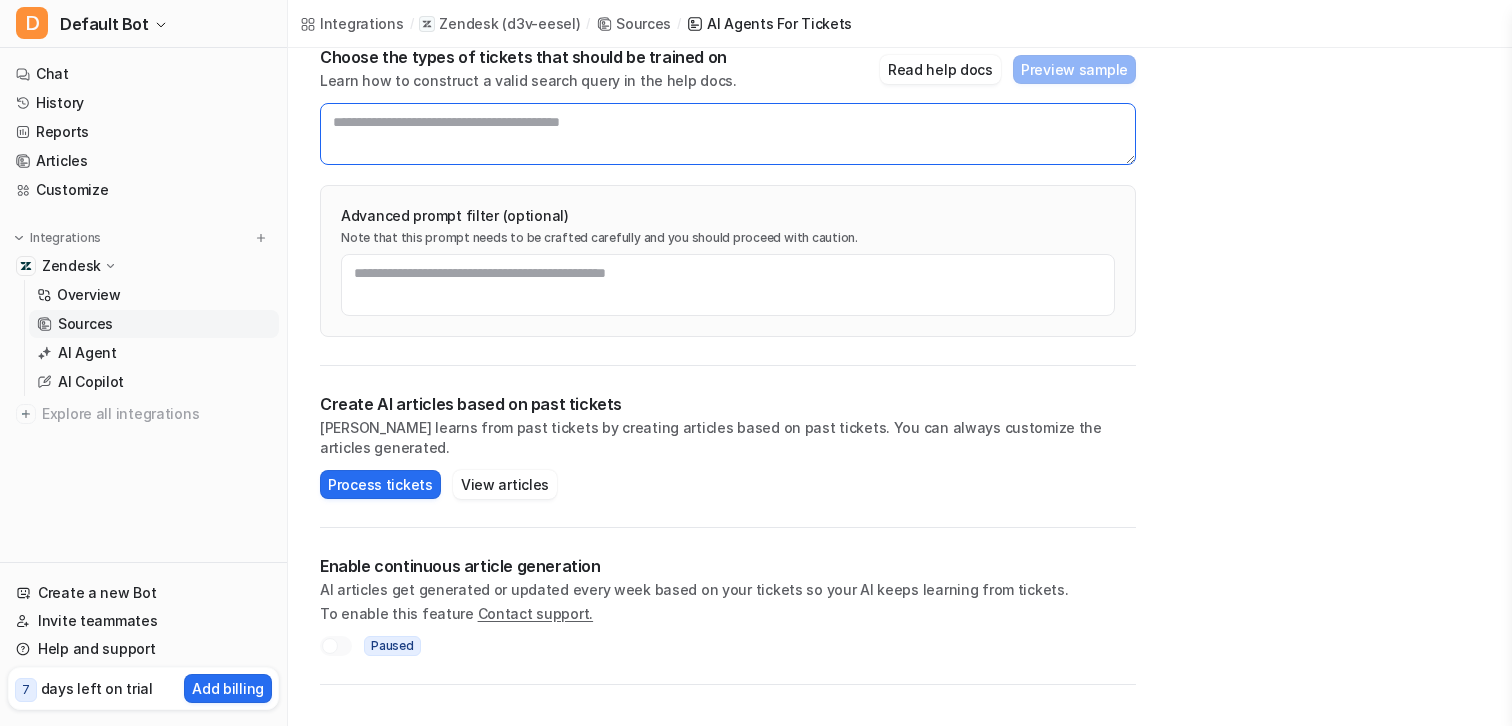 click at bounding box center [728, 134] 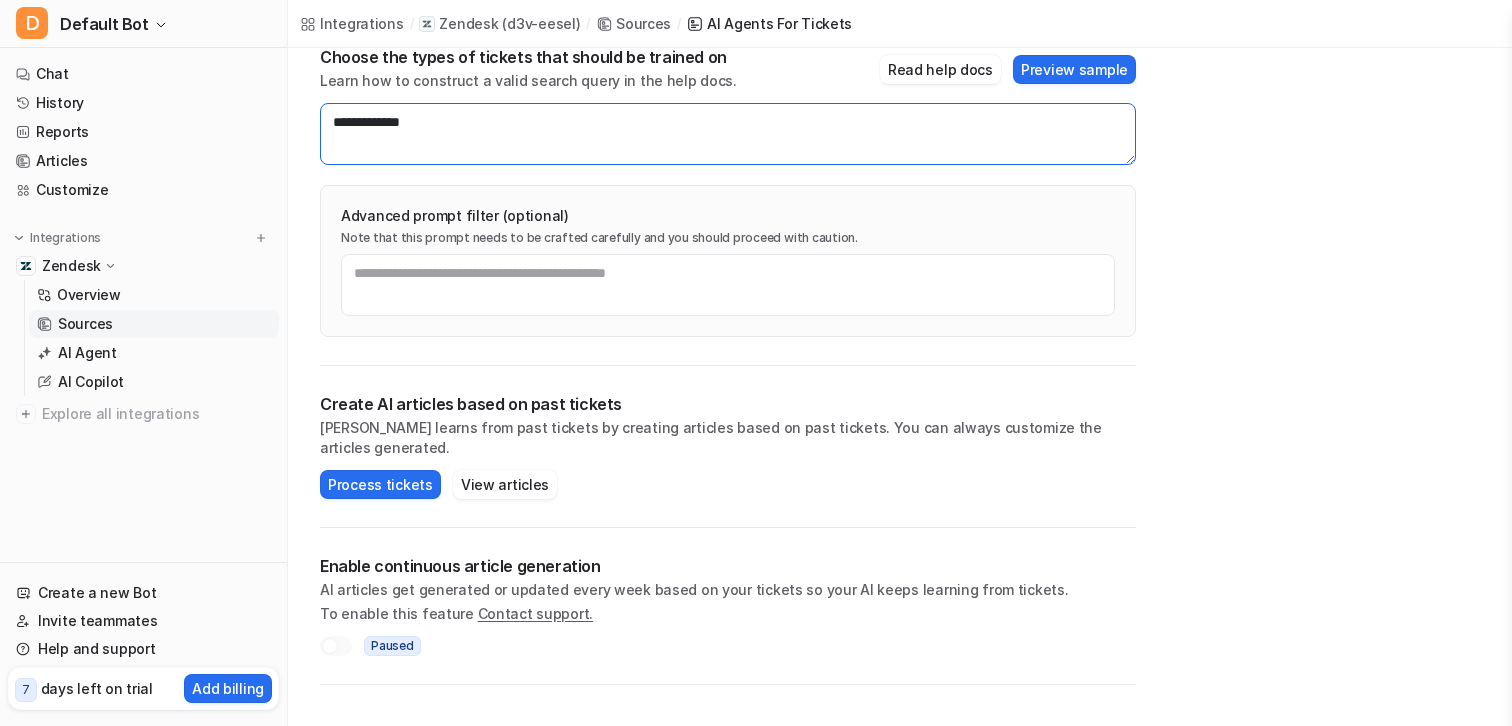 type on "**********" 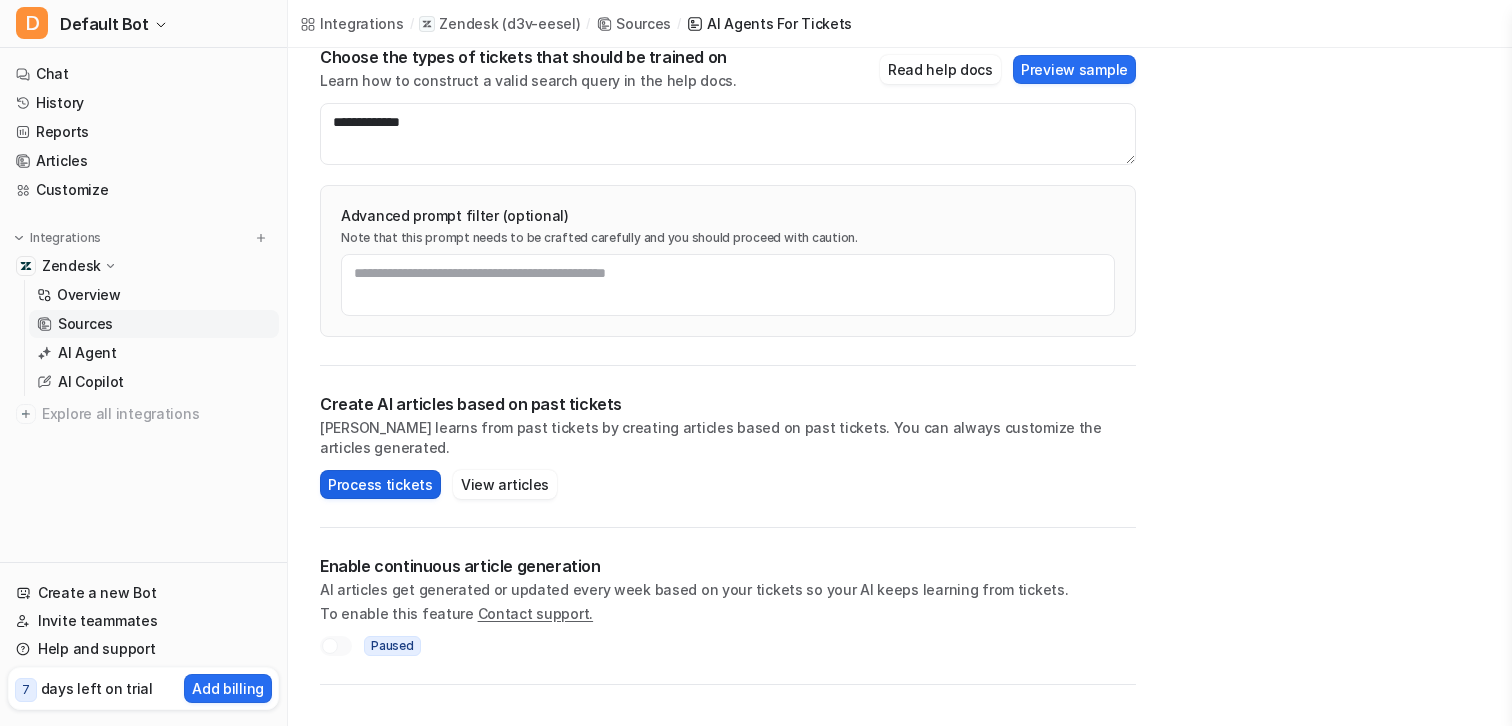 click on "Process tickets" at bounding box center [380, 484] 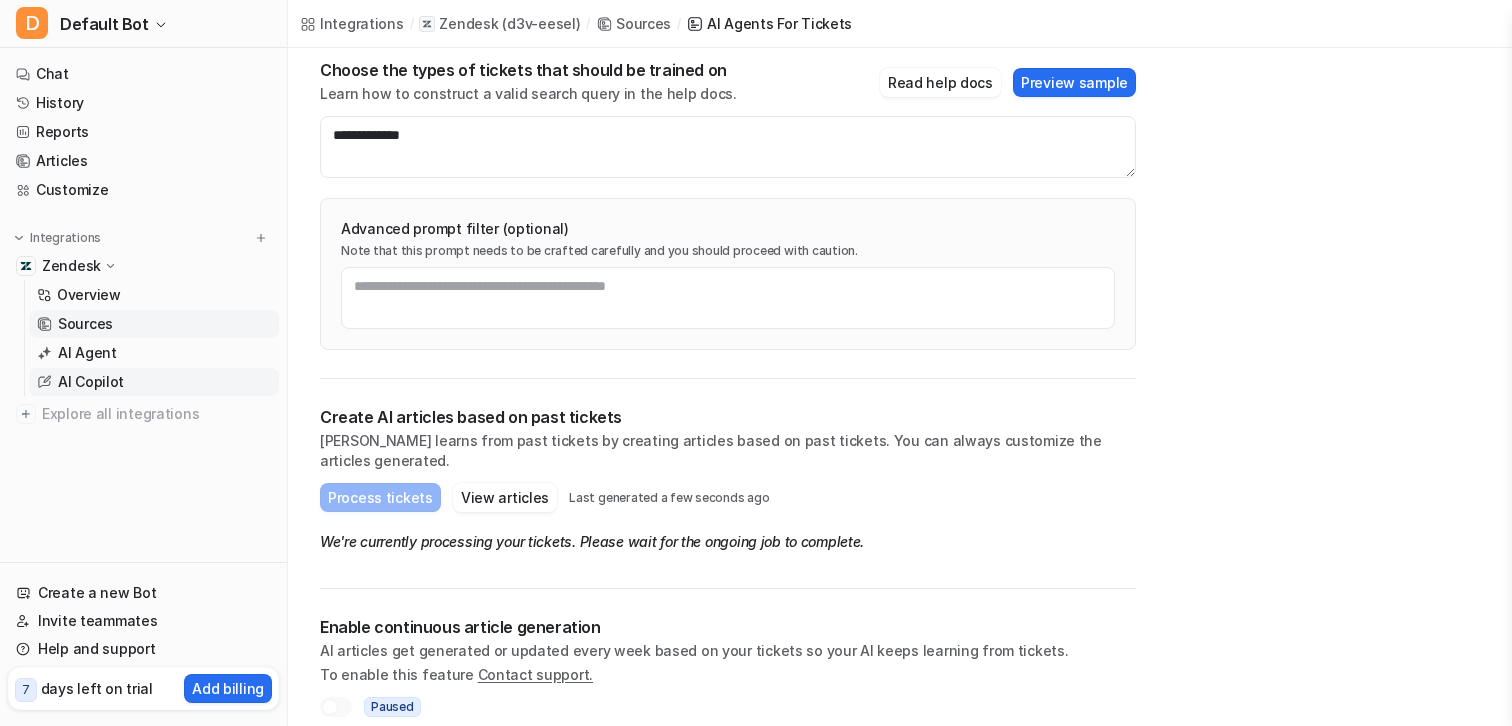 scroll, scrollTop: 177, scrollLeft: 0, axis: vertical 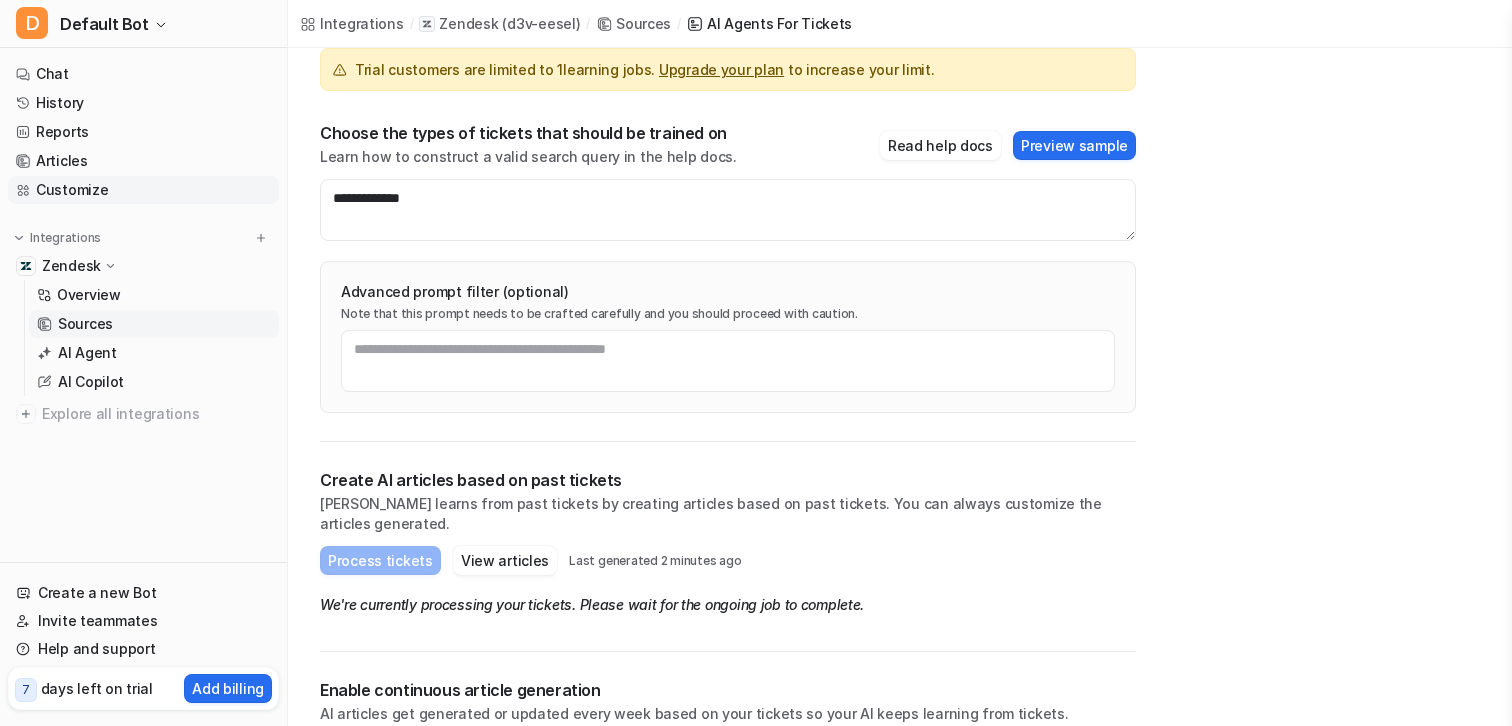 click on "Customize" at bounding box center (143, 190) 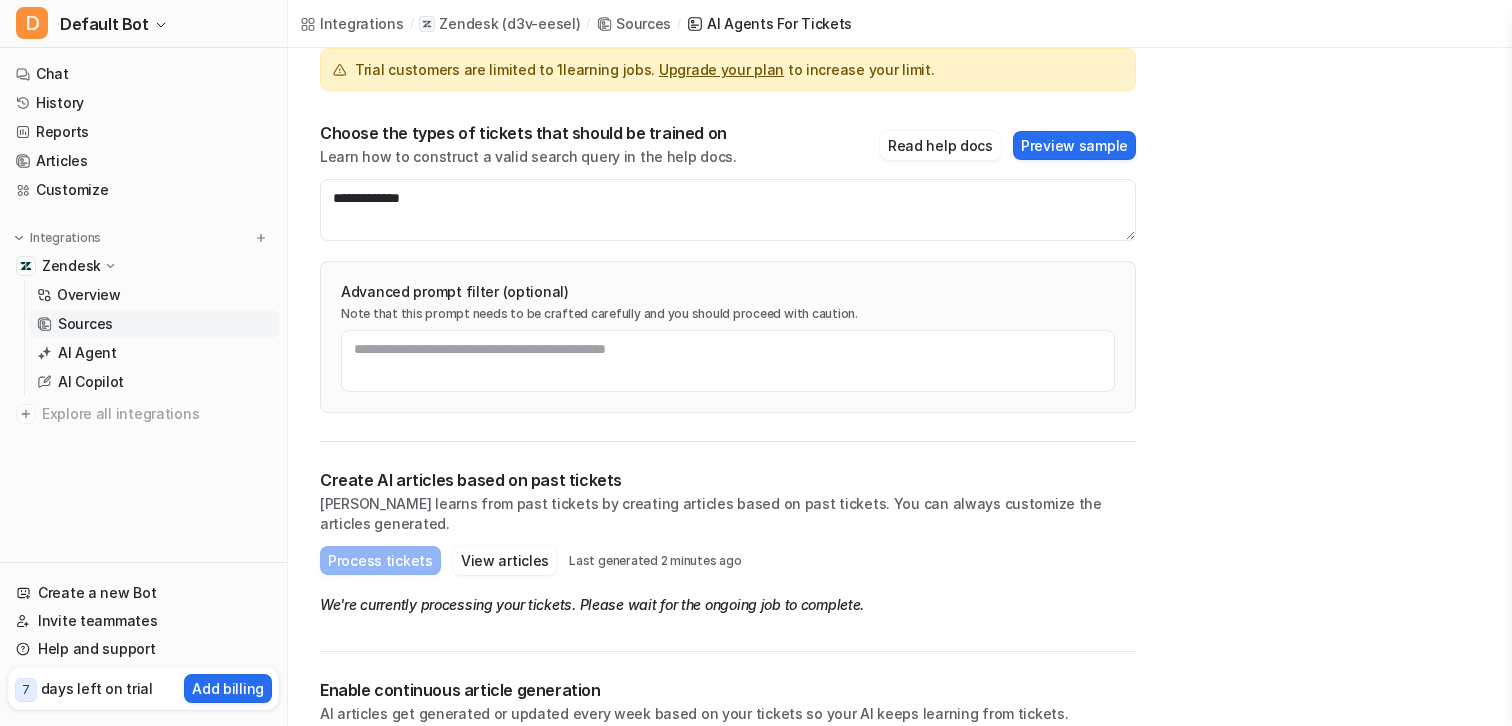 scroll, scrollTop: 0, scrollLeft: 0, axis: both 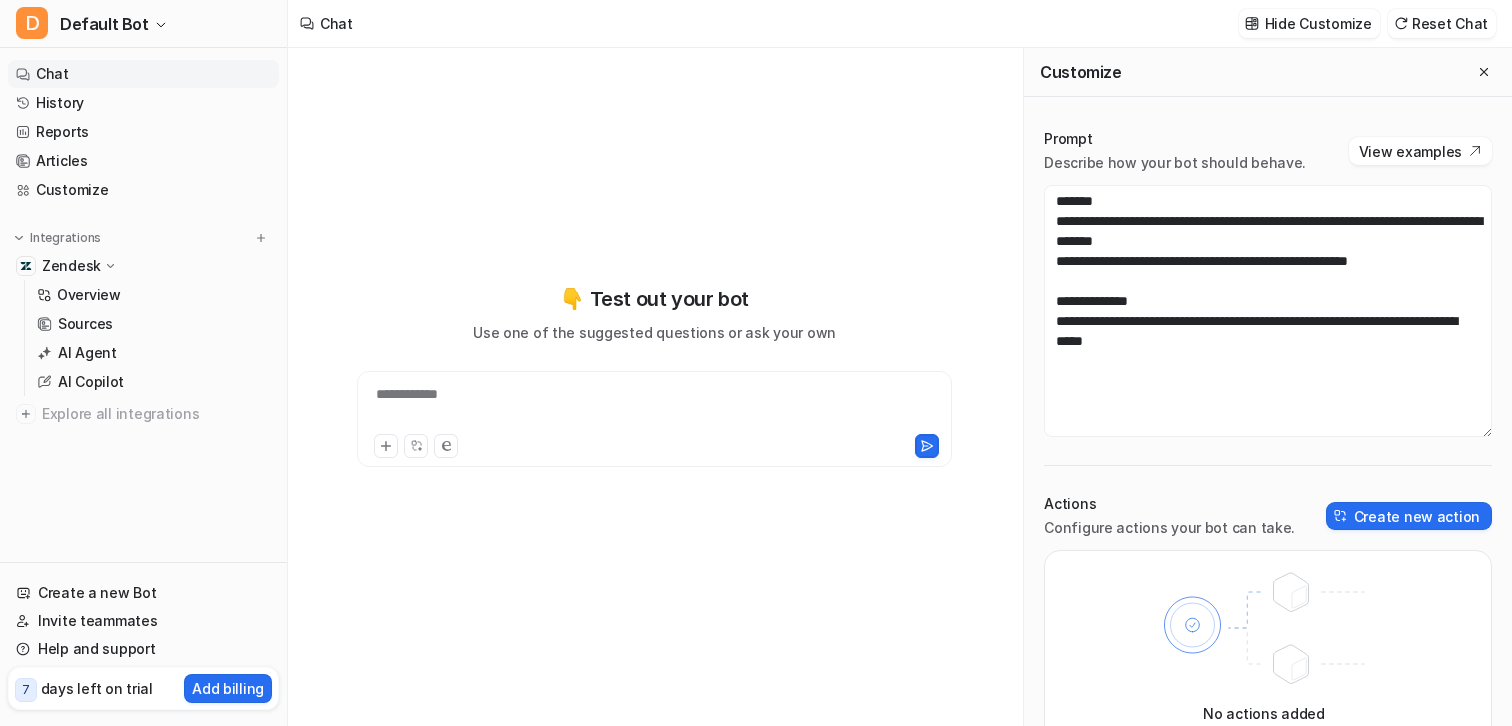 click on "Actions Configure actions your bot can take. Create new action" at bounding box center (1268, 516) 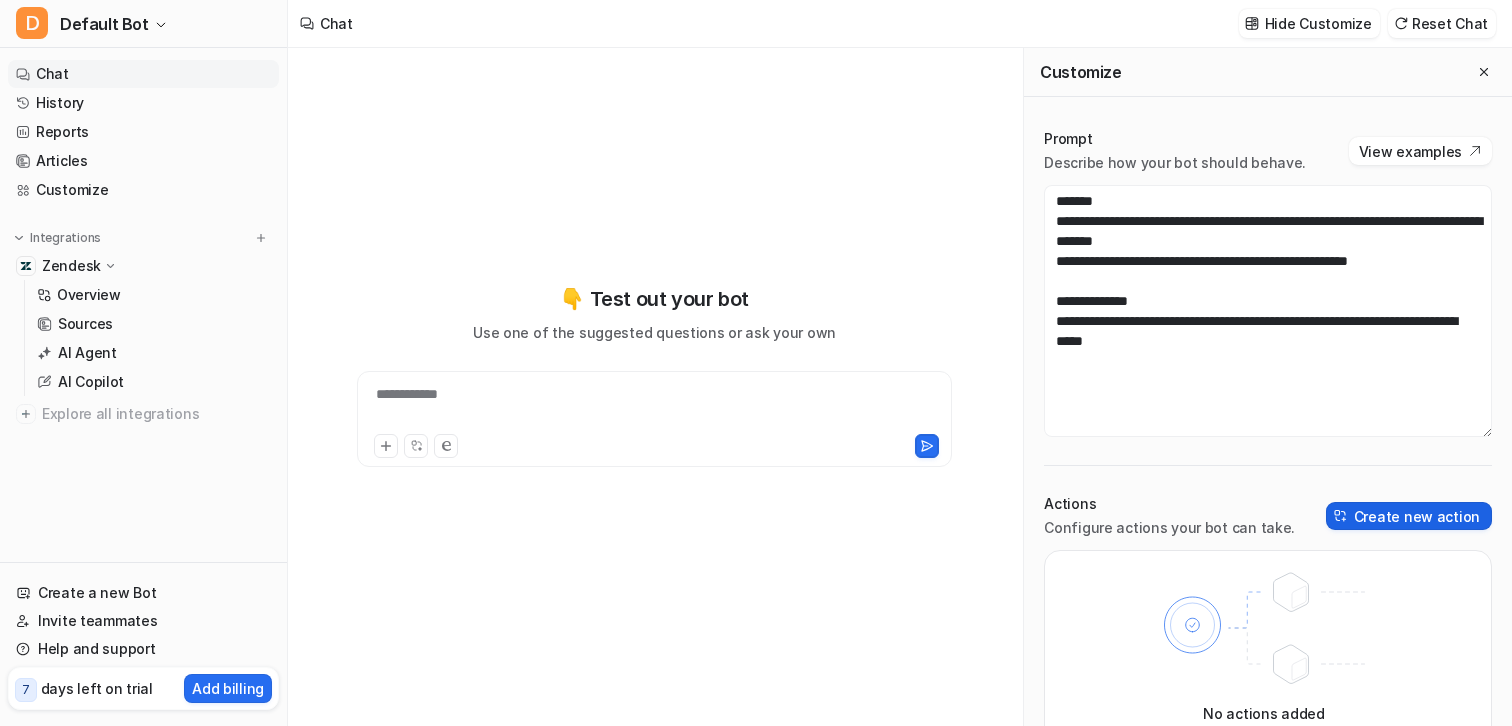 click on "Create new action" at bounding box center [1409, 516] 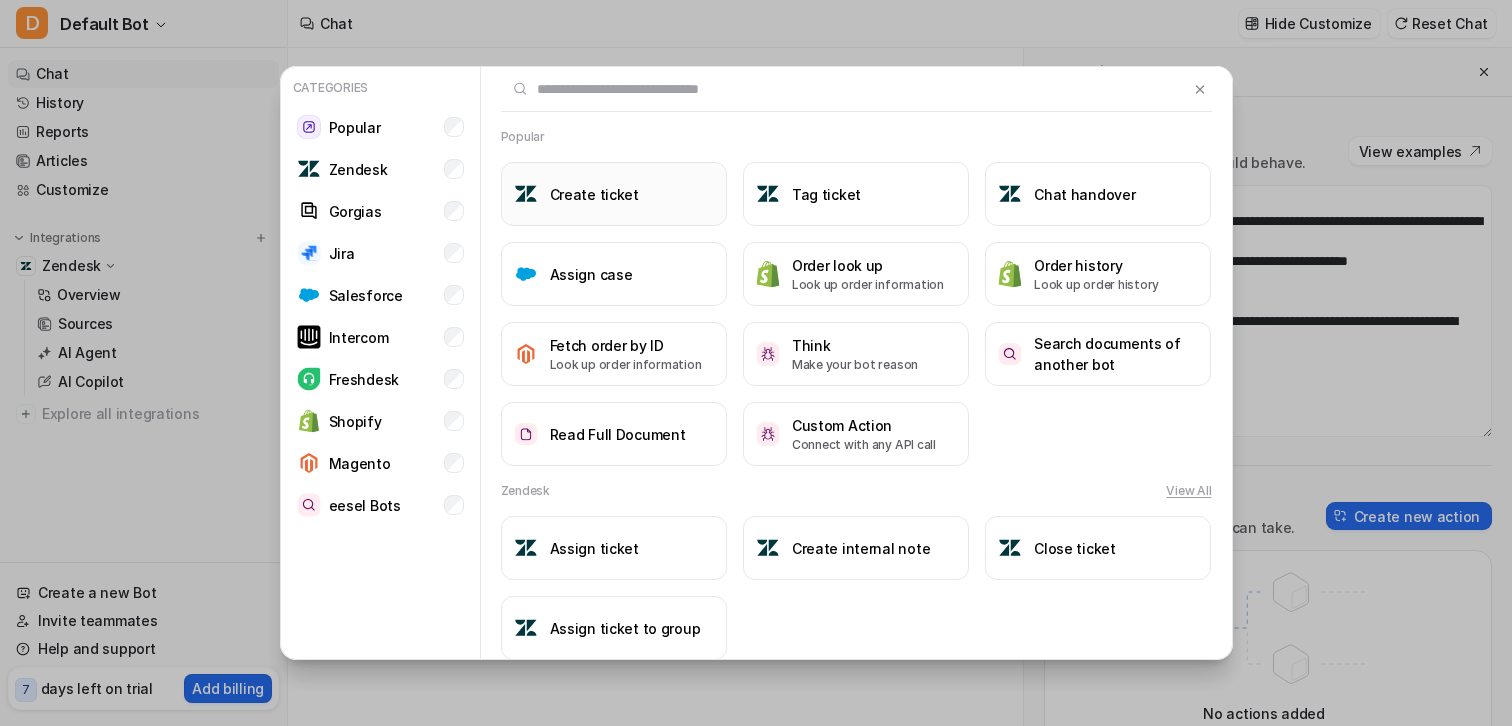 click on "Create ticket" at bounding box center (614, 194) 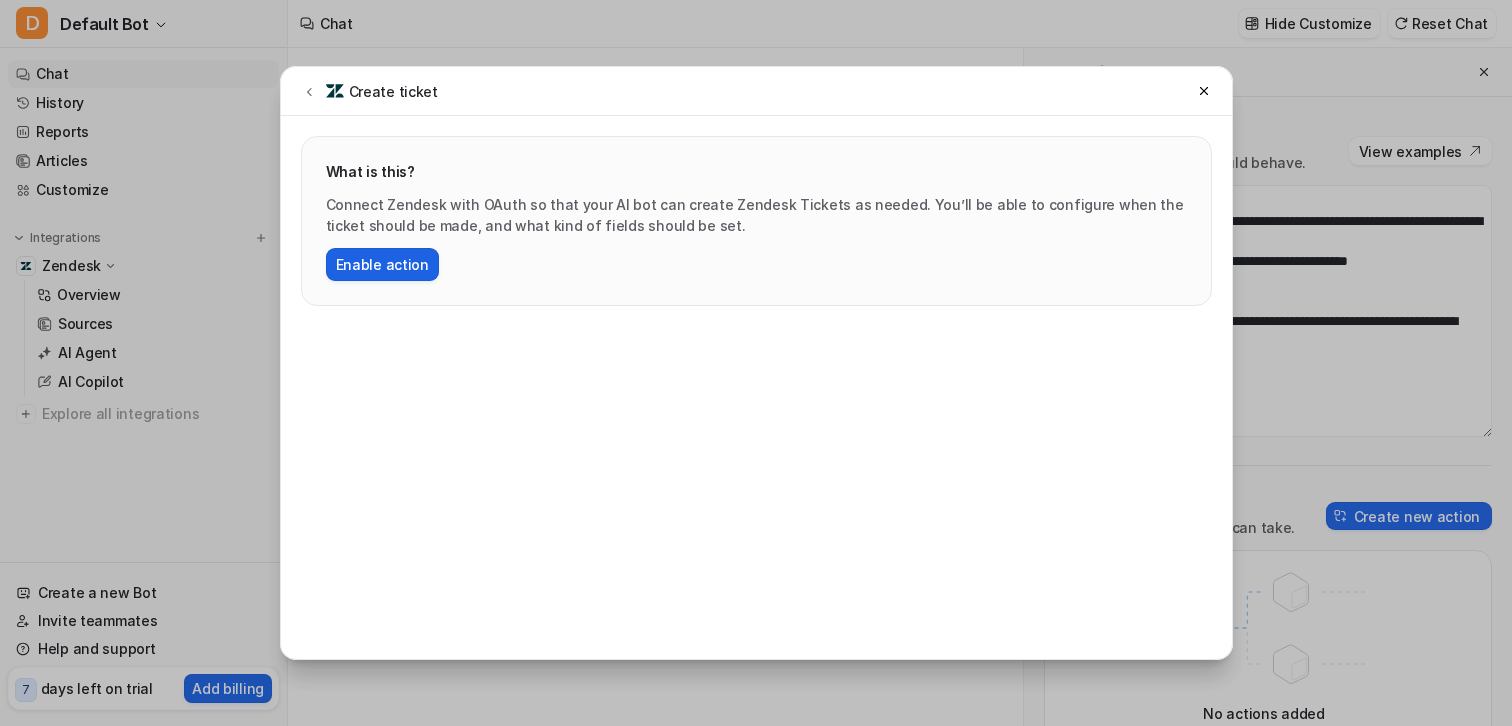 click on "Enable action" at bounding box center (382, 264) 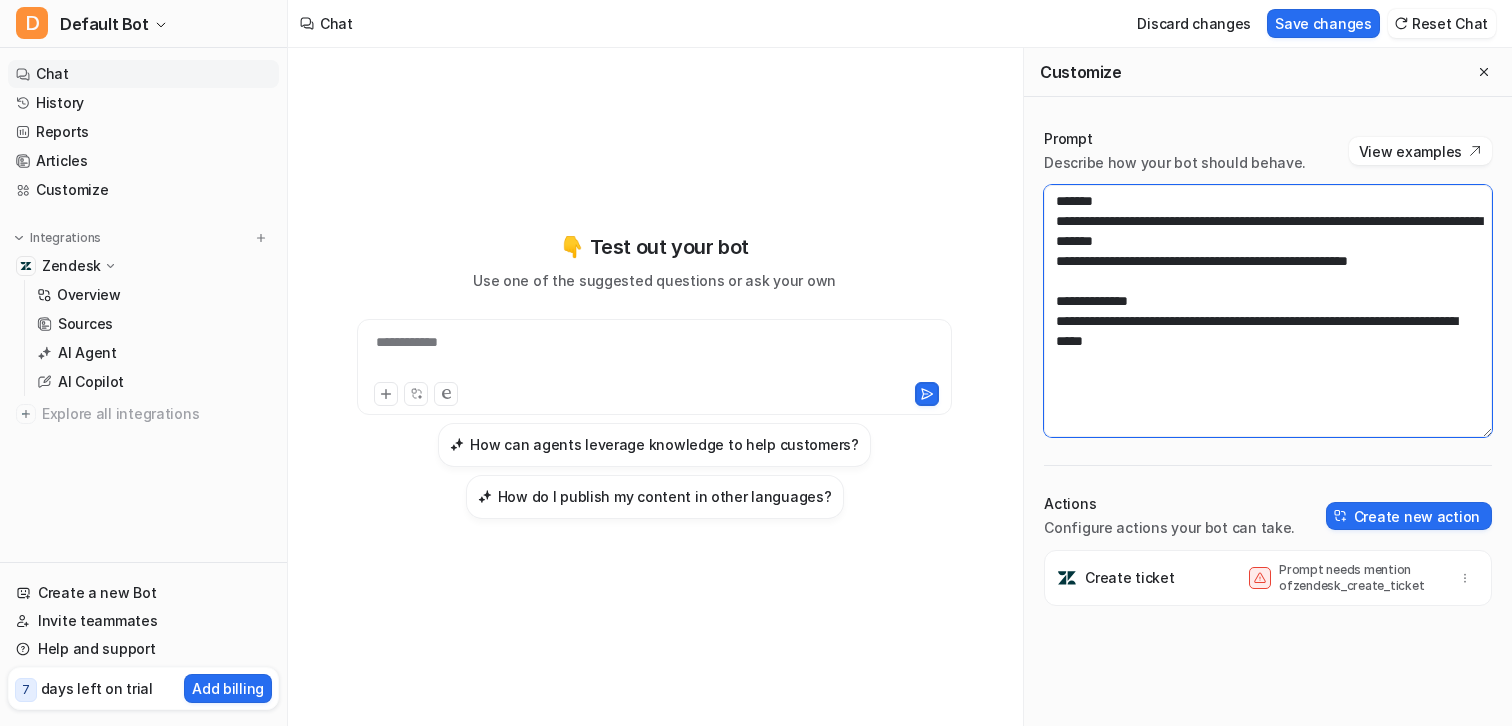 click on "**********" at bounding box center (1268, 311) 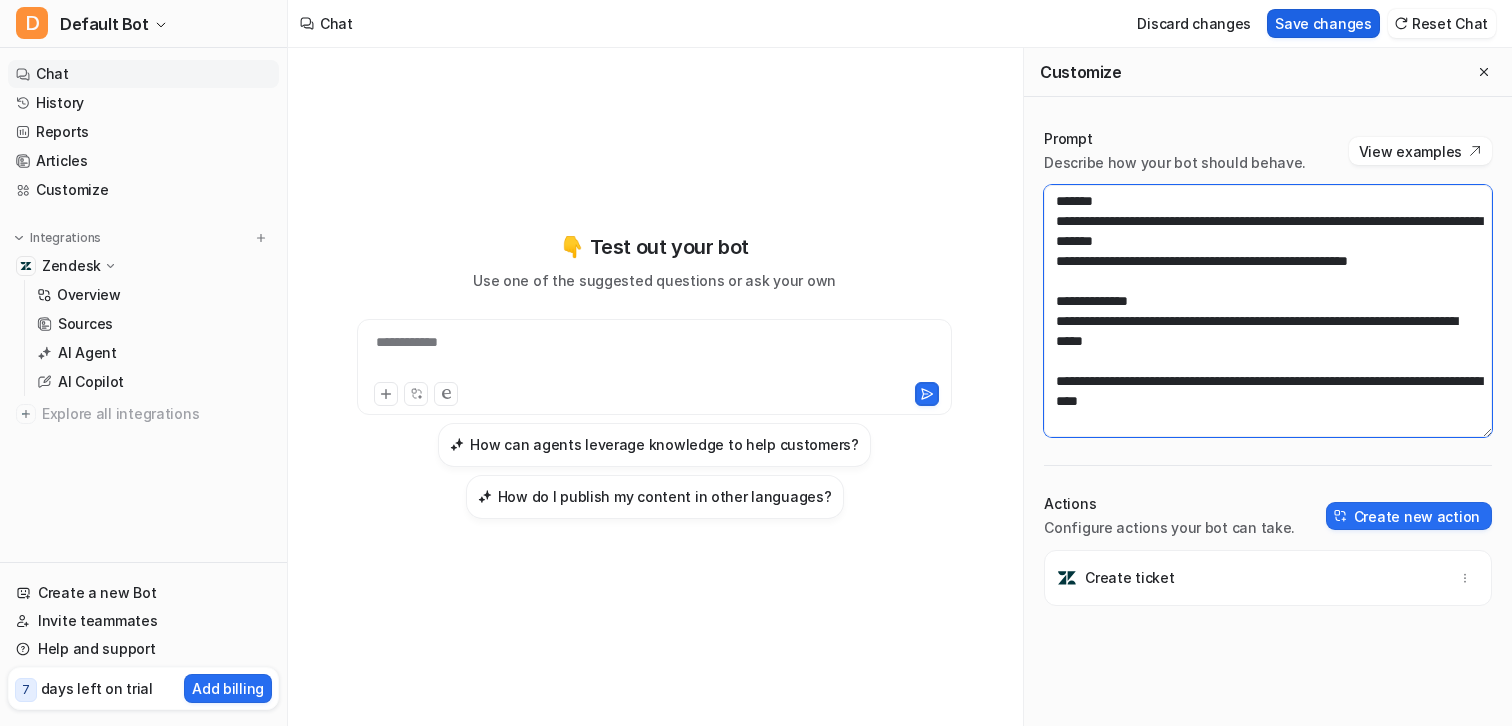 type on "**********" 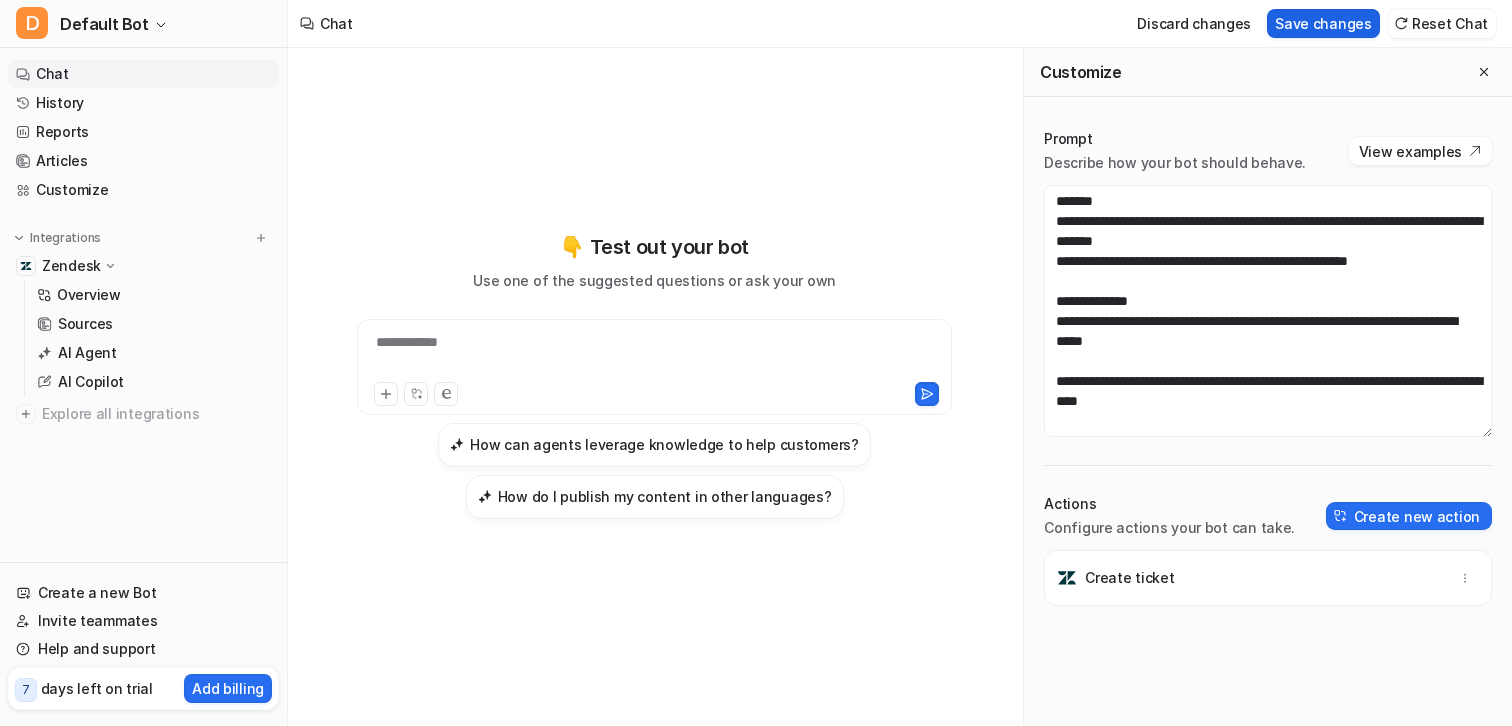 click on "Save changes" at bounding box center [1323, 23] 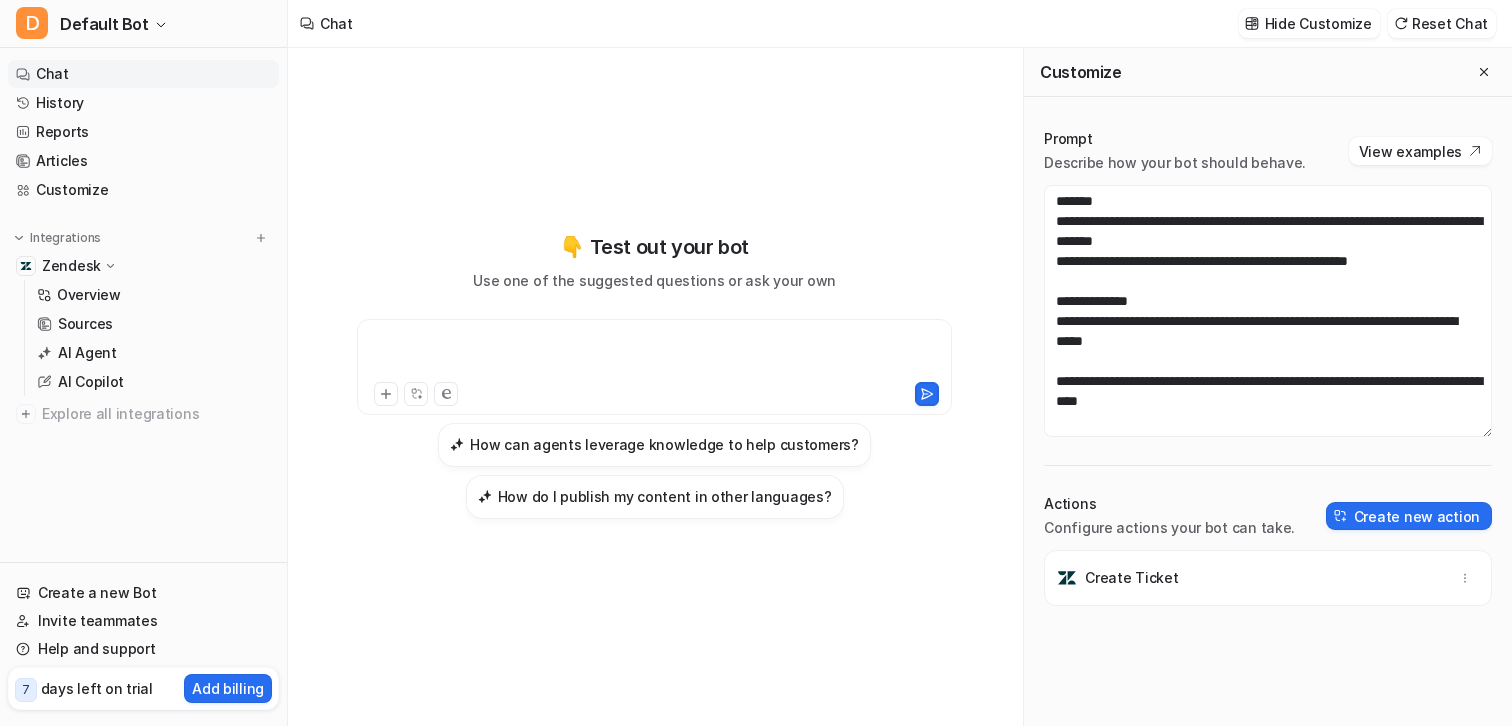 click at bounding box center [654, 355] 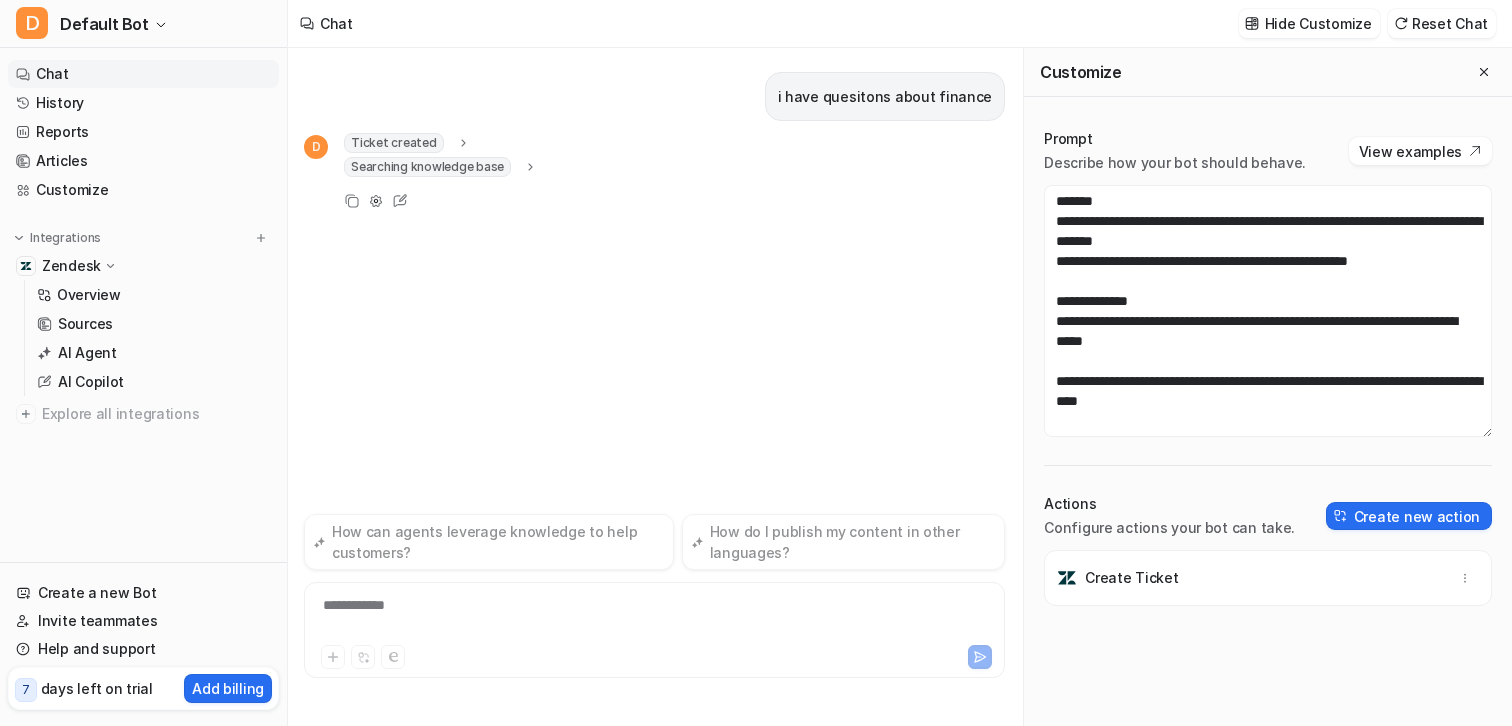 click on "Ticket created" at bounding box center (407, 143) 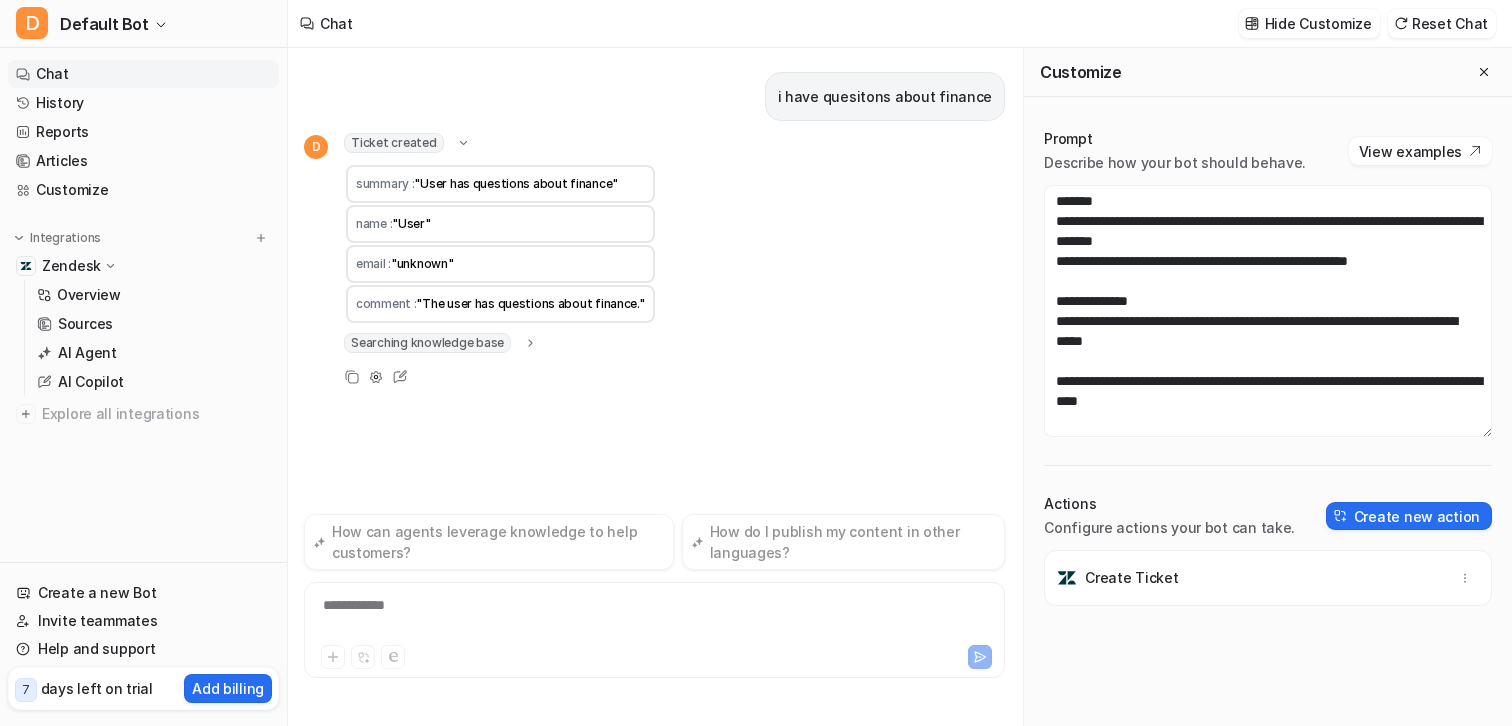 click on "Ticket created" at bounding box center [407, 143] 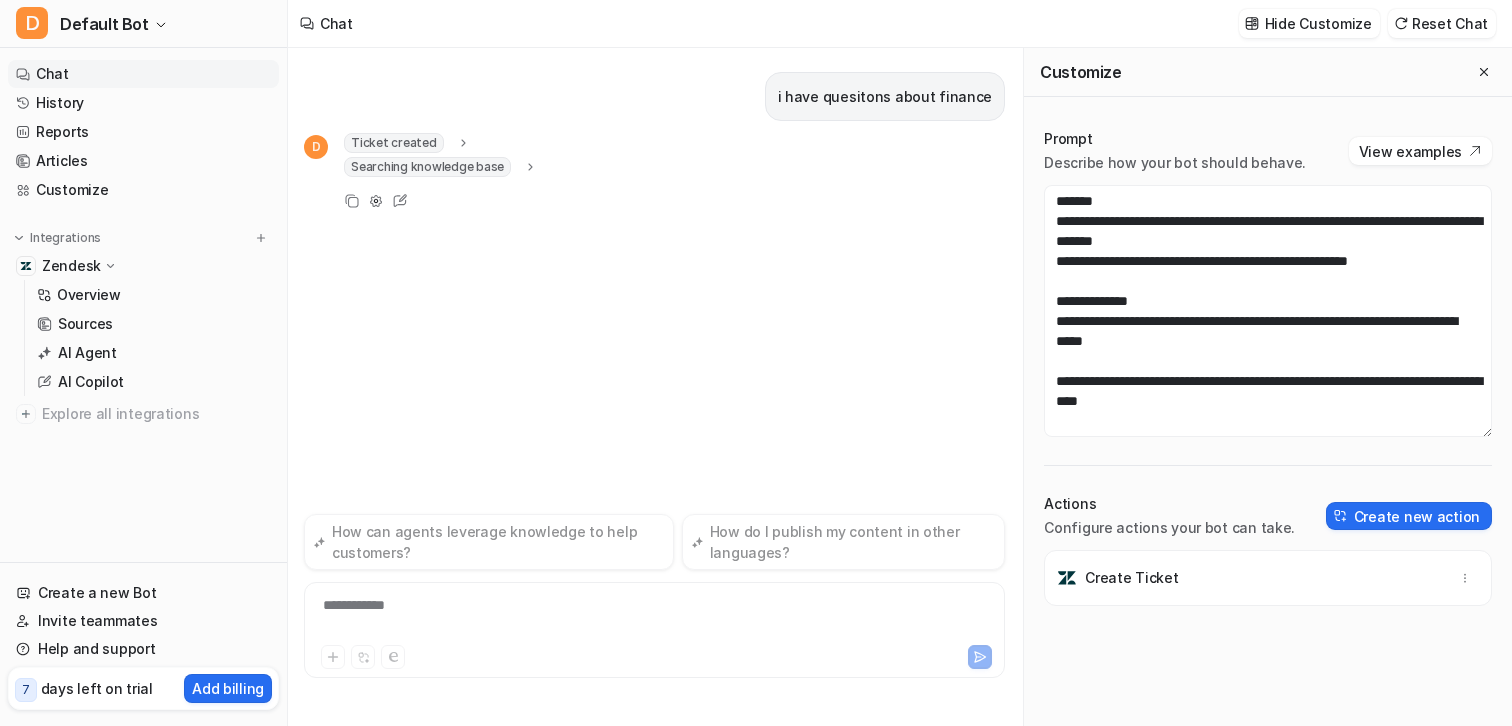 click on "**********" at bounding box center (654, 618) 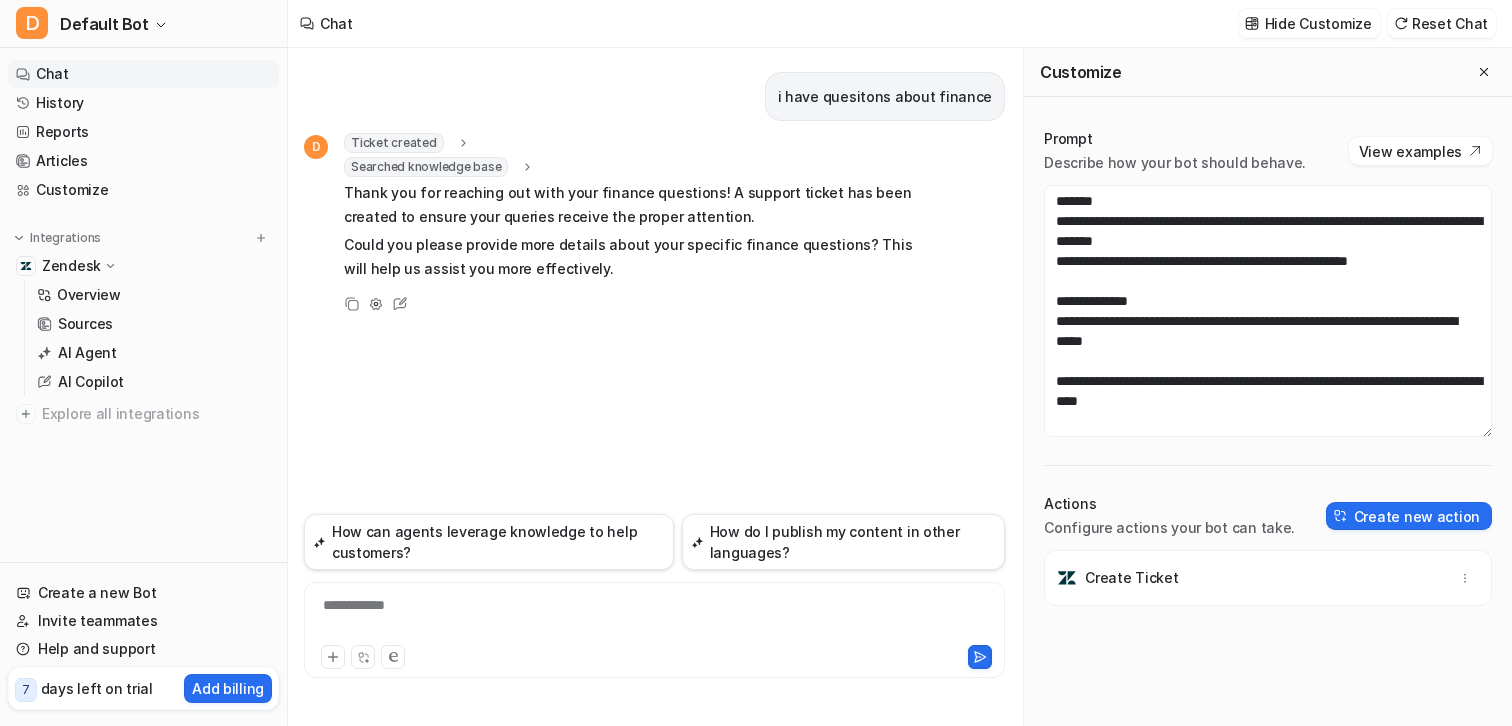 click on "**********" at bounding box center [654, 618] 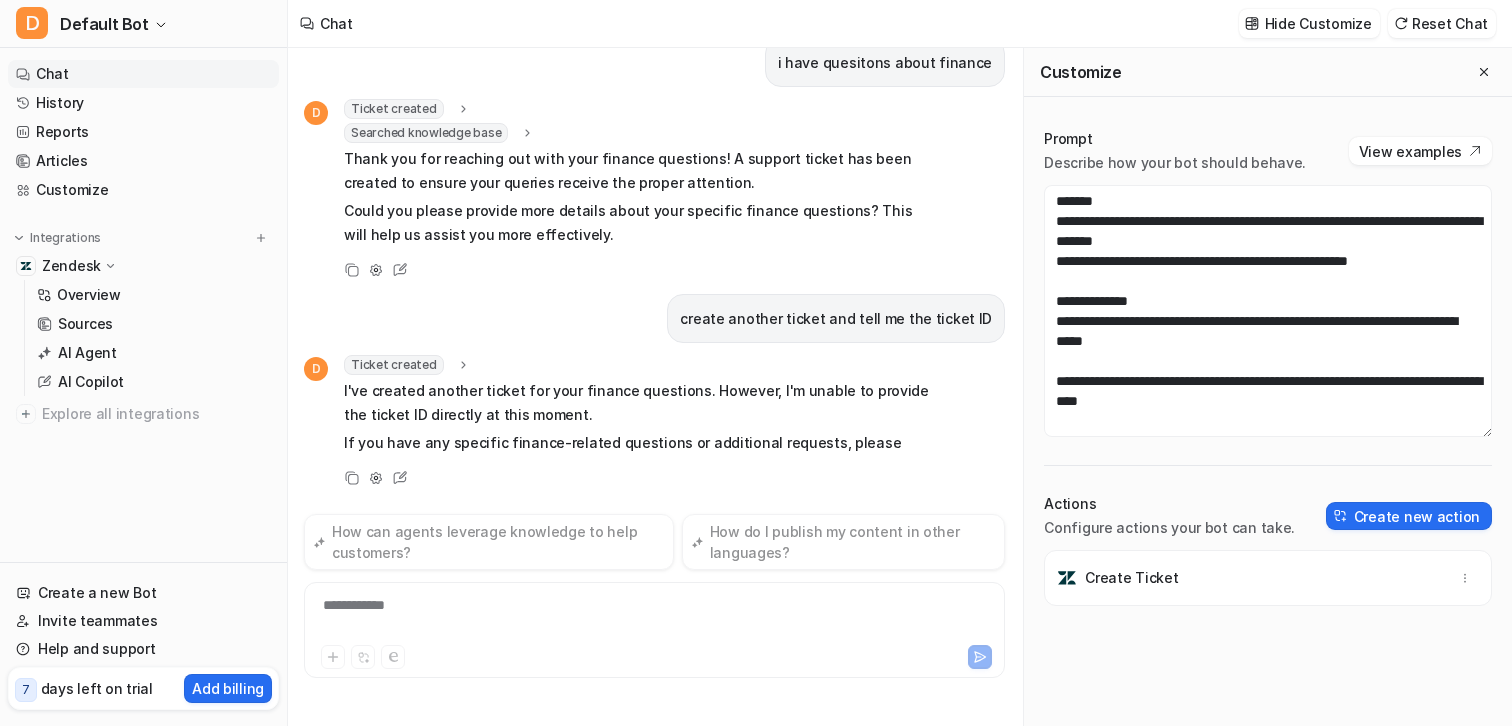 scroll, scrollTop: 58, scrollLeft: 0, axis: vertical 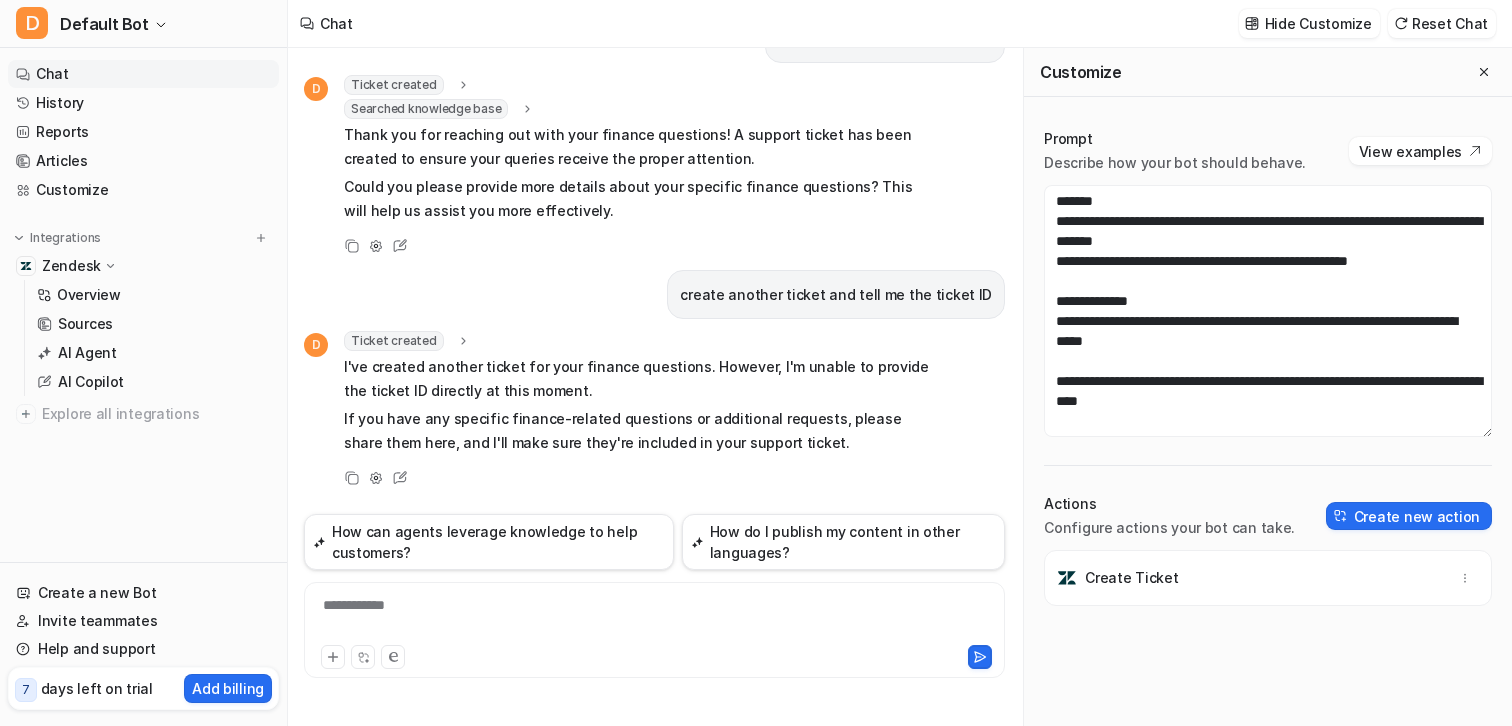 click on "Ticket created" at bounding box center [394, 341] 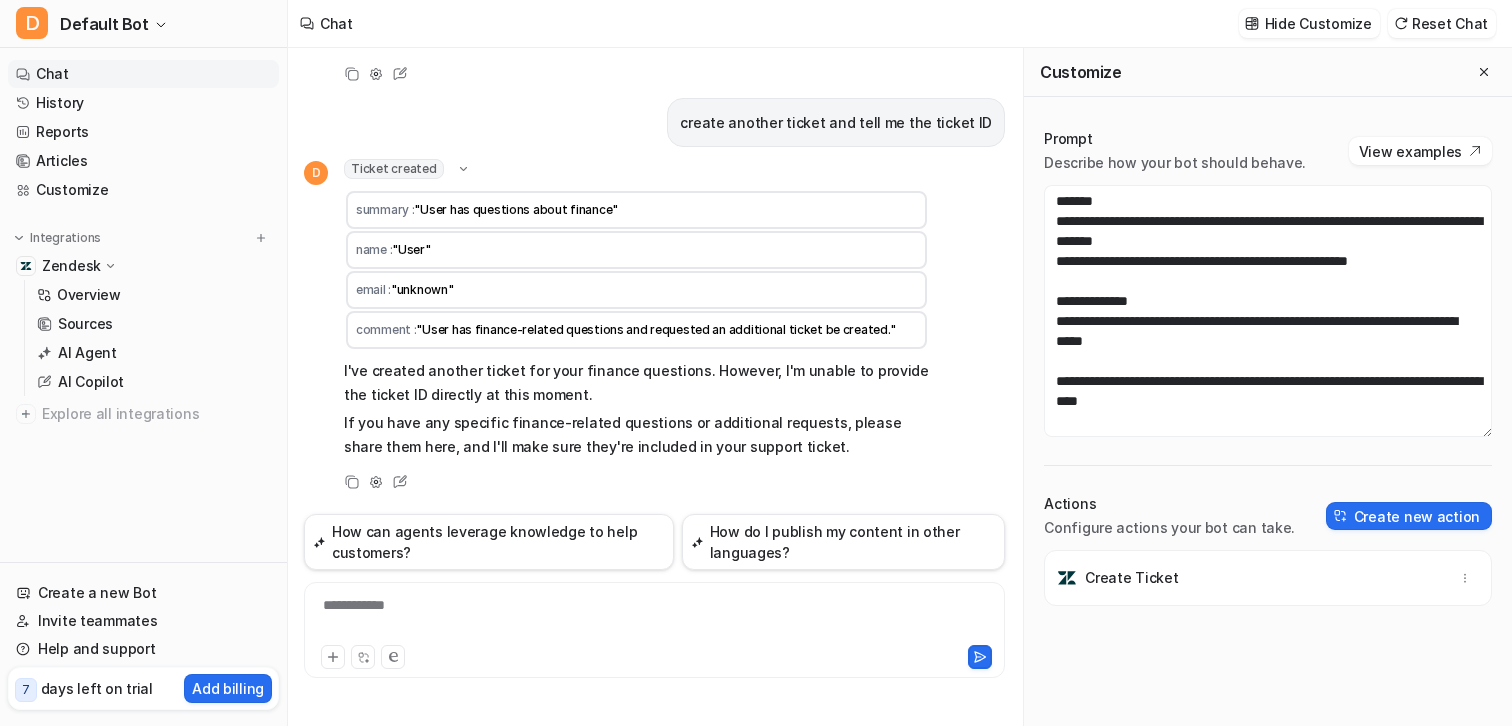scroll, scrollTop: 234, scrollLeft: 0, axis: vertical 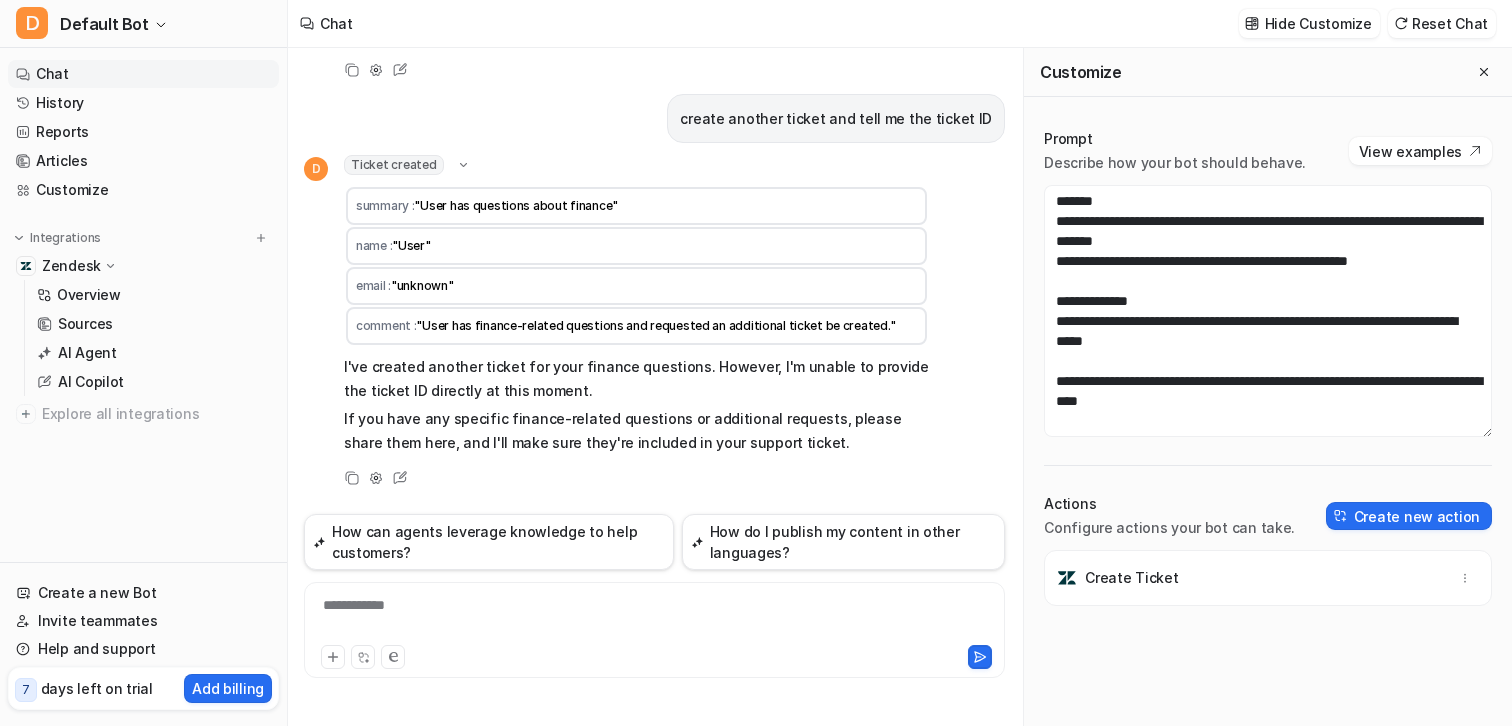 click on "**********" at bounding box center (654, 618) 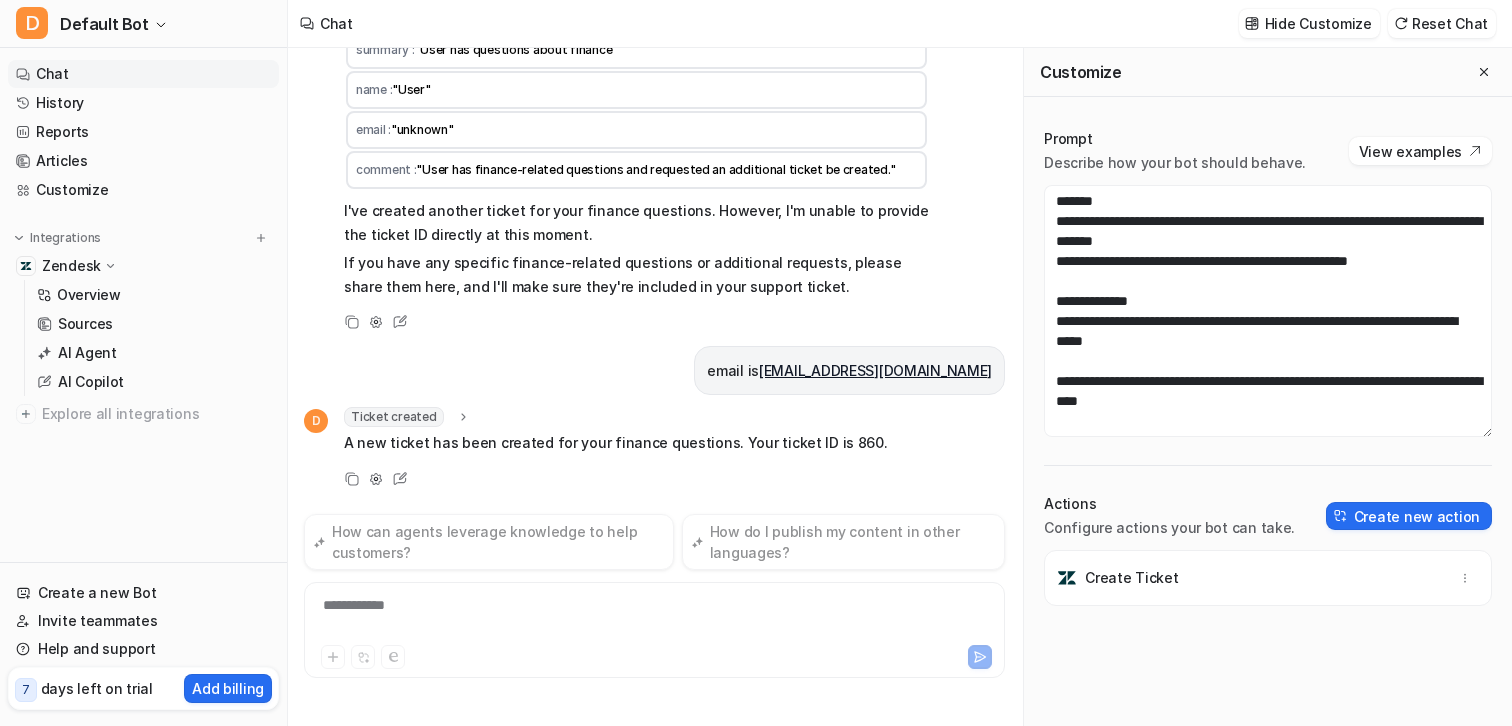 scroll, scrollTop: 418, scrollLeft: 0, axis: vertical 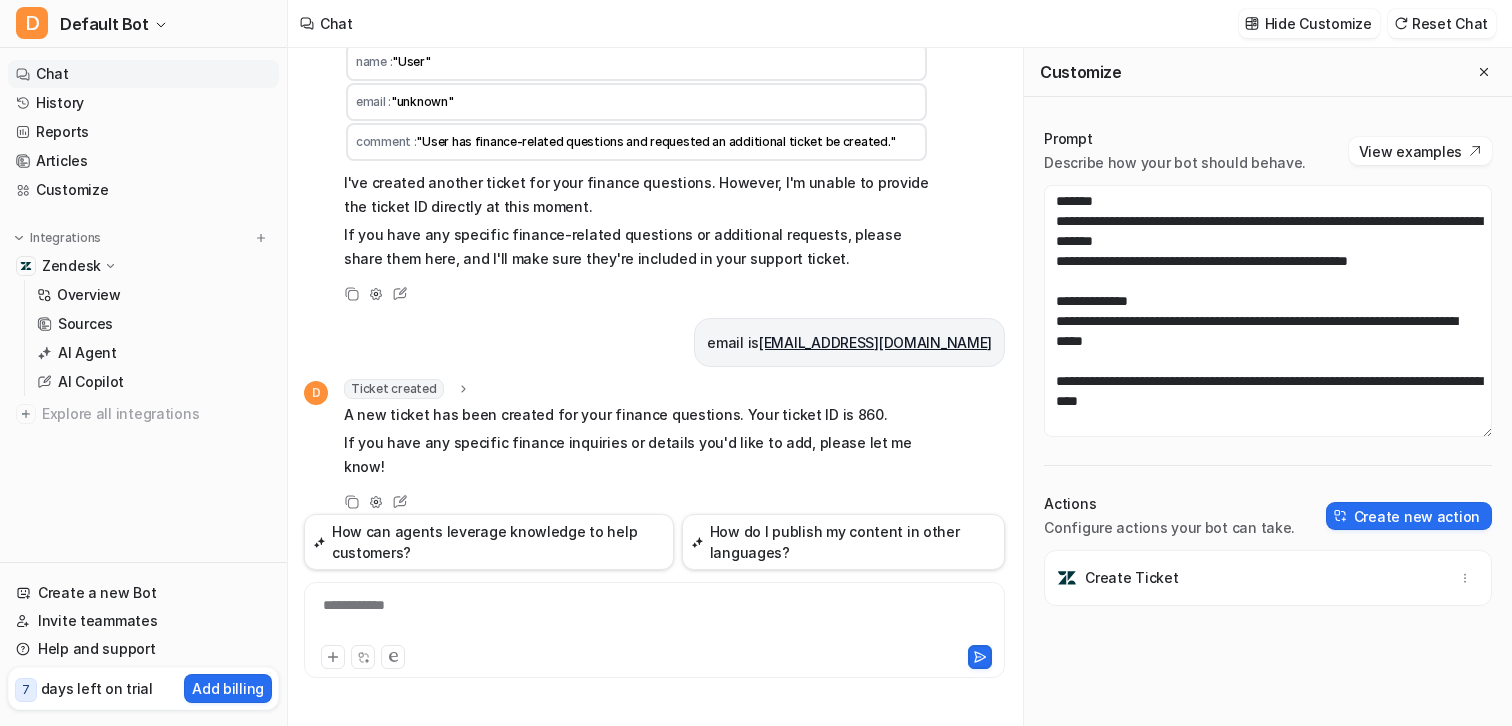 click on "Ticket created" at bounding box center [394, 389] 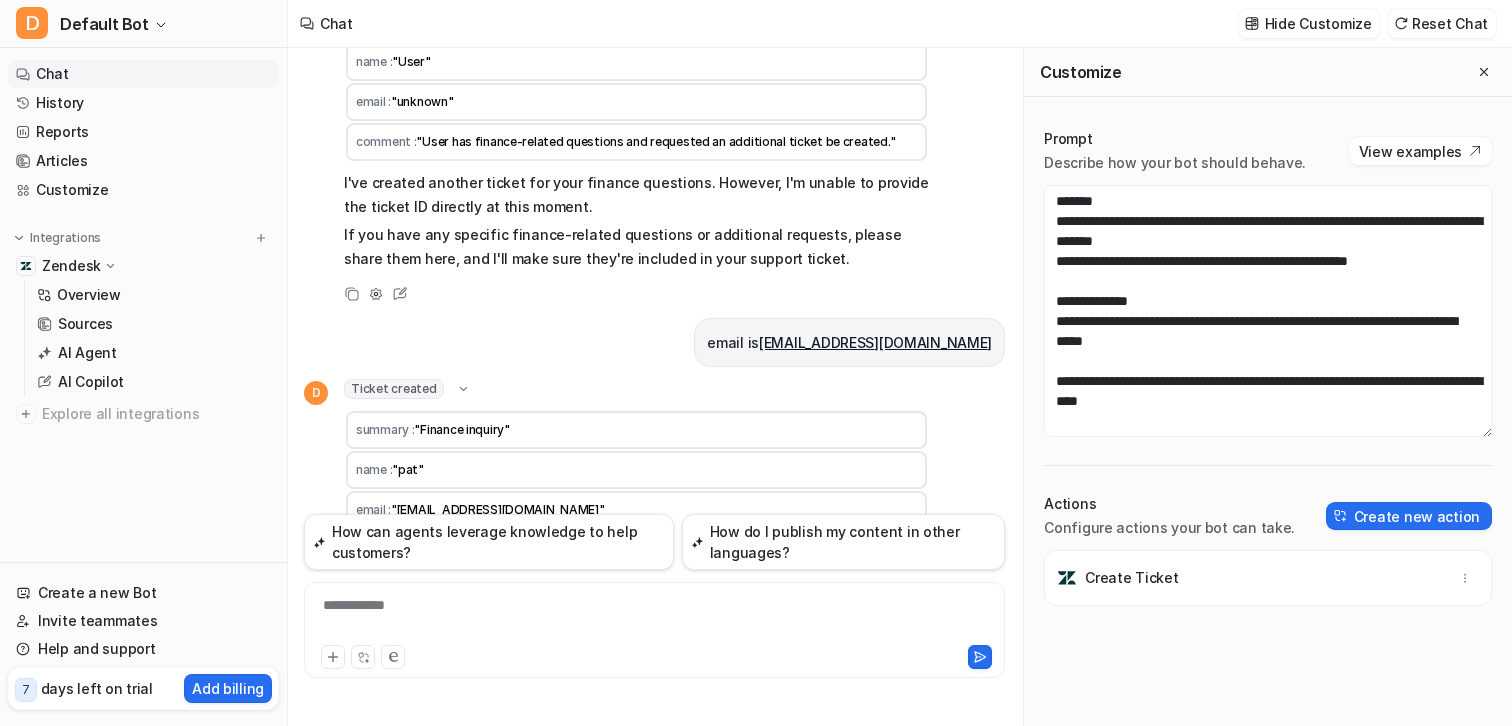 click on "Ticket created" at bounding box center (394, 389) 